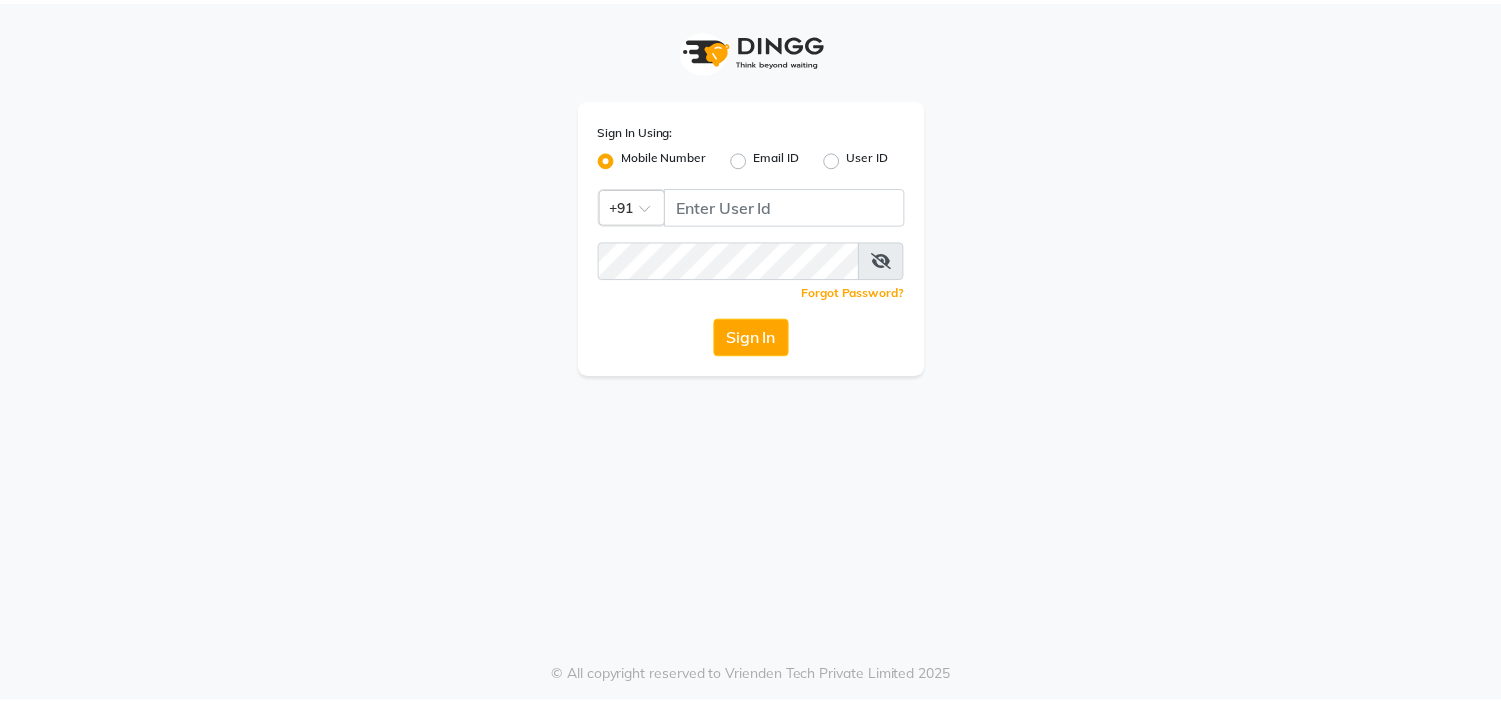 scroll, scrollTop: 0, scrollLeft: 0, axis: both 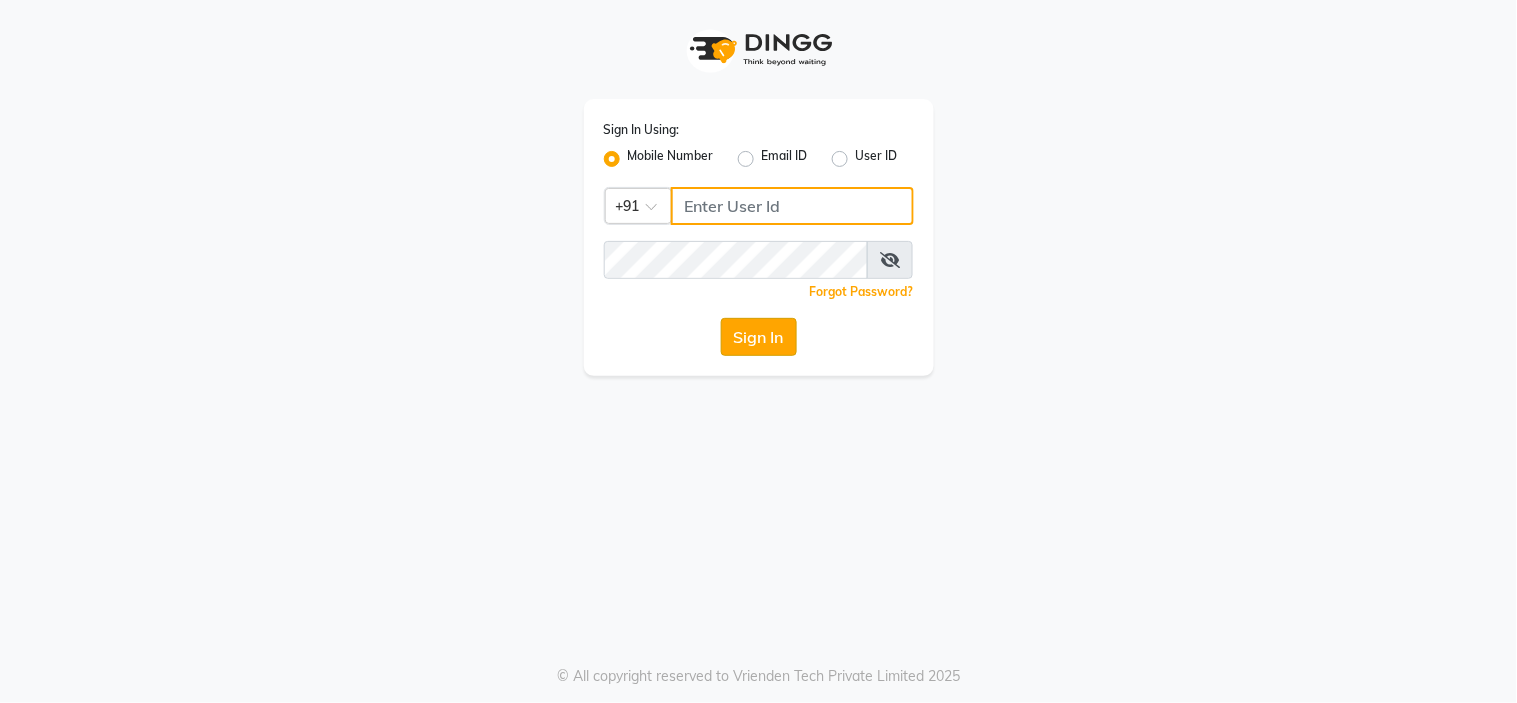 type on "[PHONE]" 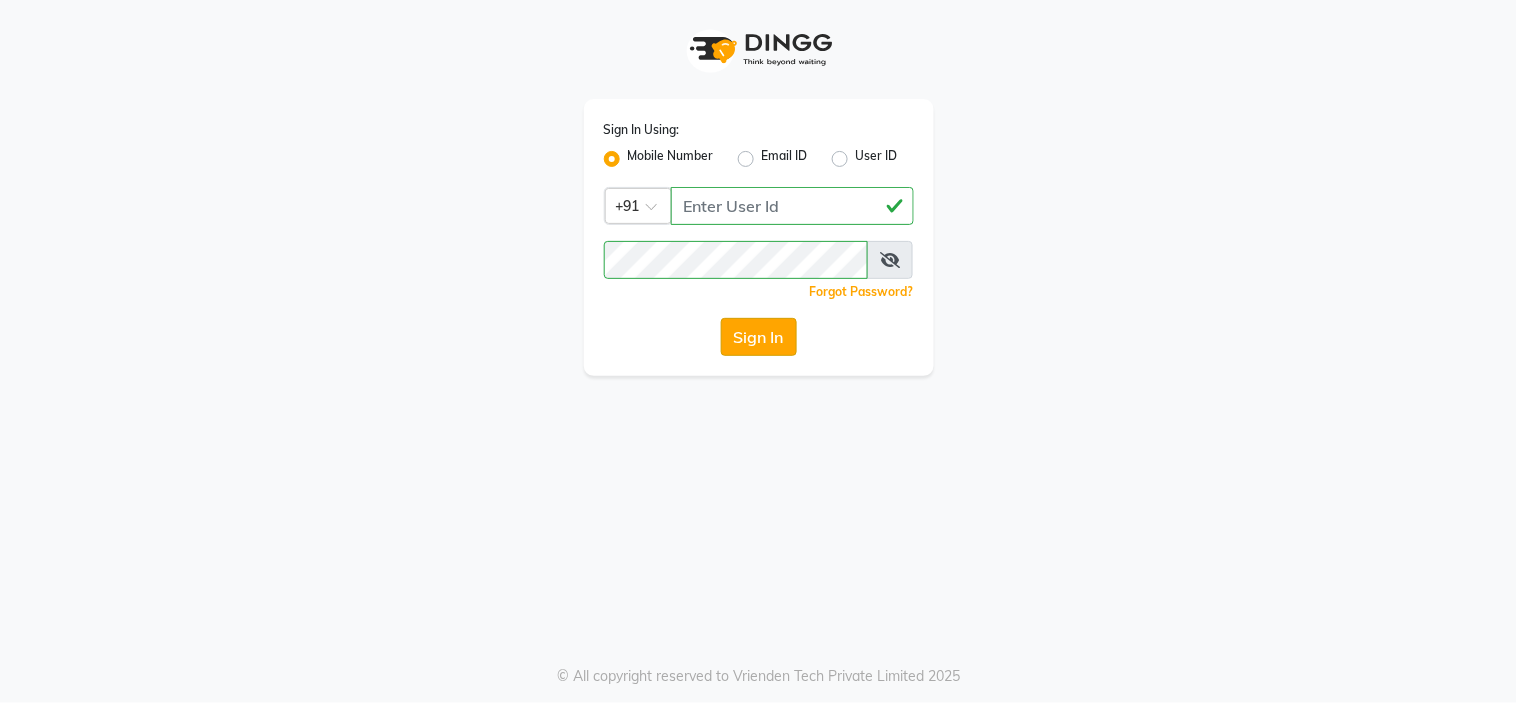 click on "Sign In" 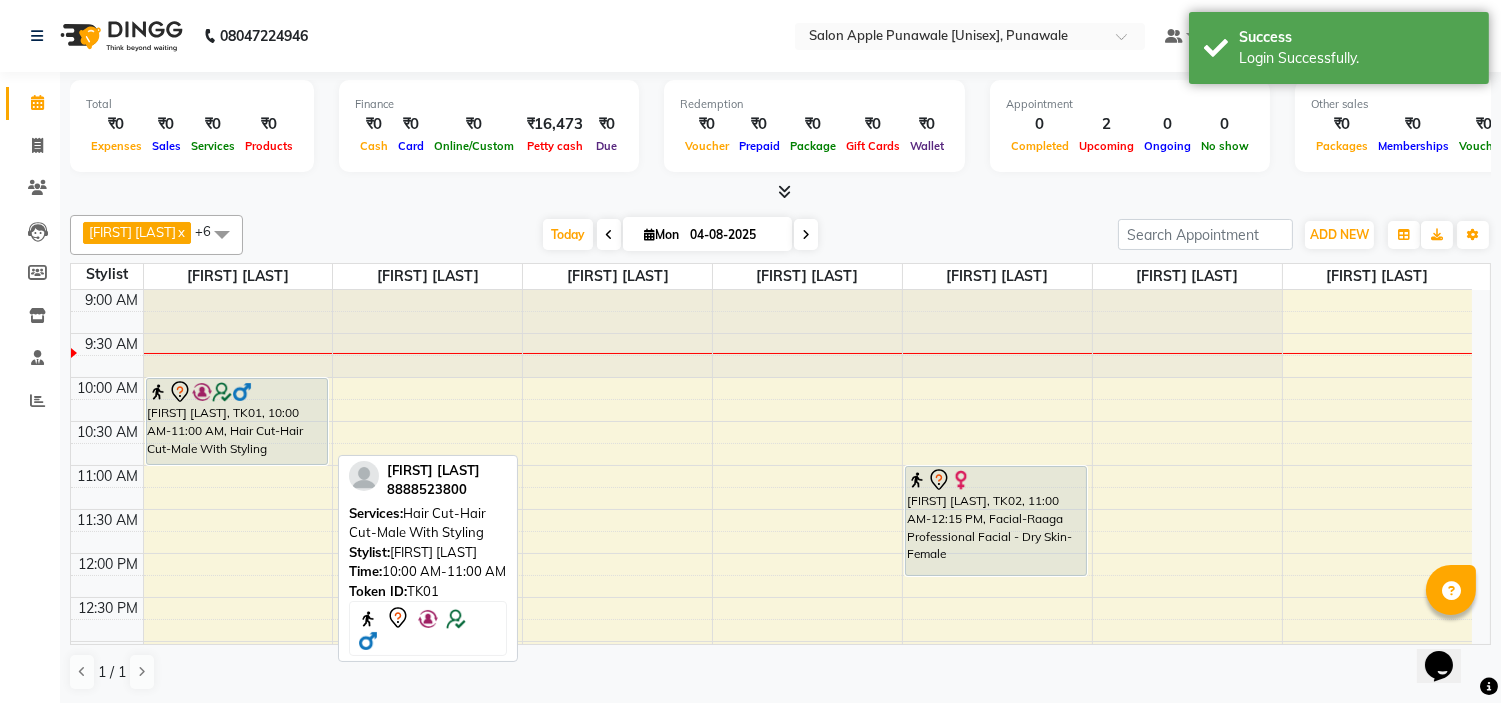 scroll, scrollTop: 0, scrollLeft: 0, axis: both 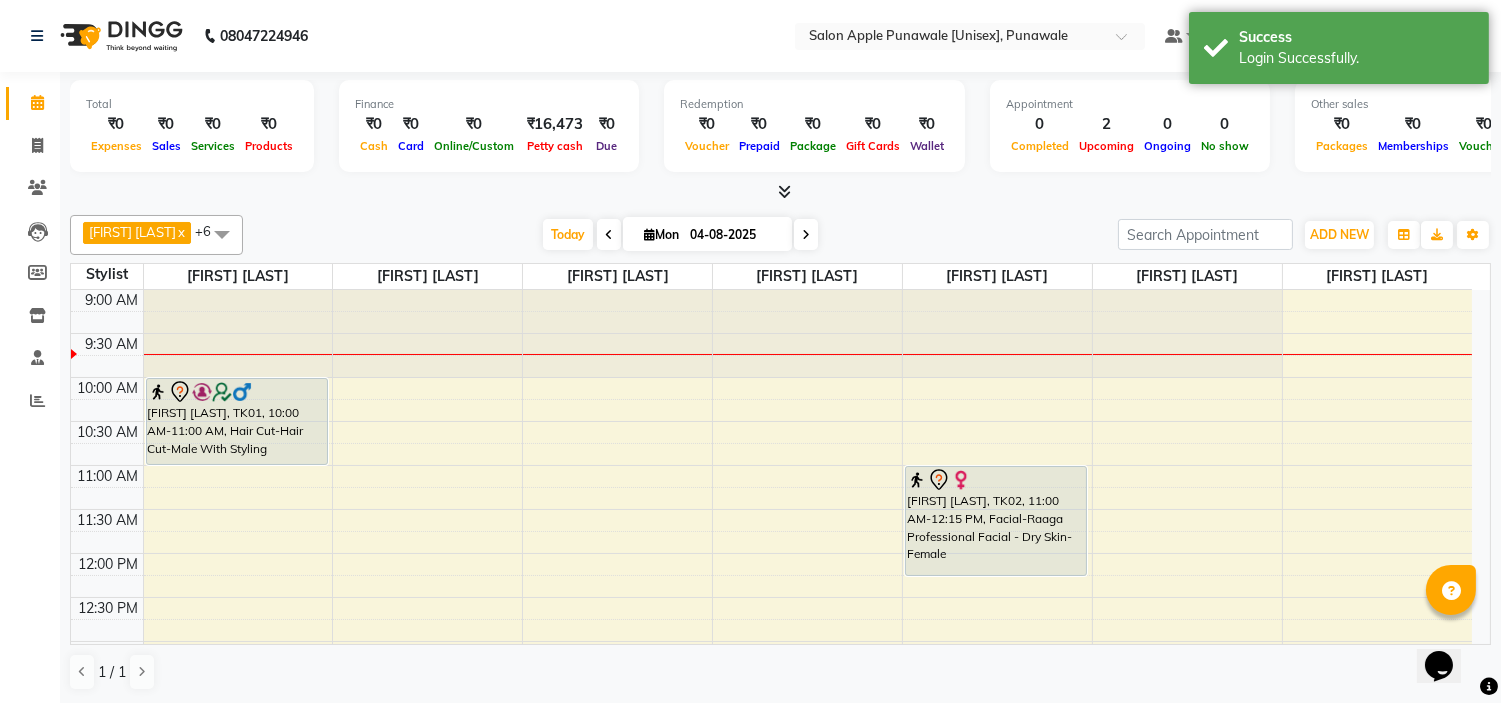 click at bounding box center [609, 234] 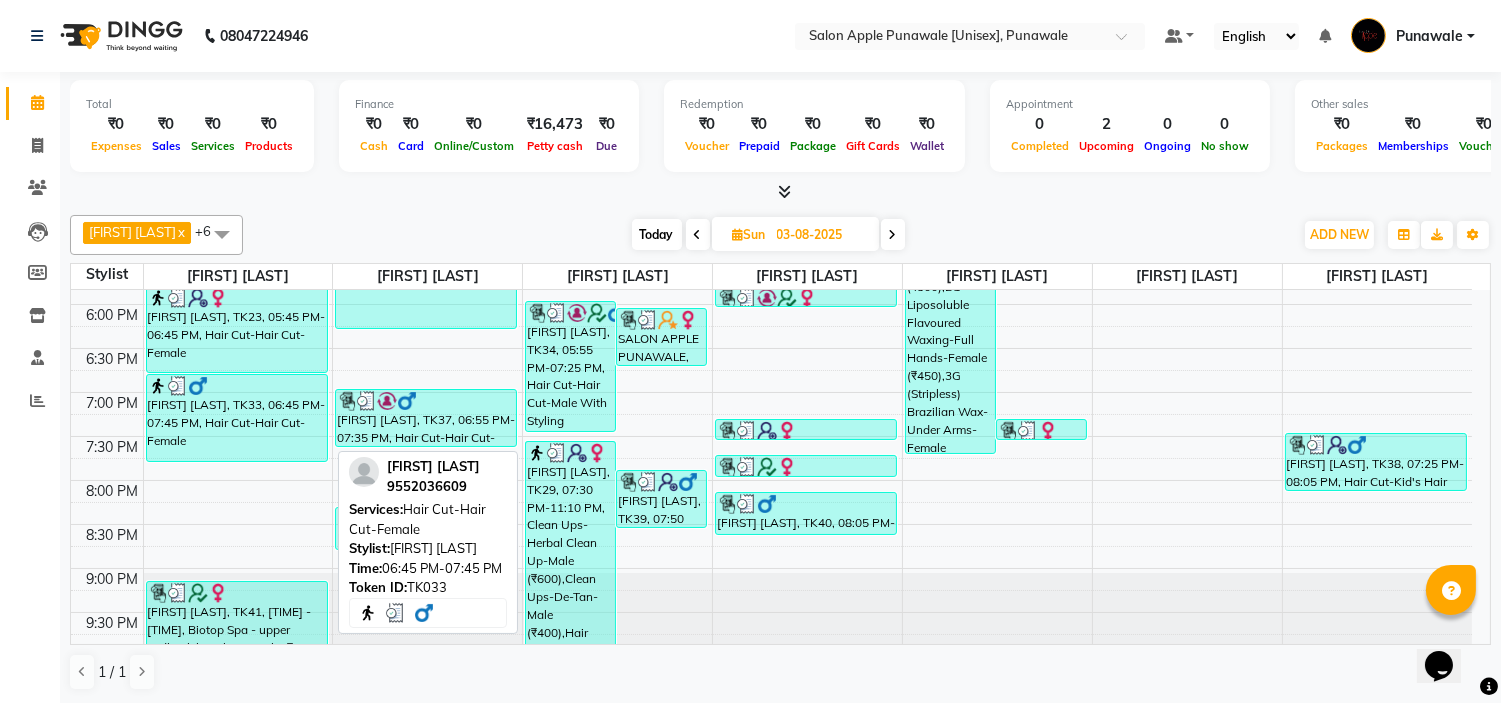 scroll, scrollTop: 882, scrollLeft: 0, axis: vertical 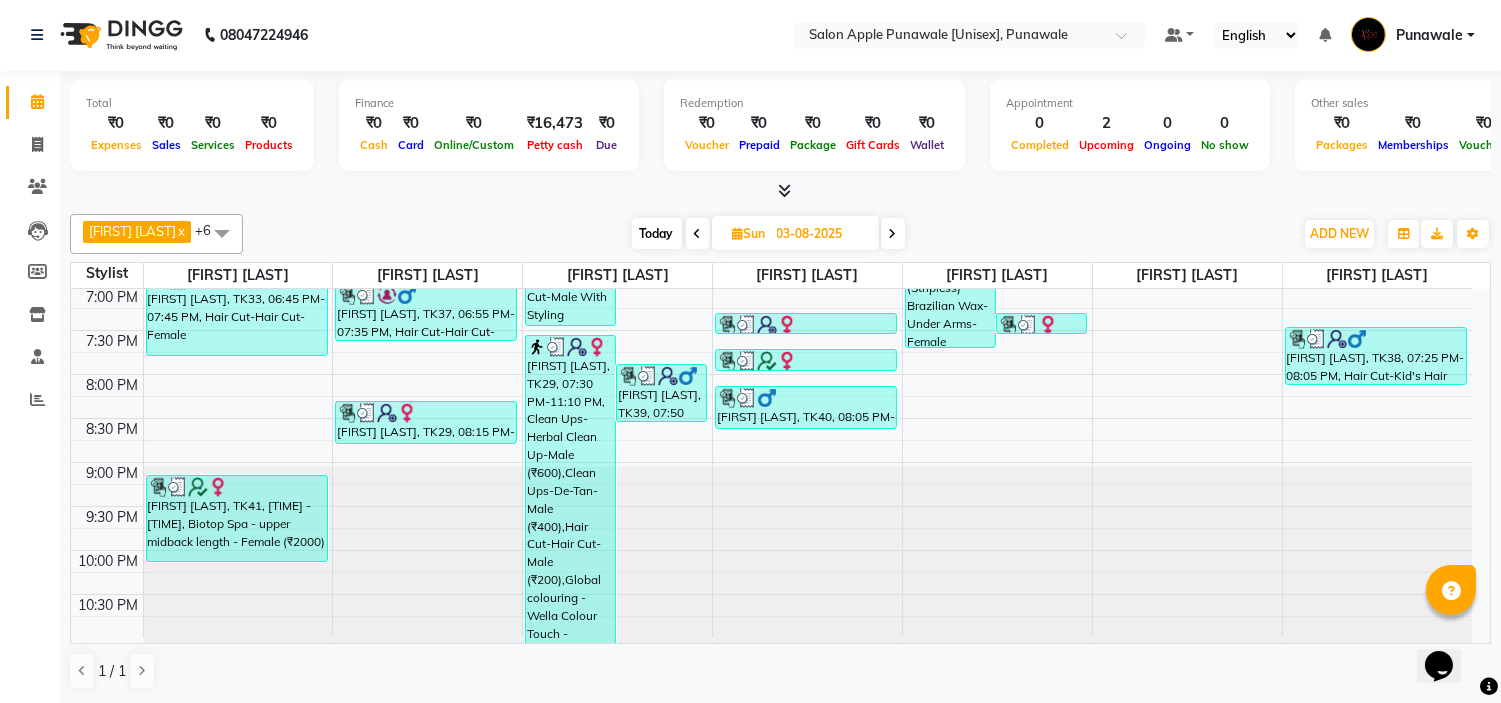 click at bounding box center (698, 233) 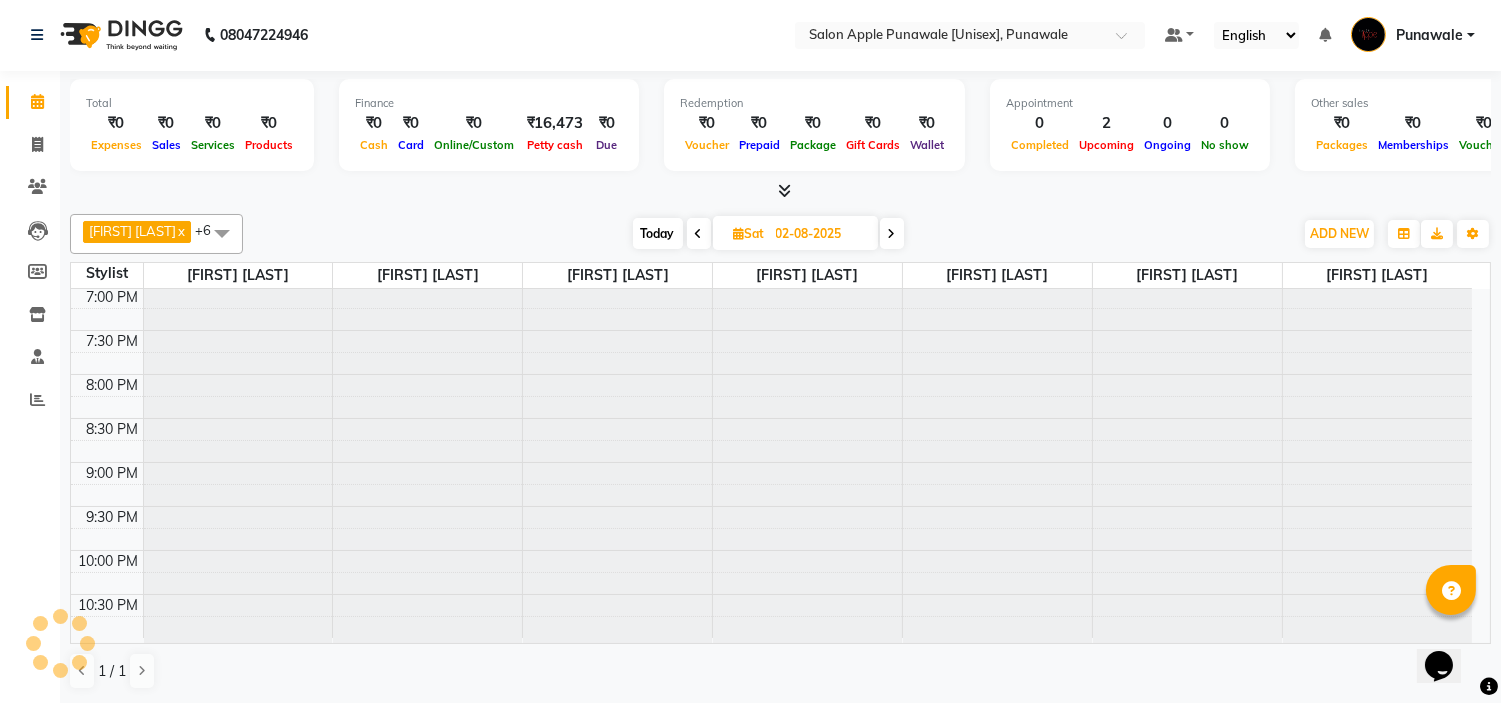scroll, scrollTop: 0, scrollLeft: 0, axis: both 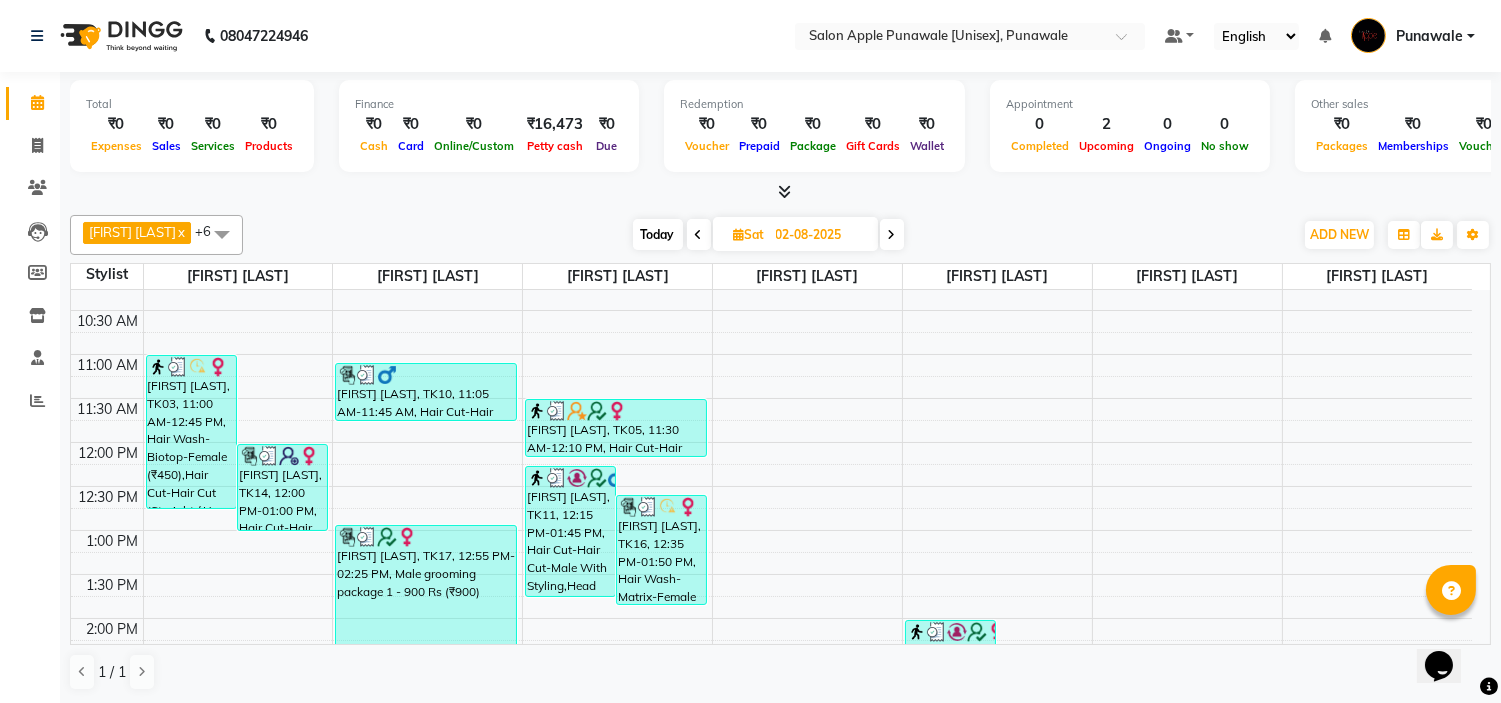click at bounding box center [892, 235] 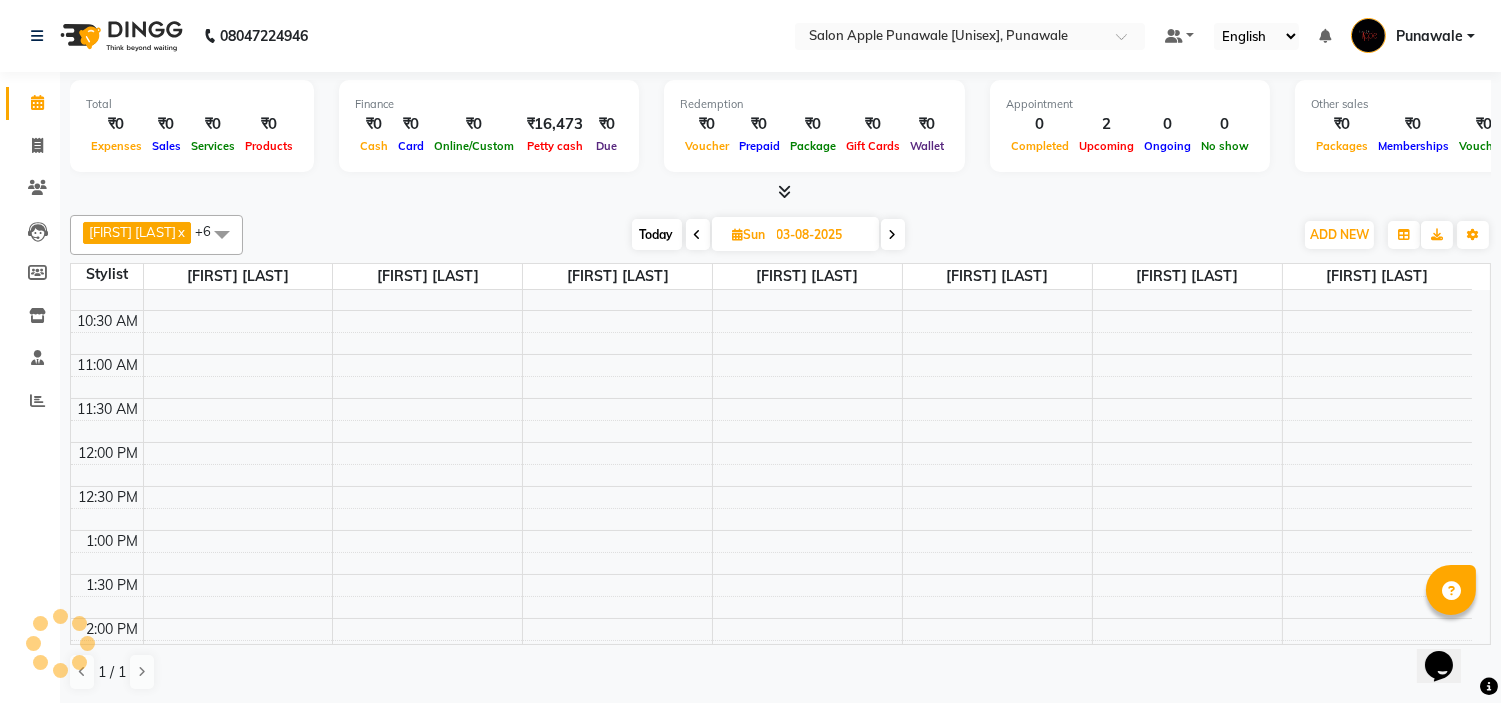 scroll, scrollTop: 0, scrollLeft: 0, axis: both 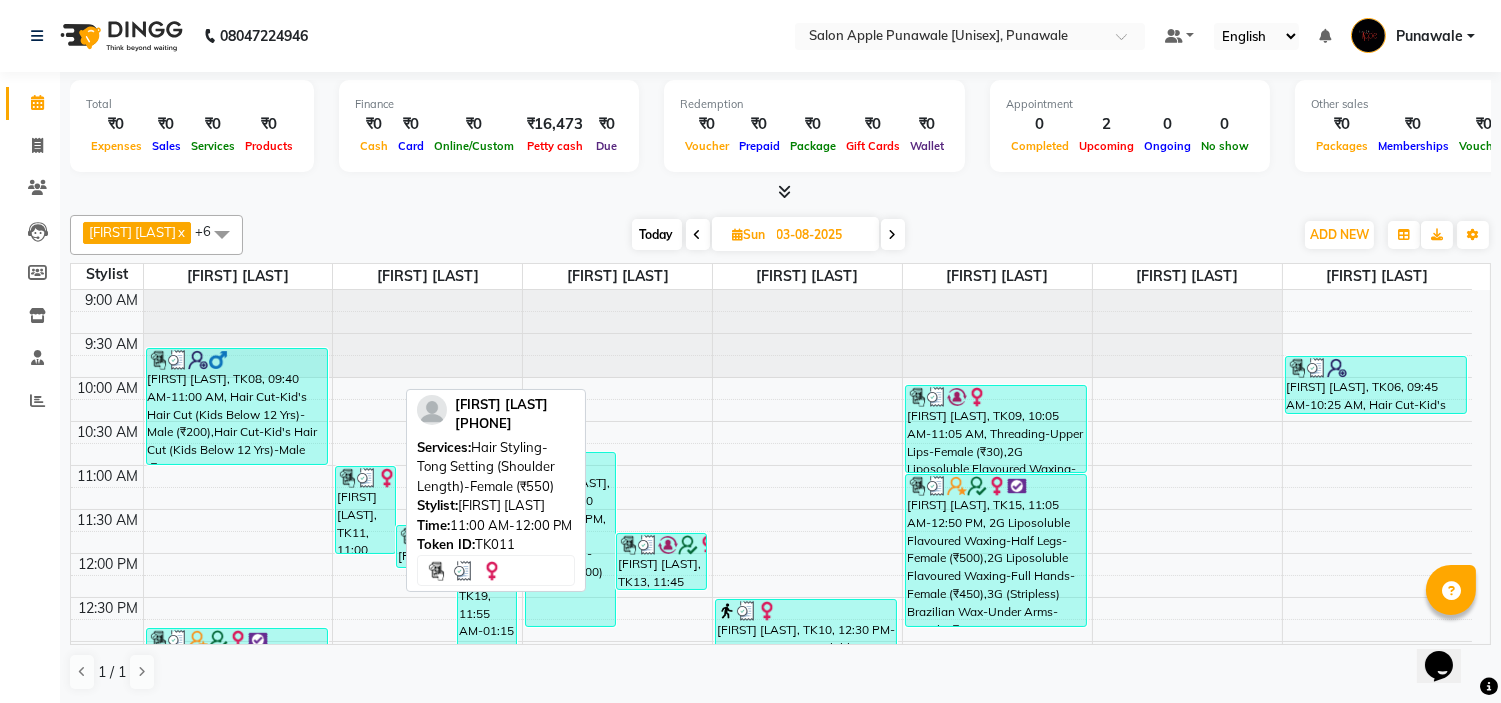 click on "[FIRST] [LAST], TK11, 11:00 AM-12:00 PM, Hair Styling-Tong Setting (Shoulder Length)-Female (₹550)" at bounding box center [365, 510] 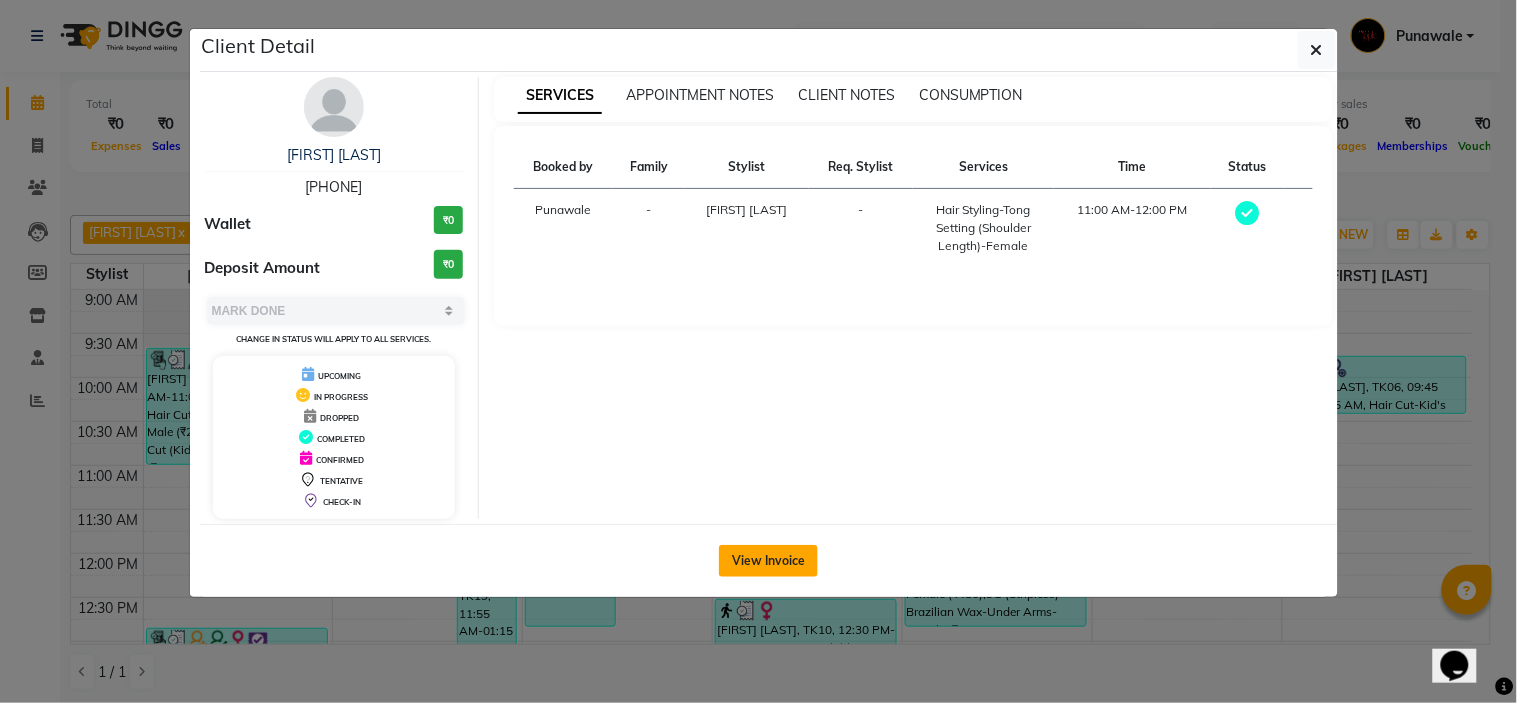 click on "View Invoice" 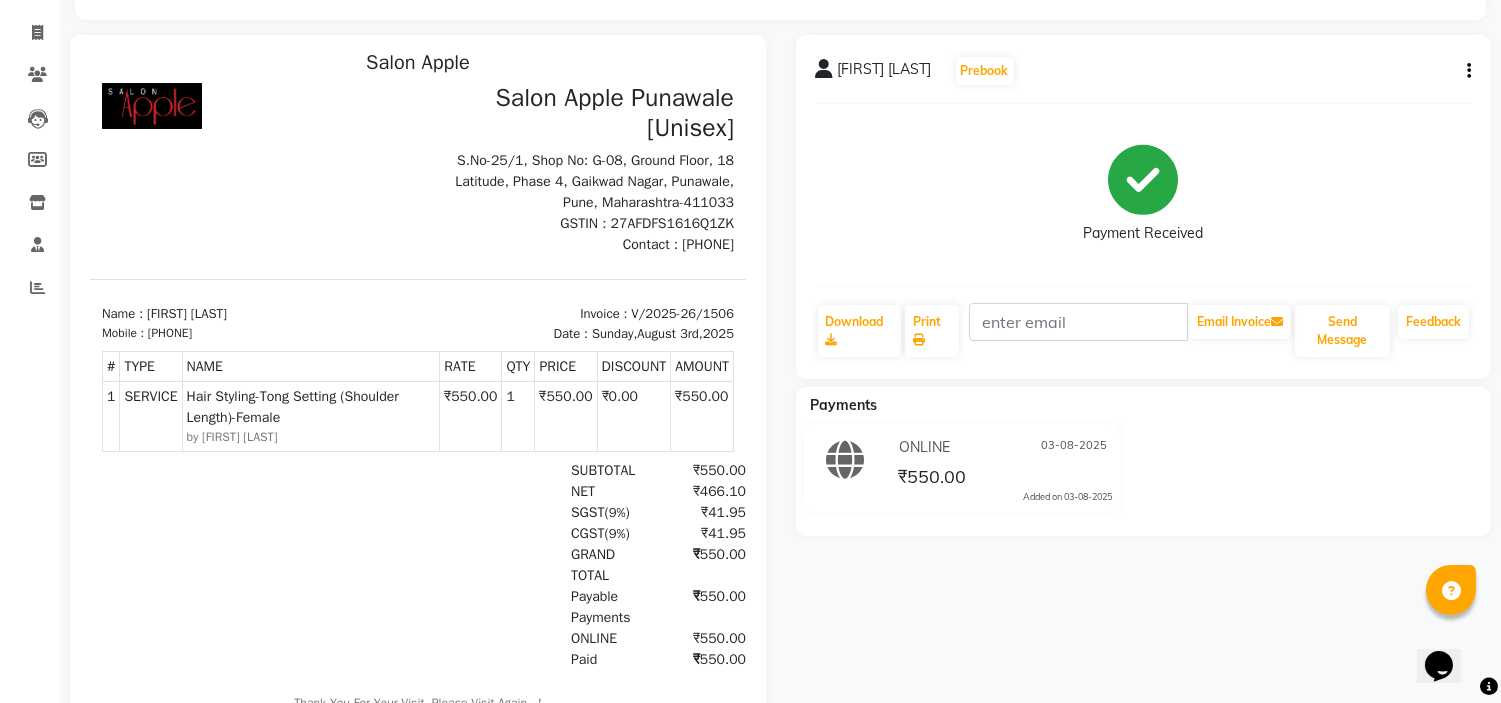 scroll, scrollTop: 15, scrollLeft: 0, axis: vertical 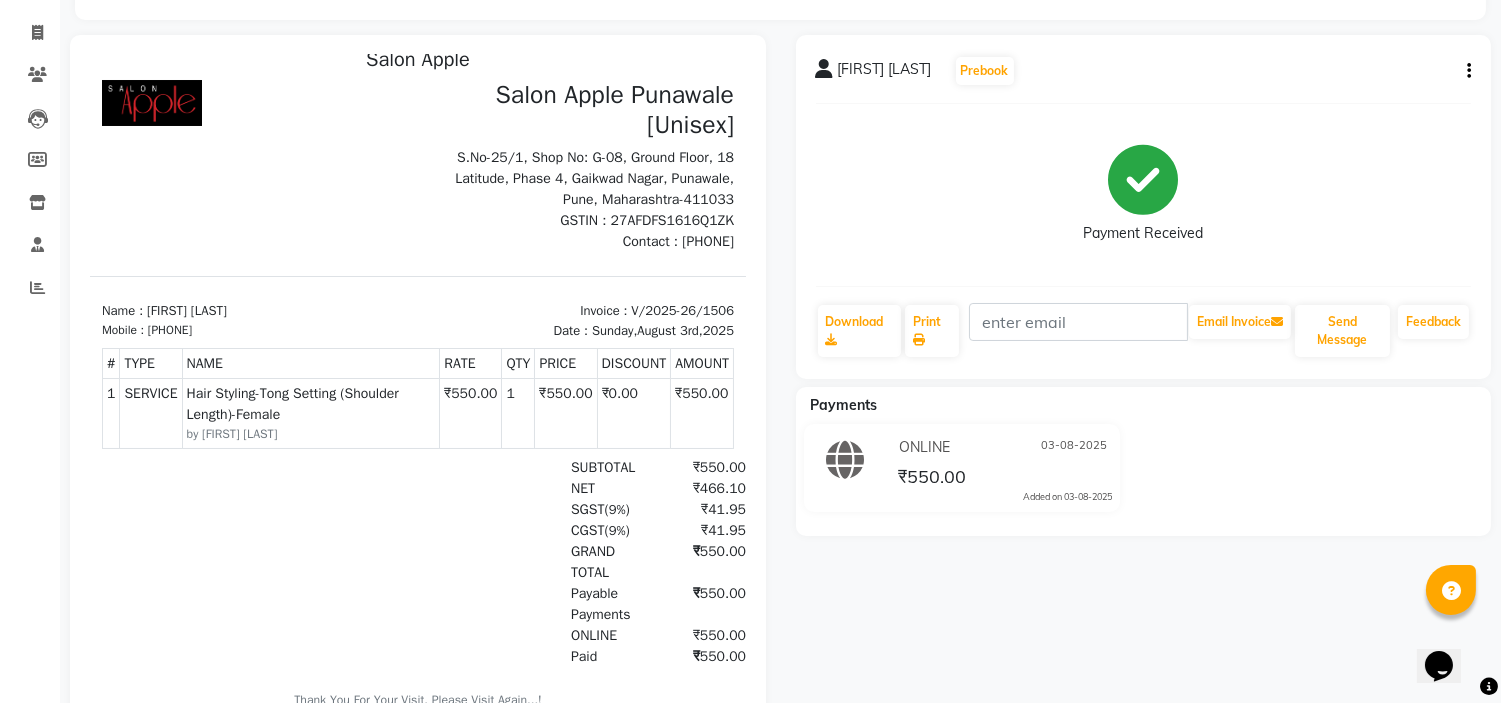 click 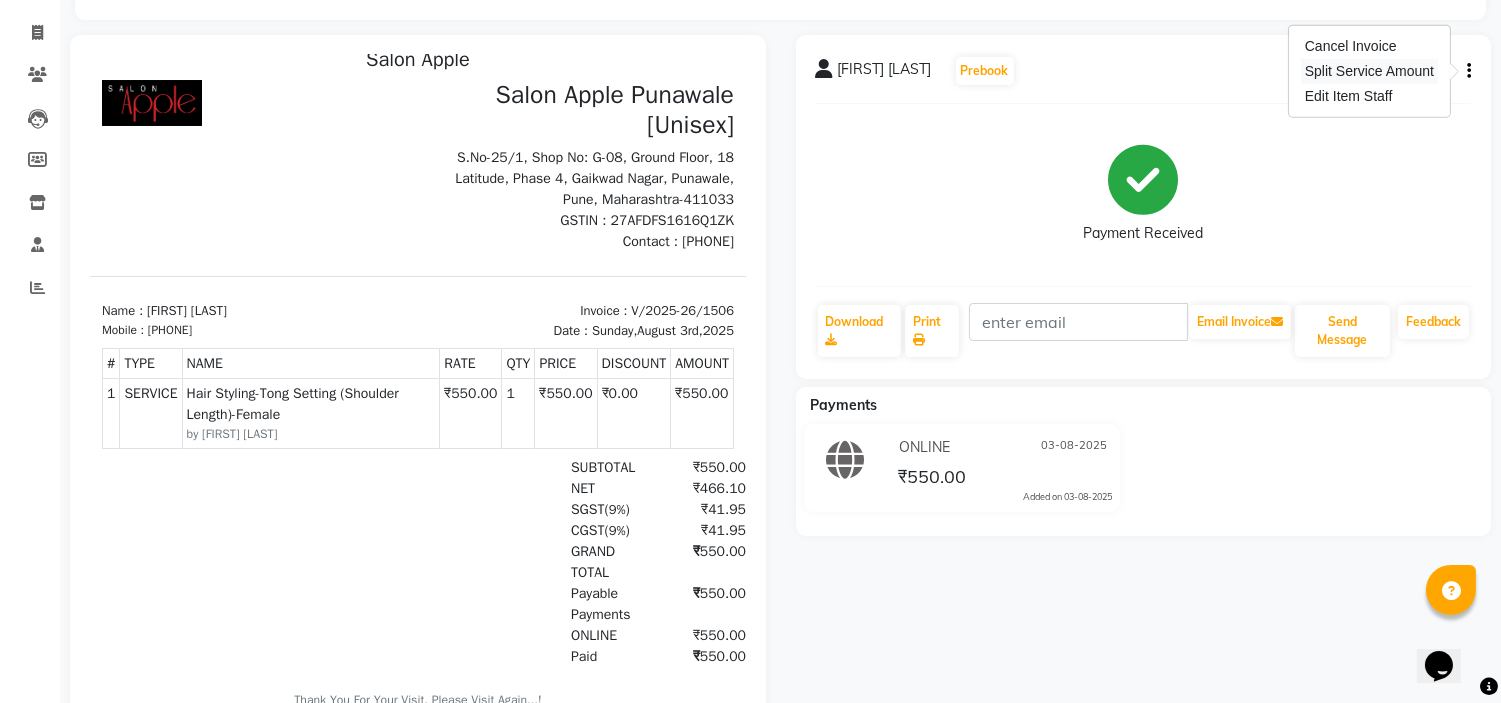 click on "Split Service Amount" at bounding box center [1369, 71] 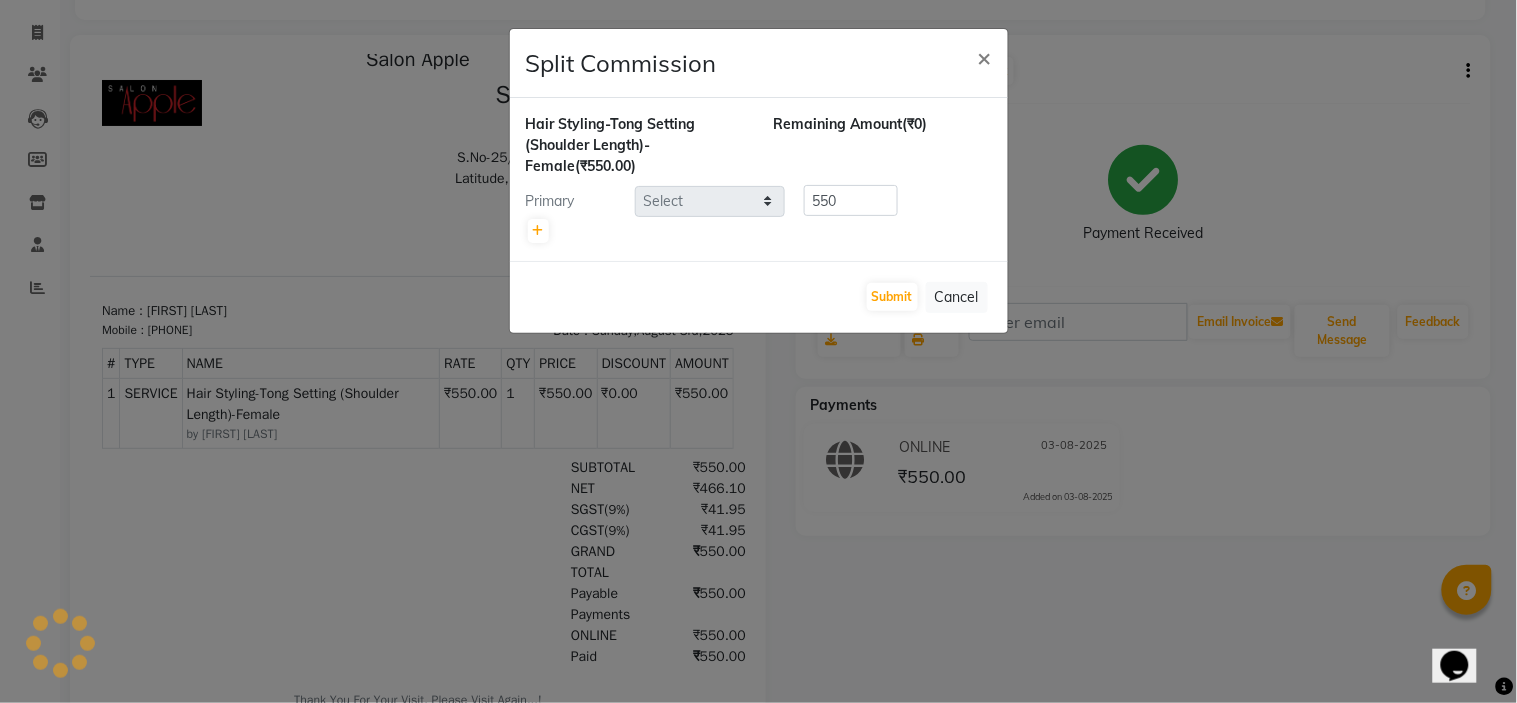 select on "80185" 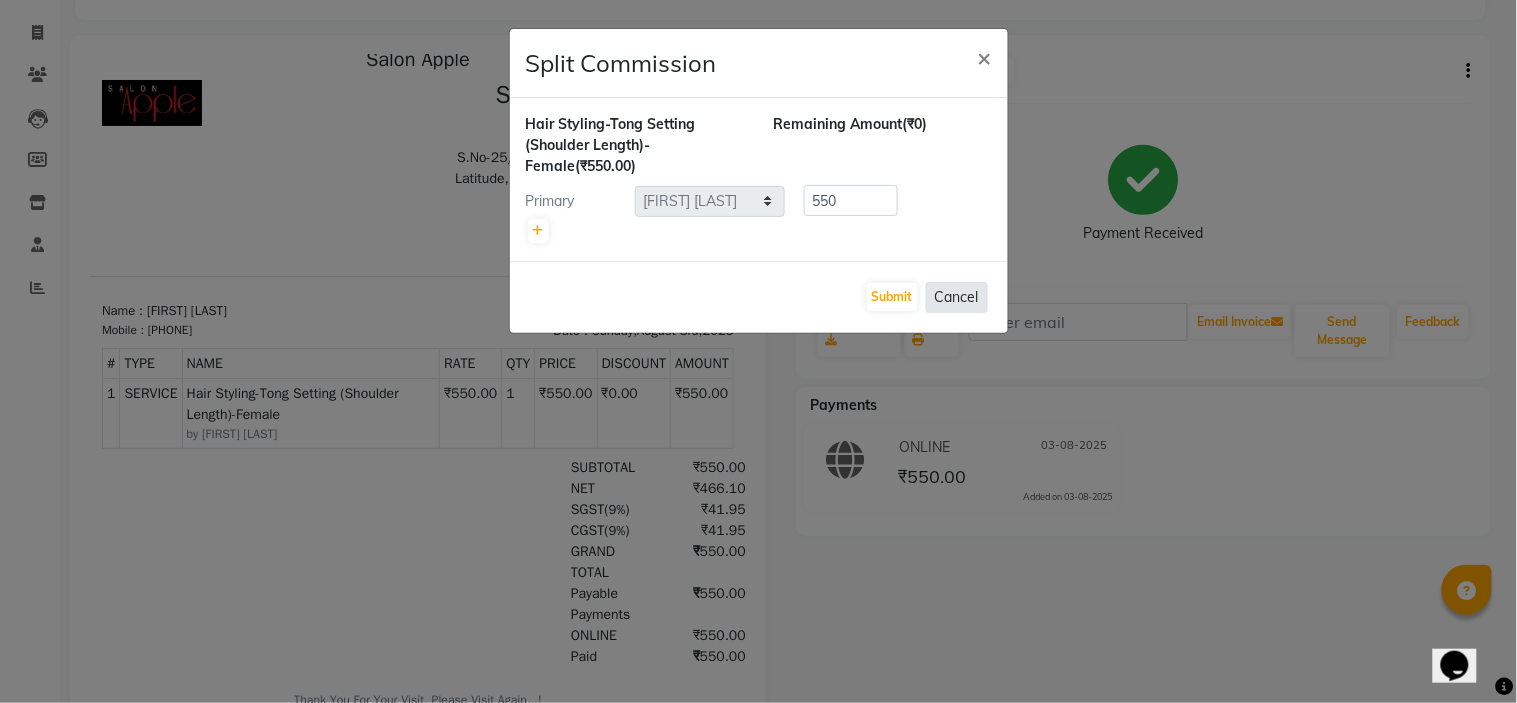 click on "Cancel" 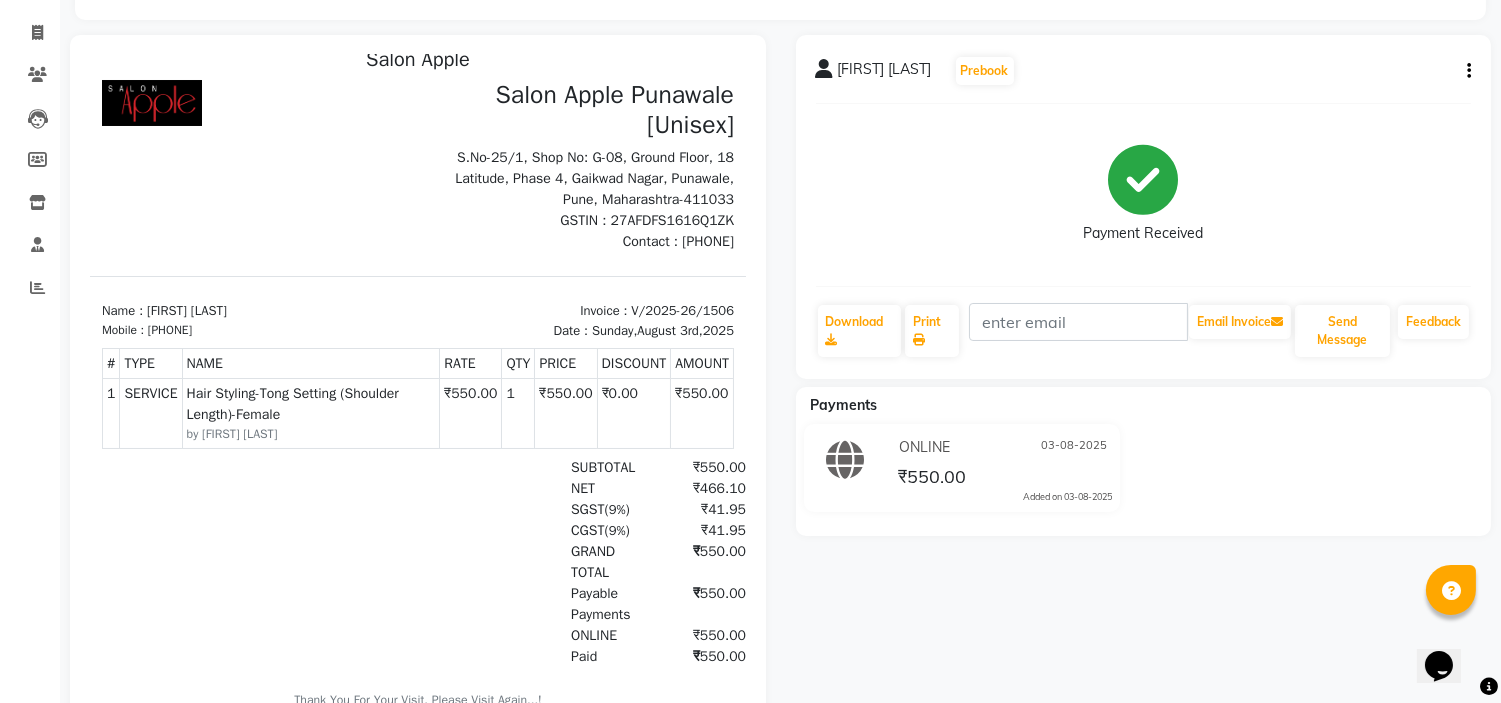 click 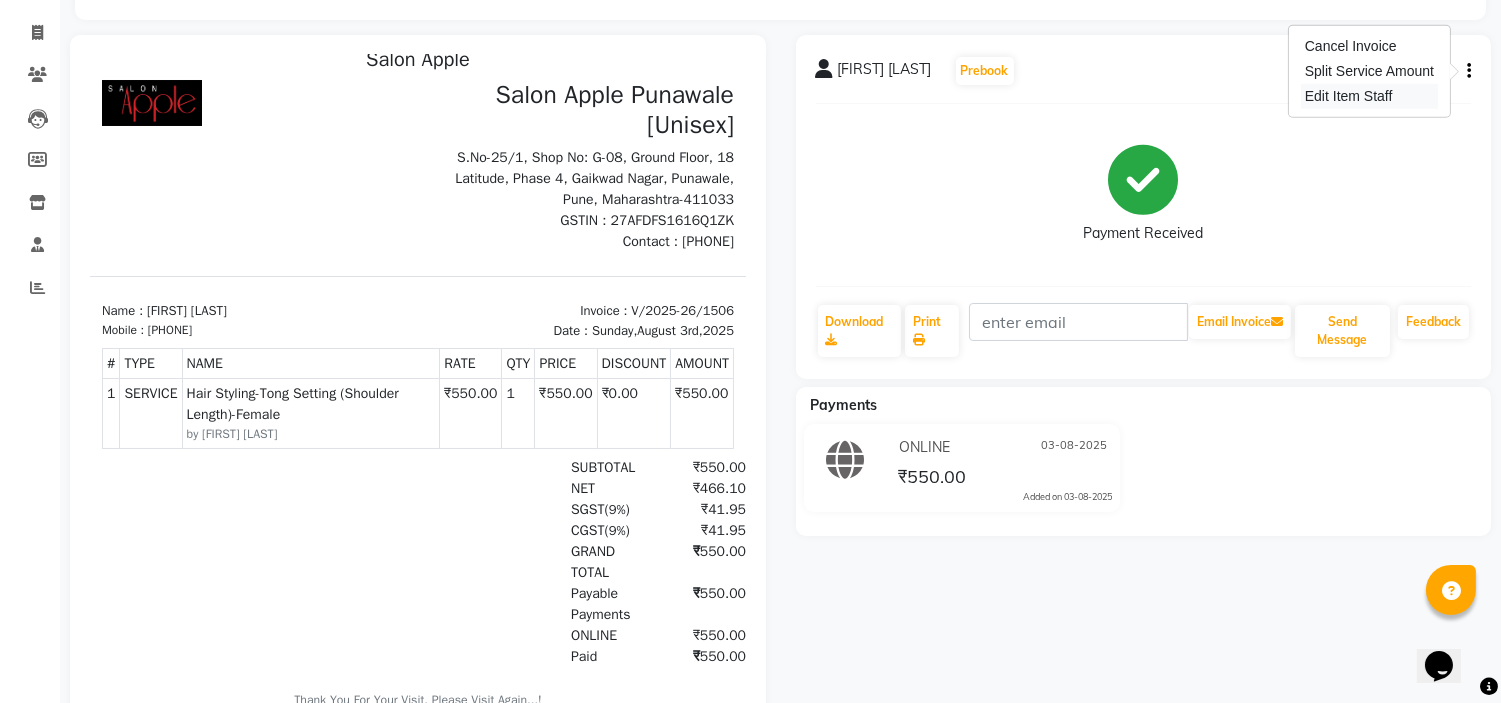 click on "Edit Item Staff" at bounding box center [1369, 96] 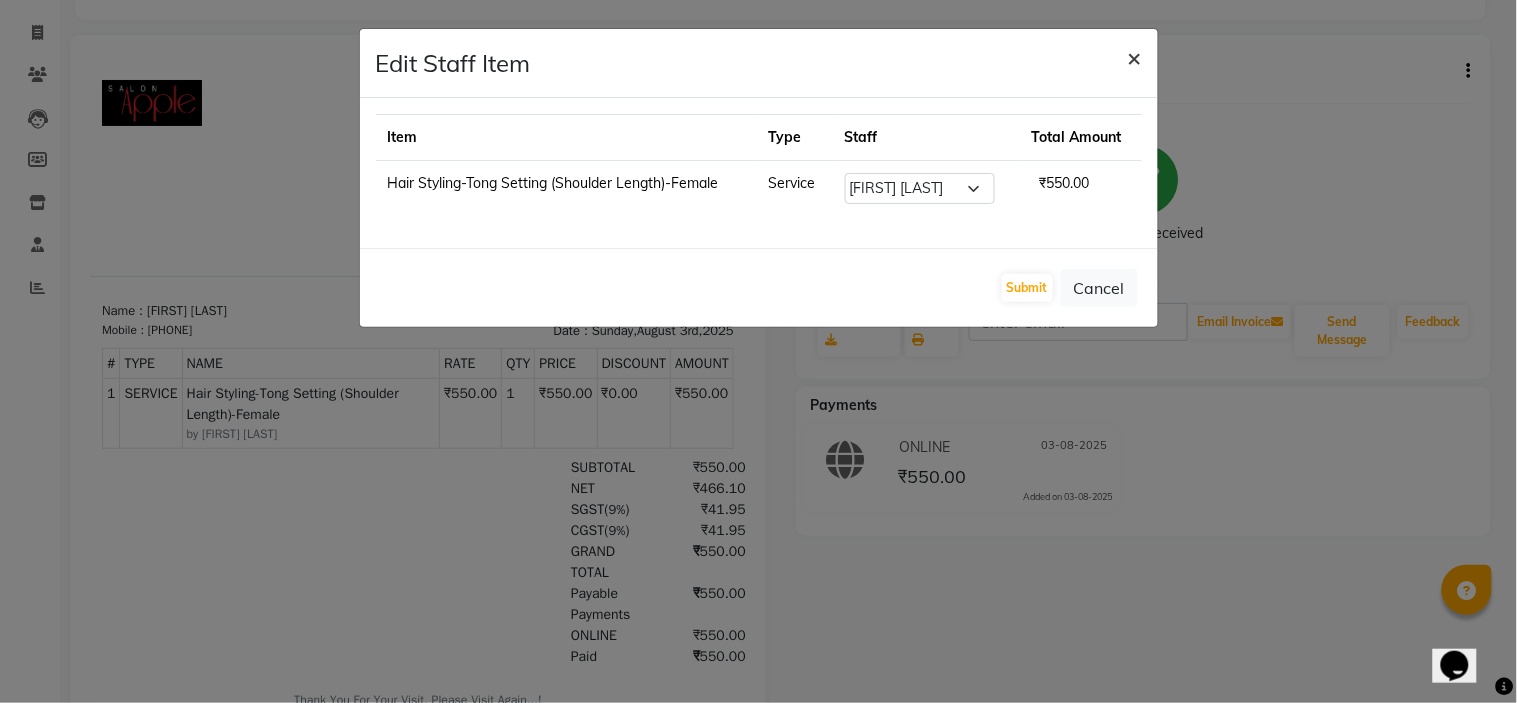 click on "×" 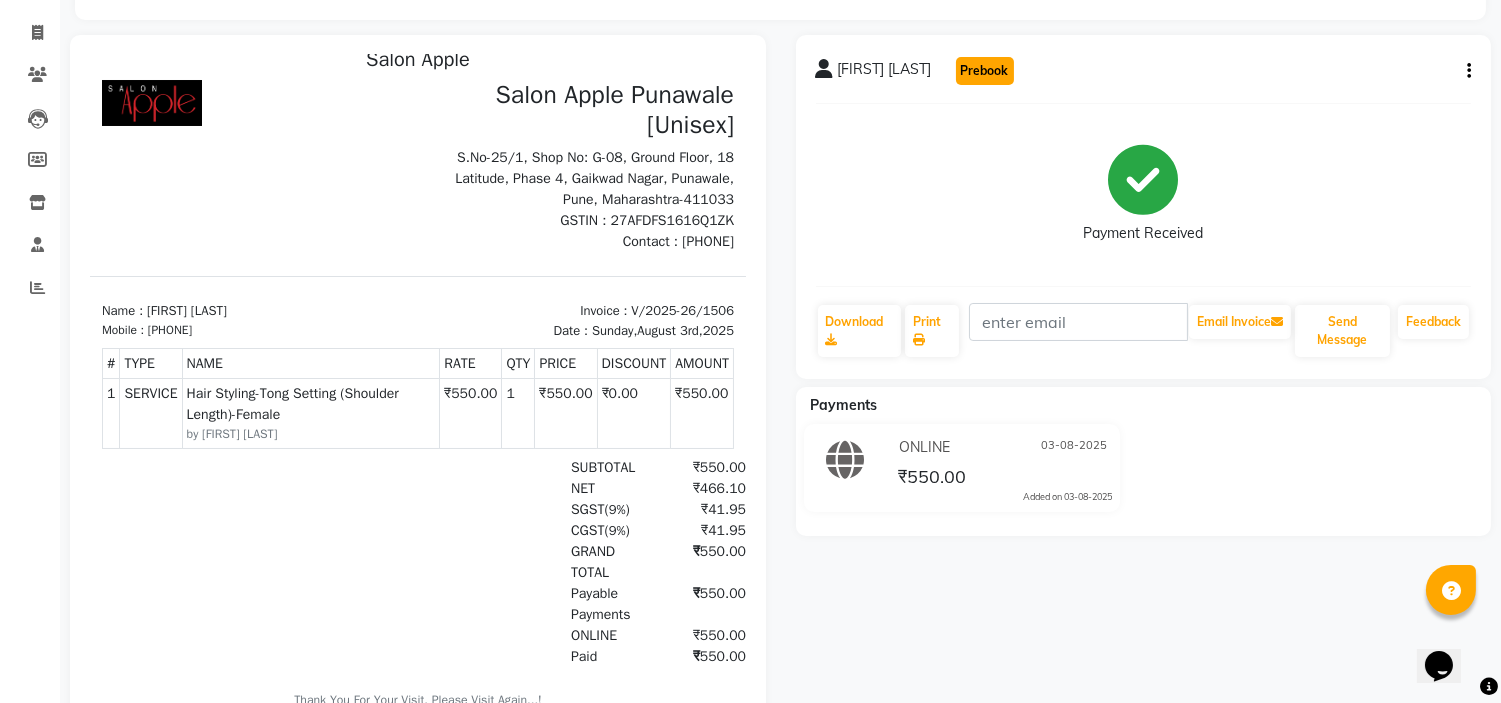 click on "Prebook" 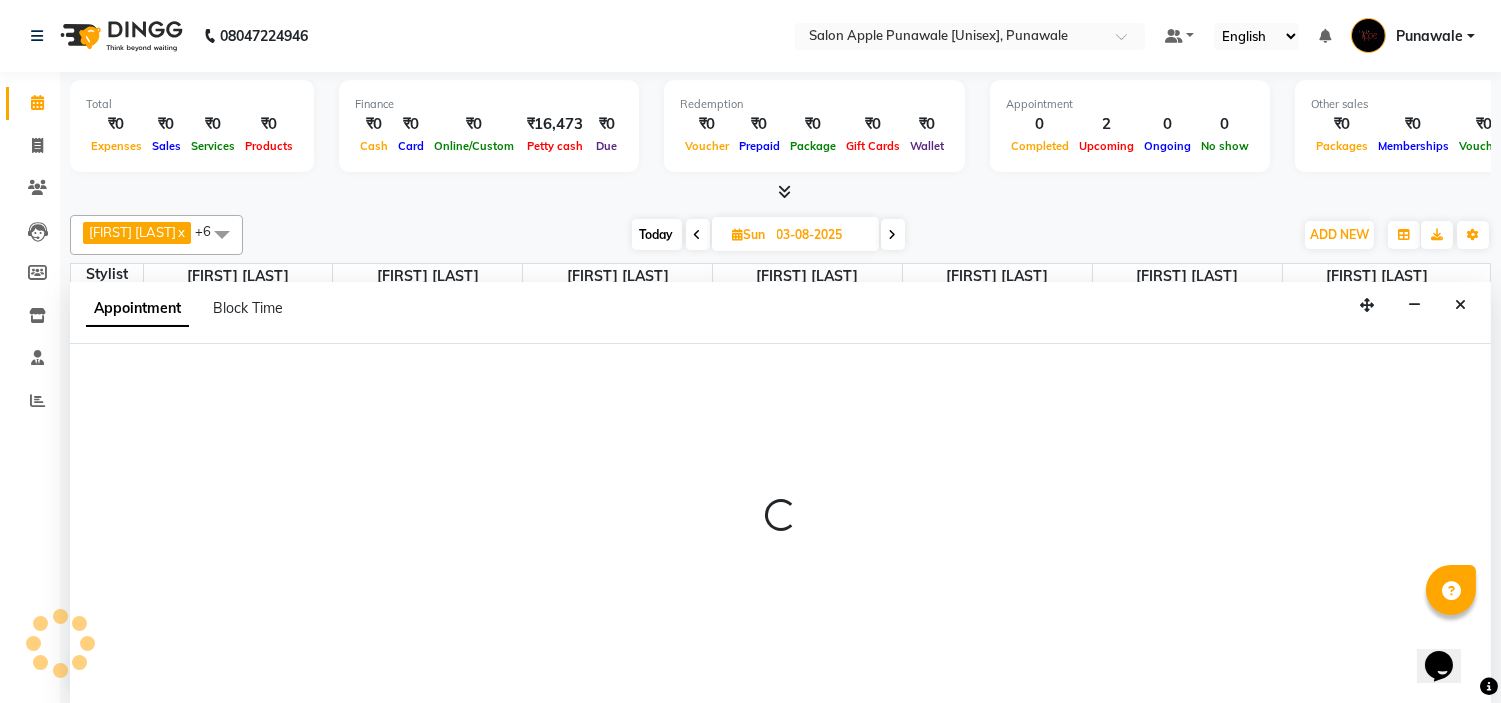 scroll, scrollTop: 1, scrollLeft: 0, axis: vertical 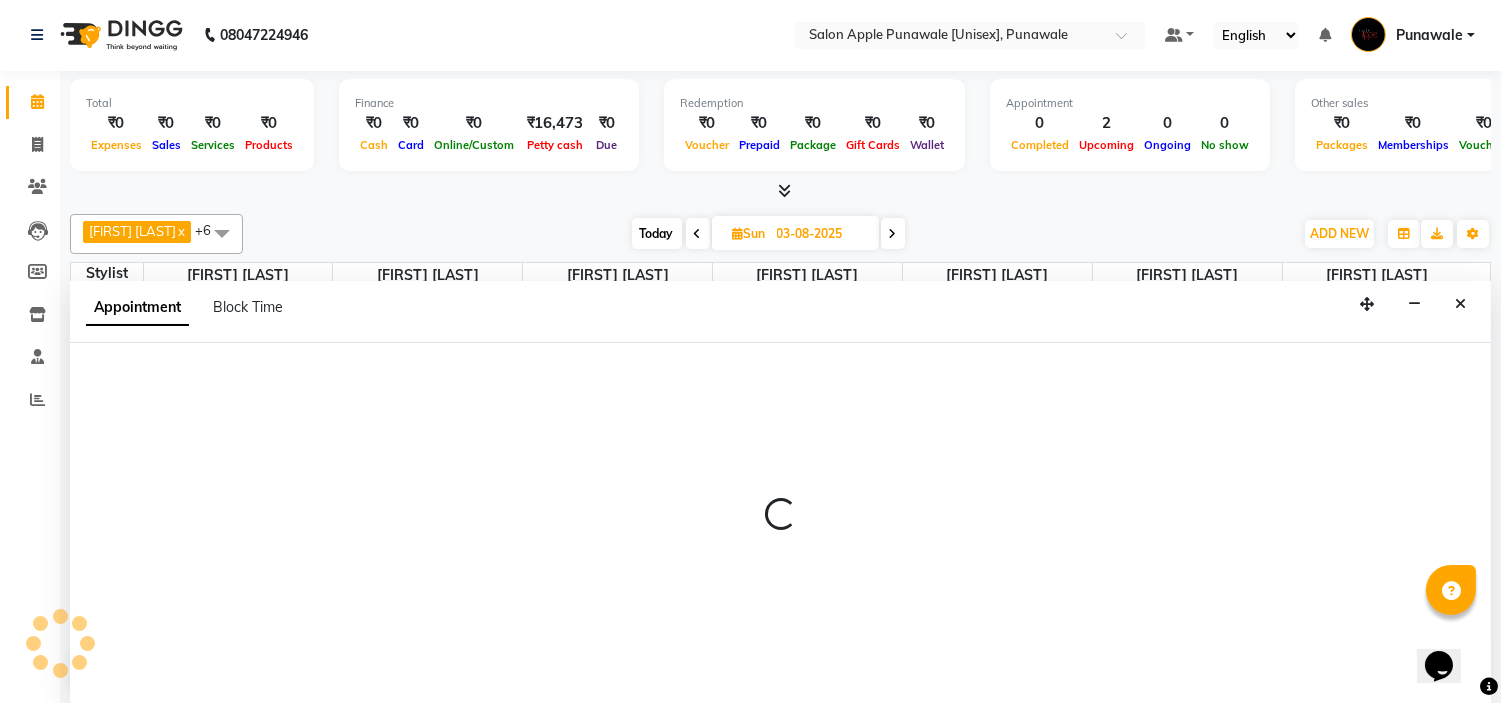 type on "04-08-2025" 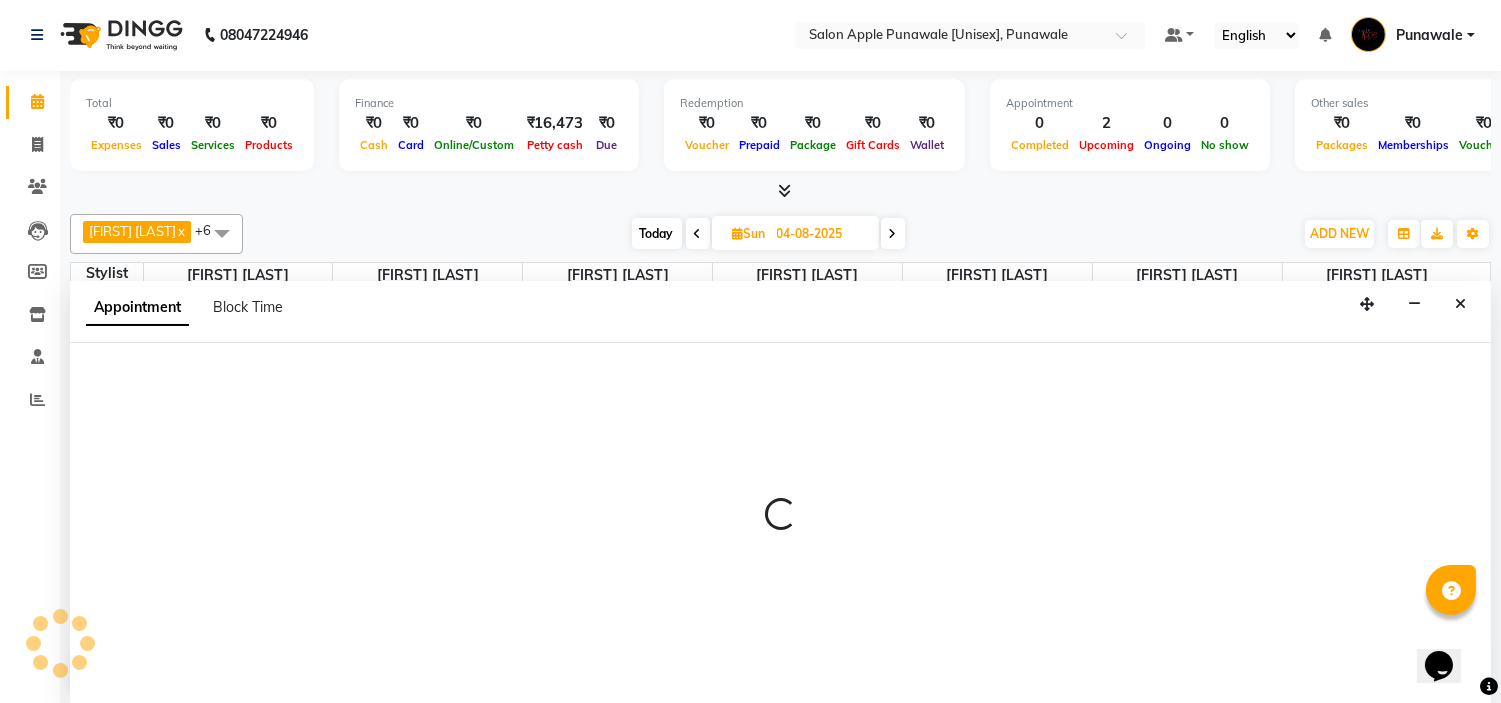 select on "80185" 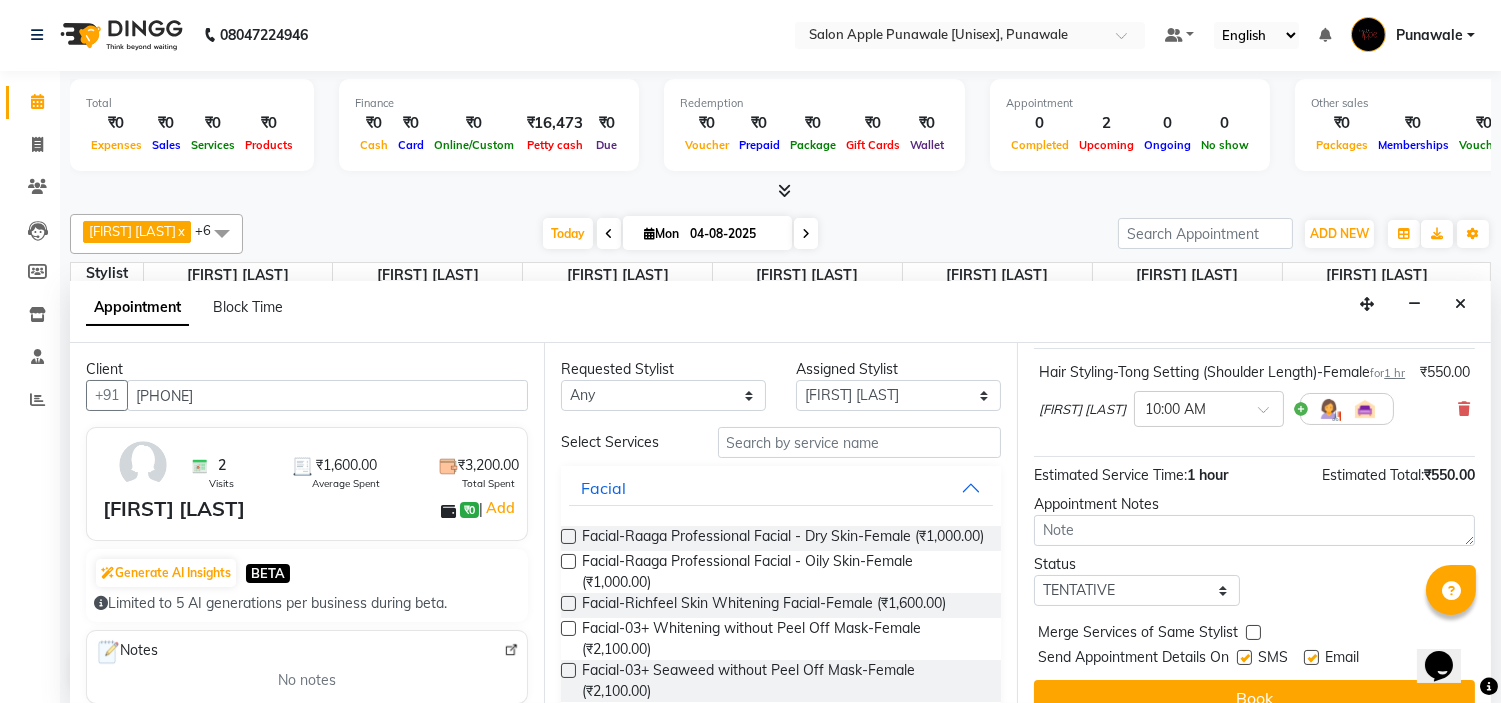 scroll, scrollTop: 186, scrollLeft: 0, axis: vertical 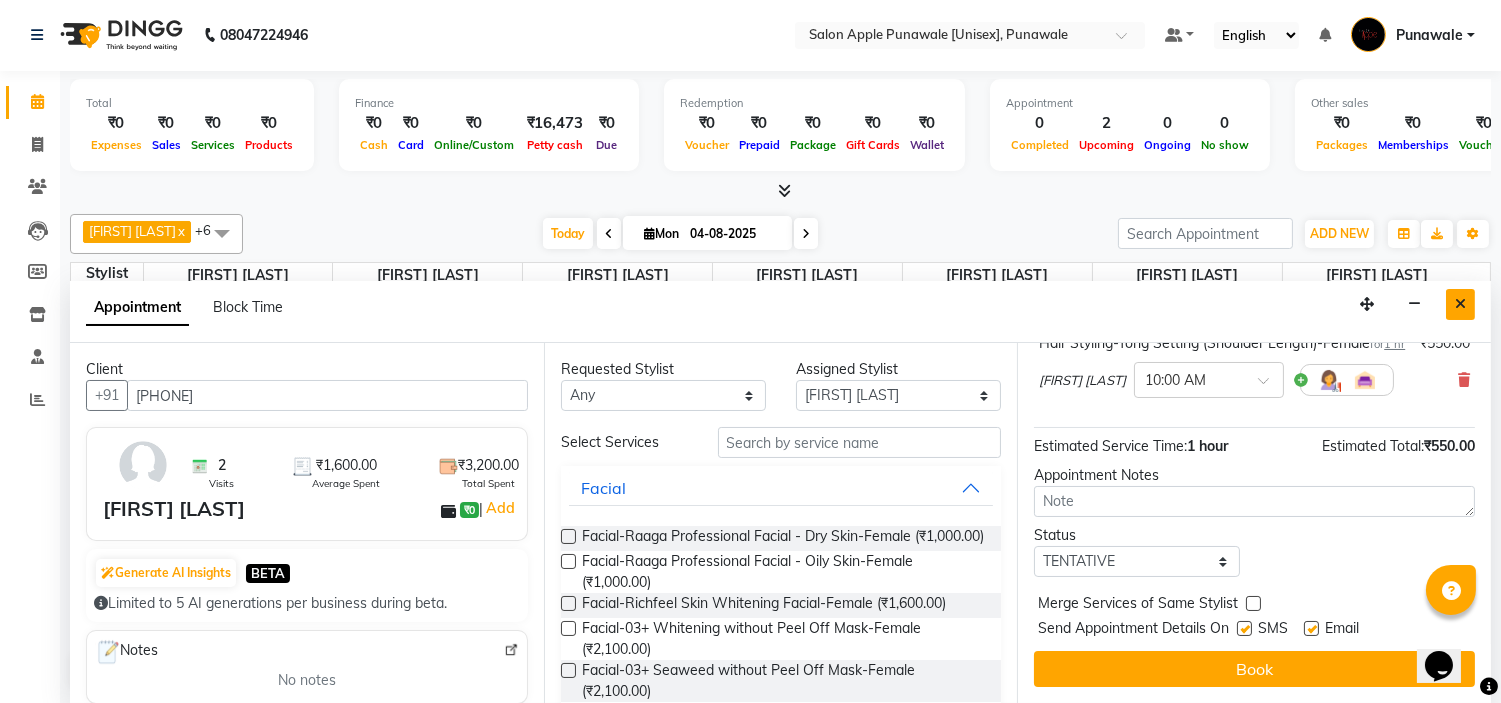 click at bounding box center [1460, 304] 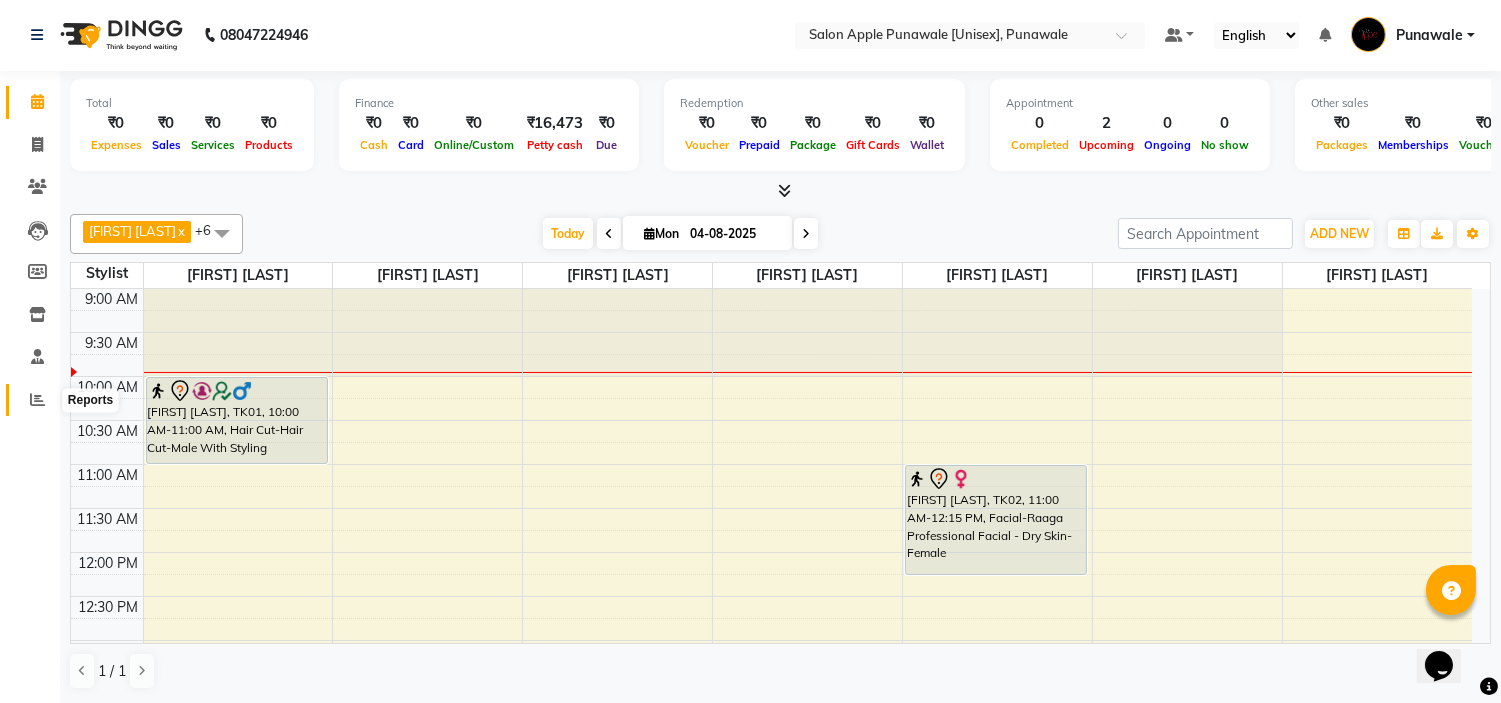 click 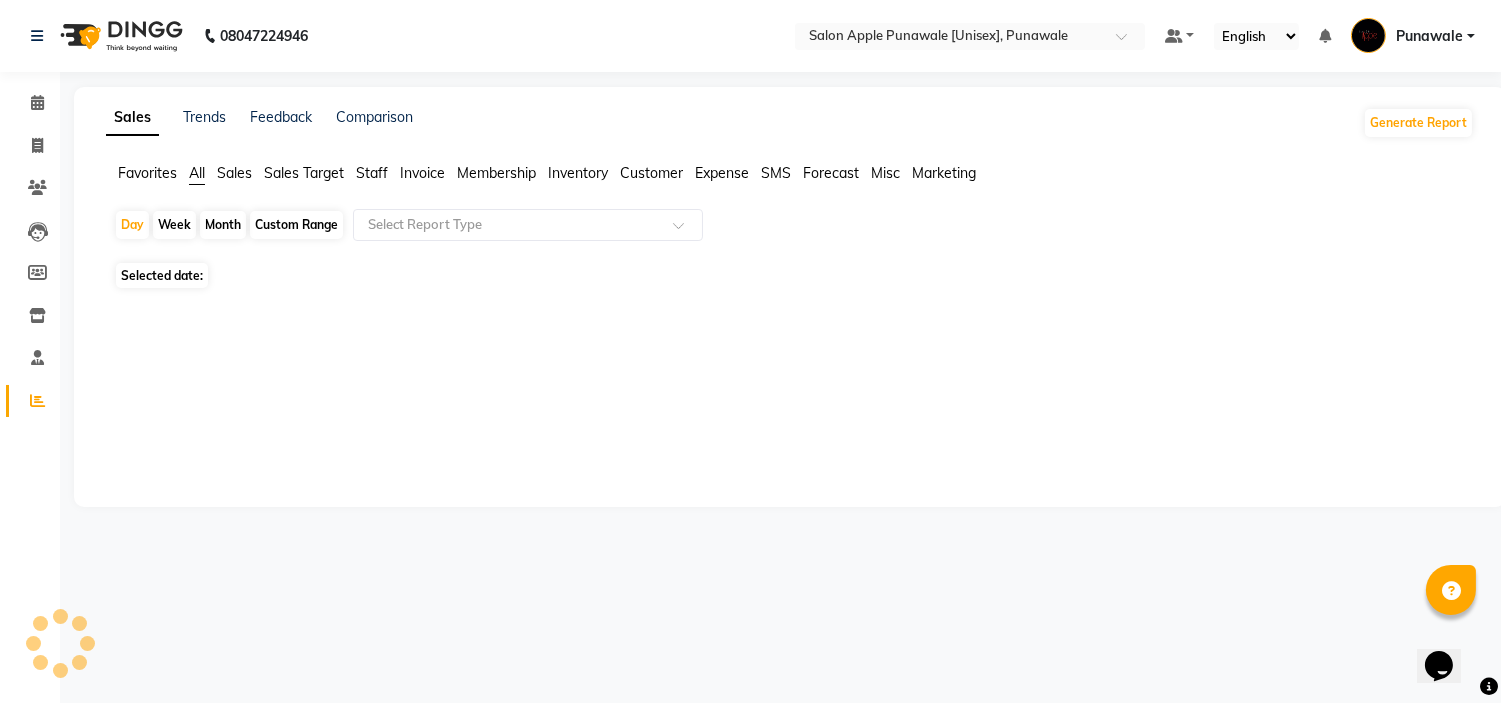 scroll, scrollTop: 0, scrollLeft: 0, axis: both 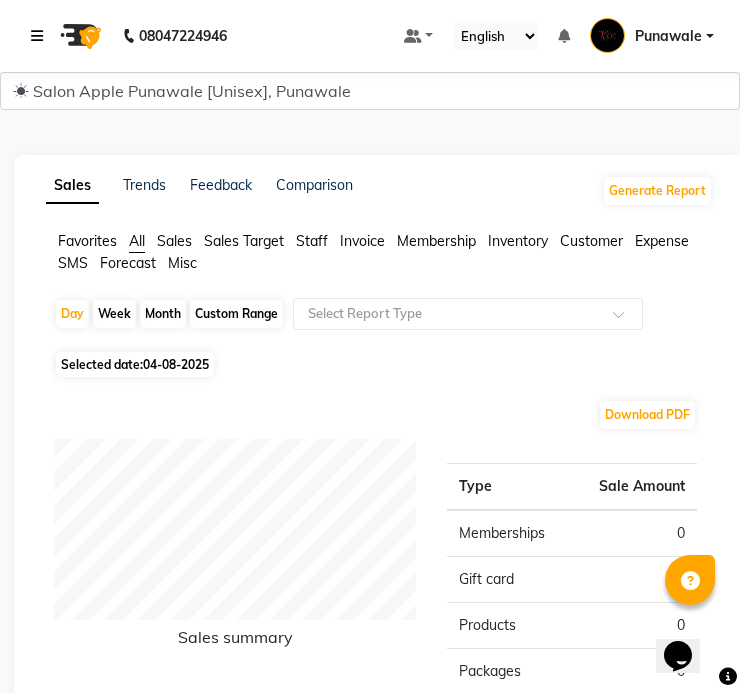 click at bounding box center (37, 36) 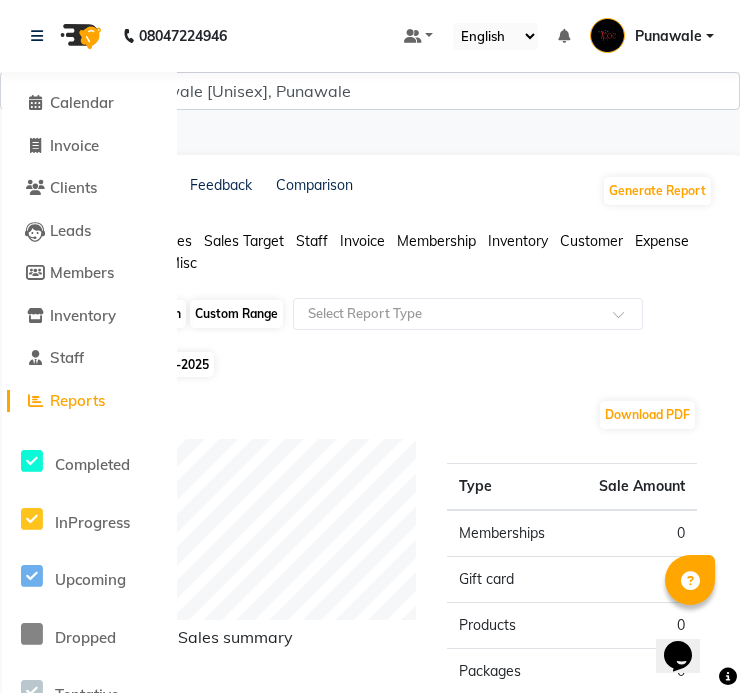 click on "Sales Trends Feedback Comparison Generate Report Favorites All Sales Sales Target Staff Invoice Membership Inventory Customer Expense SMS Forecast Misc  Day   Week   Month   Custom Range  Select Report Type Selected date:  04-08-2025  Download PDF Sales summary Type Sale Amount Memberships 0 Gift card 0 Products 0 Packages 0 Tips 0 Services 0 Prepaid 0 Vouchers 0 Fee 0 Total 0 ★ Mark as Favorite  Choose how you'd like to save "" report to favorites  Save to Personal Favorites:   Only you can see this report in your favorites tab. Share with Organization:   Everyone in your organization can see this report in their favorites tab.  Save to Favorites" 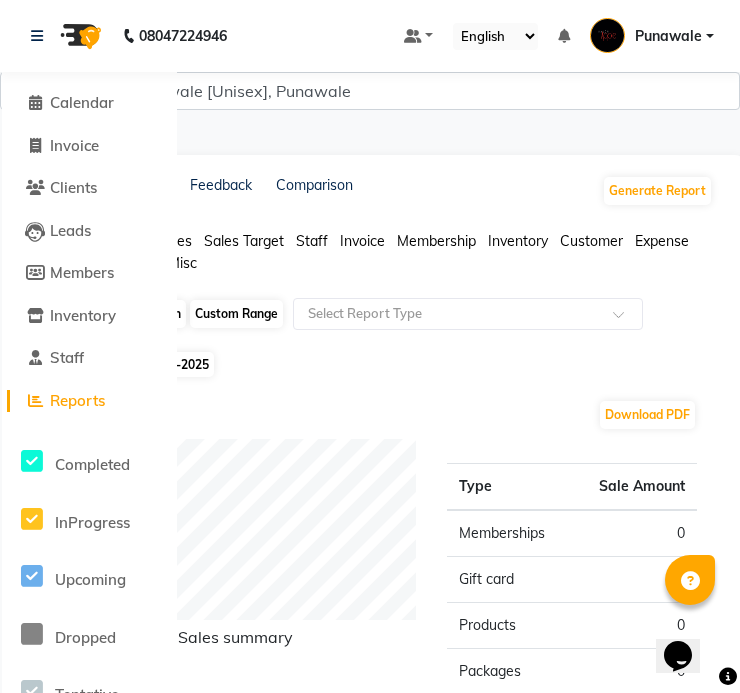 click on "08047224946 Select Location × Salon Apple Punawale [Unisex], Punawale Default Panel My Panel English ENGLISH Español العربية मराठी हिंदी ગુજરાતી தமிழ் 中文 Notifications nothing to show Punawale Manage Profile Change Password Sign out  Version:3.15.11  ☀ Salon Apple Punawale [Unisex], Punawale  Calendar  Invoice  Clients  Leads   Members  Inventory  Staff  Reports Completed InProgress Upcoming Dropped Tentative Check-In Confirm Bookings Generate Report Segments Page Builder Sales Trends Feedback Comparison Generate Report Favorites All Sales Sales Target Staff Invoice Membership Inventory Customer Expense SMS Forecast Misc  Day   Week   Month   Custom Range  Select Report Type Selected date:  04-08-2025  Download PDF Sales summary Type Sale Amount Memberships 0 Gift card 0 Products 0 Packages 0 Tips 0 Services 0 Prepaid 0 Vouchers 0 Fee 0 Total 0 ★ Mark as Favorite  Choose how you'd like to save "" report to favorites       Save to Favorites" at bounding box center (370, 543) 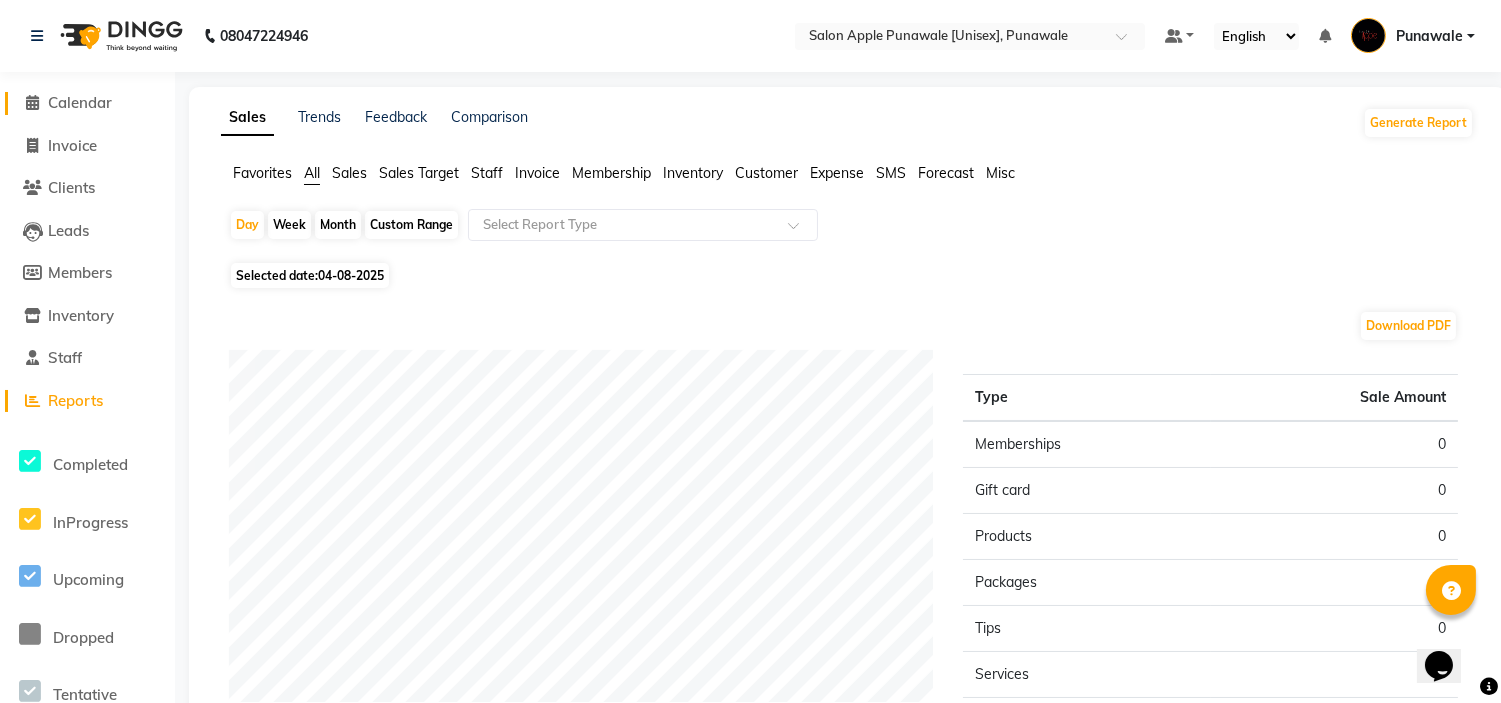 click on "Calendar" 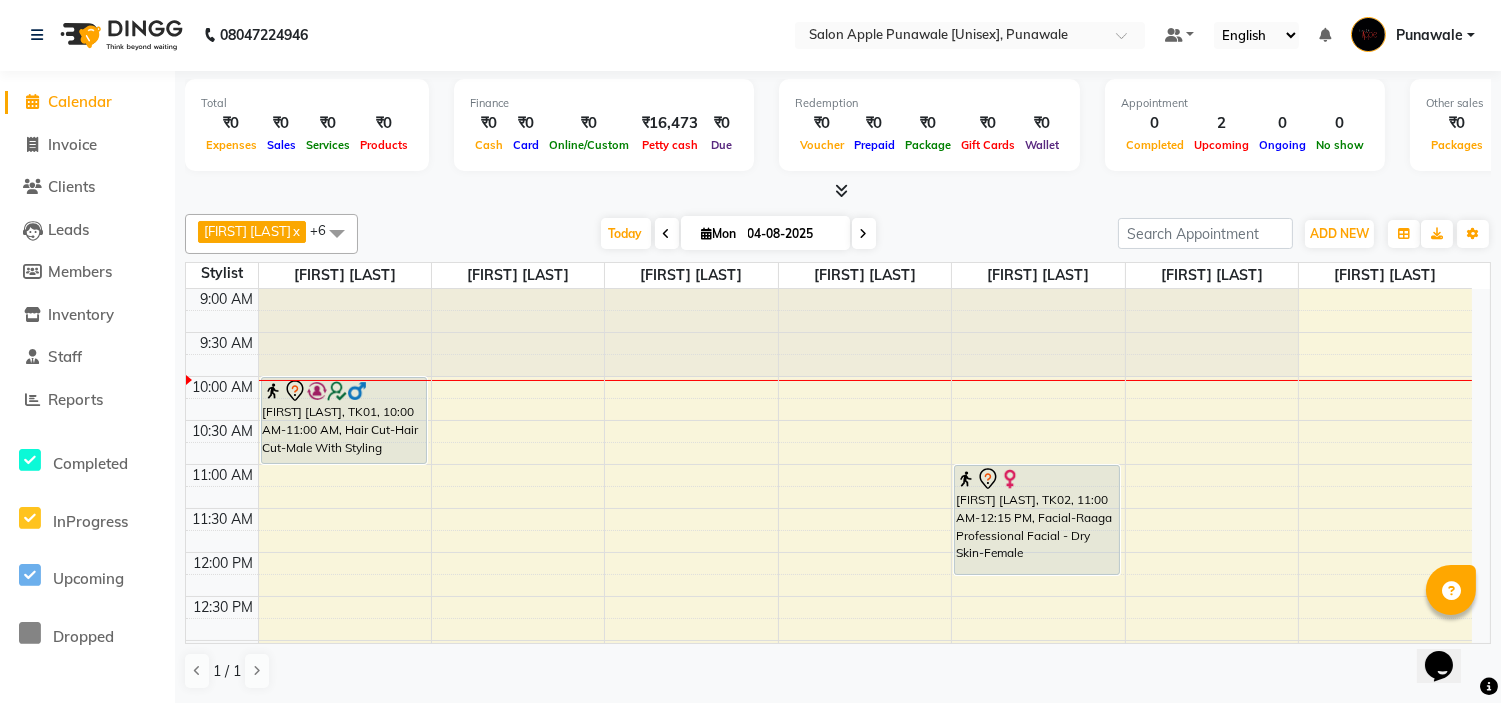 scroll, scrollTop: 0, scrollLeft: 0, axis: both 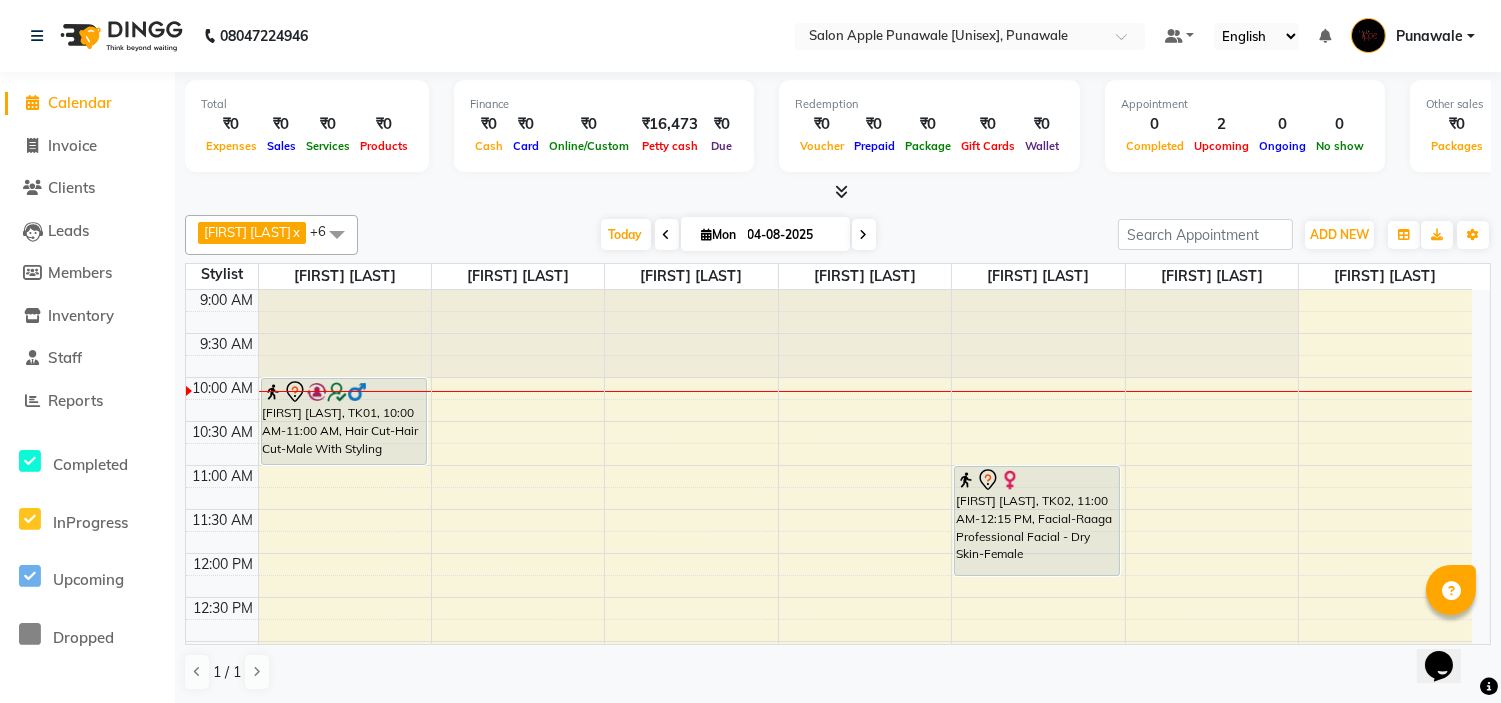 click at bounding box center [864, 234] 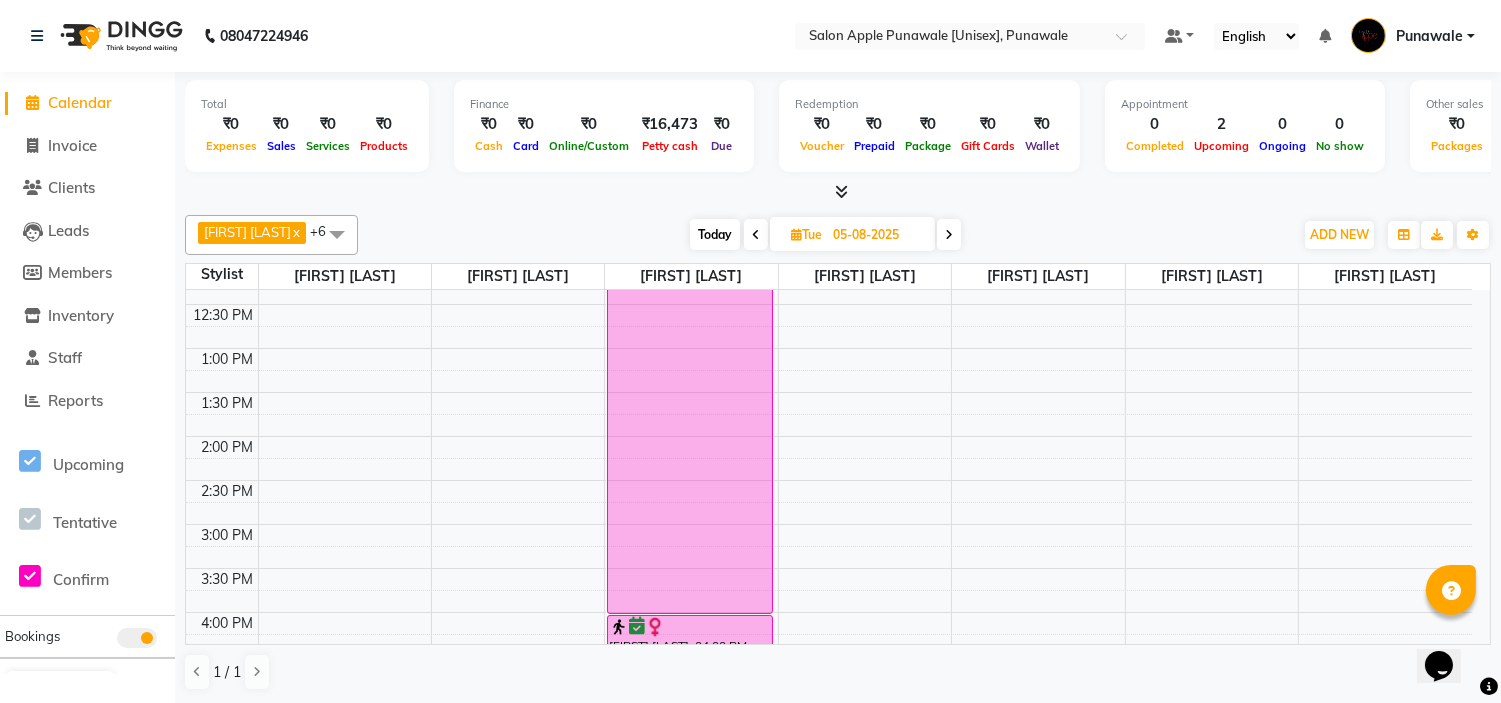 scroll, scrollTop: 0, scrollLeft: 0, axis: both 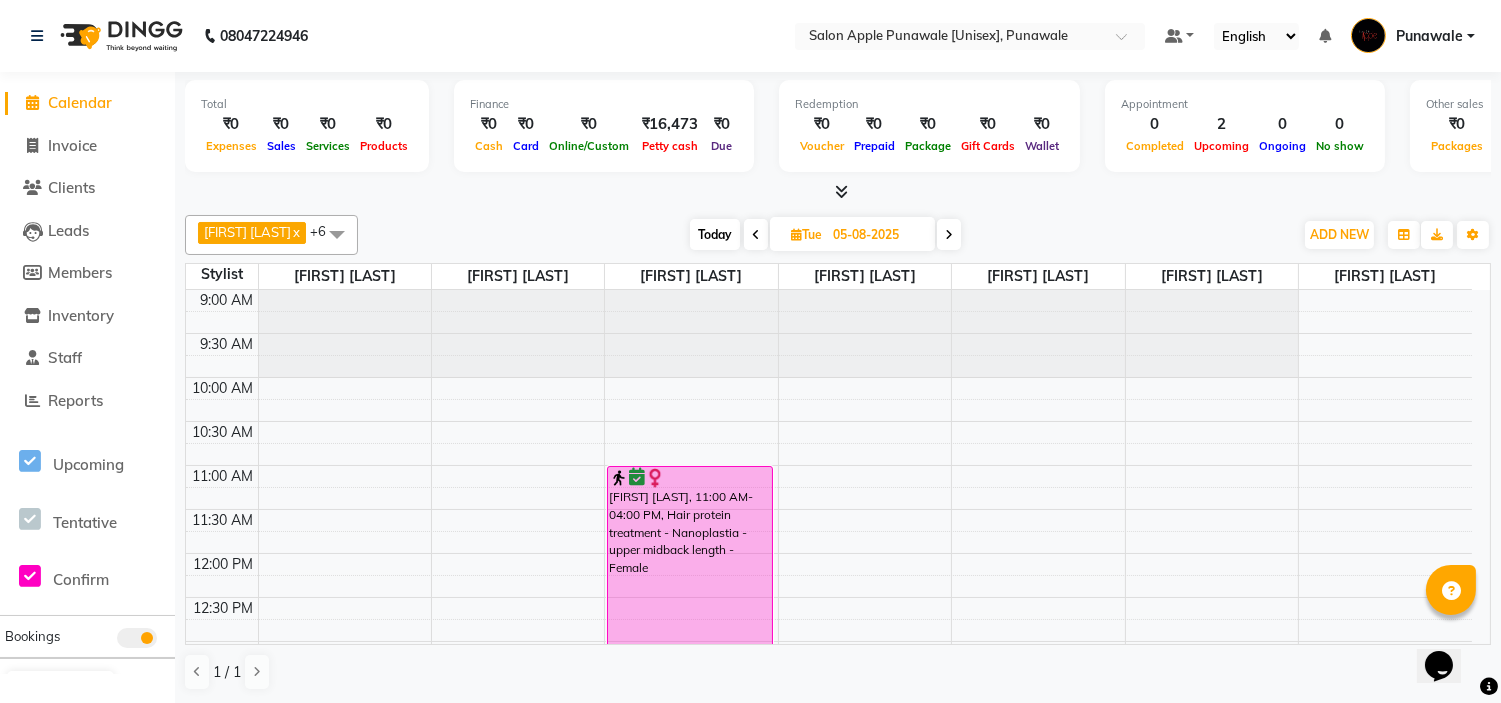 click at bounding box center [949, 234] 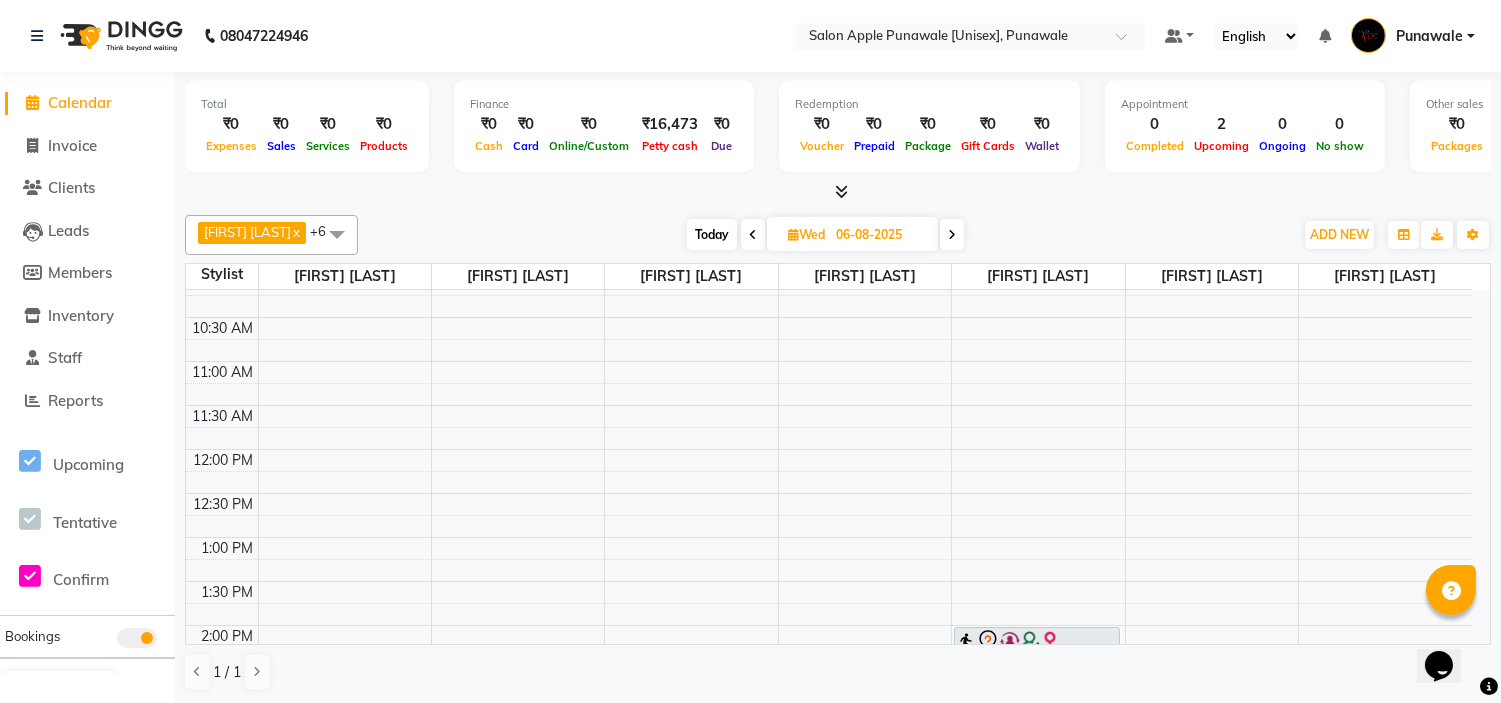 scroll, scrollTop: 326, scrollLeft: 0, axis: vertical 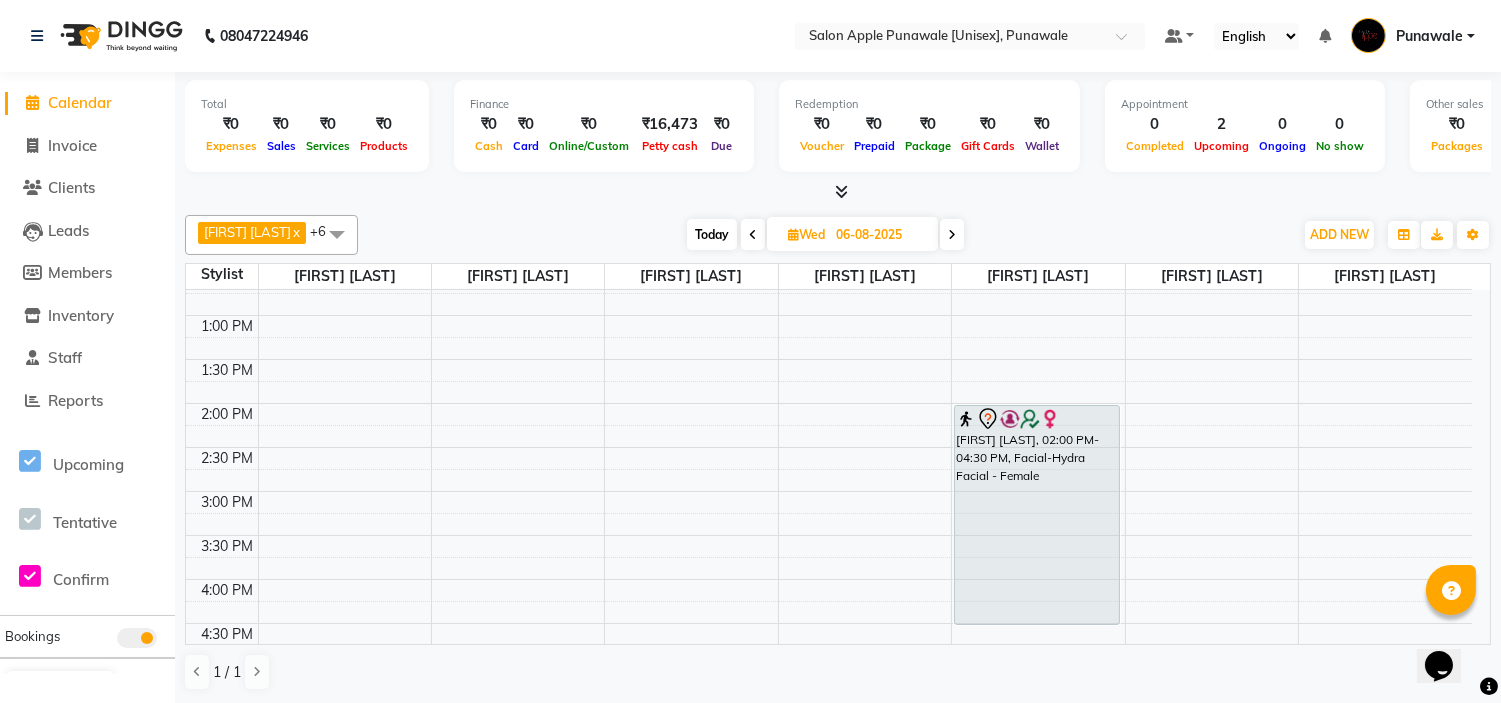 click at bounding box center (753, 234) 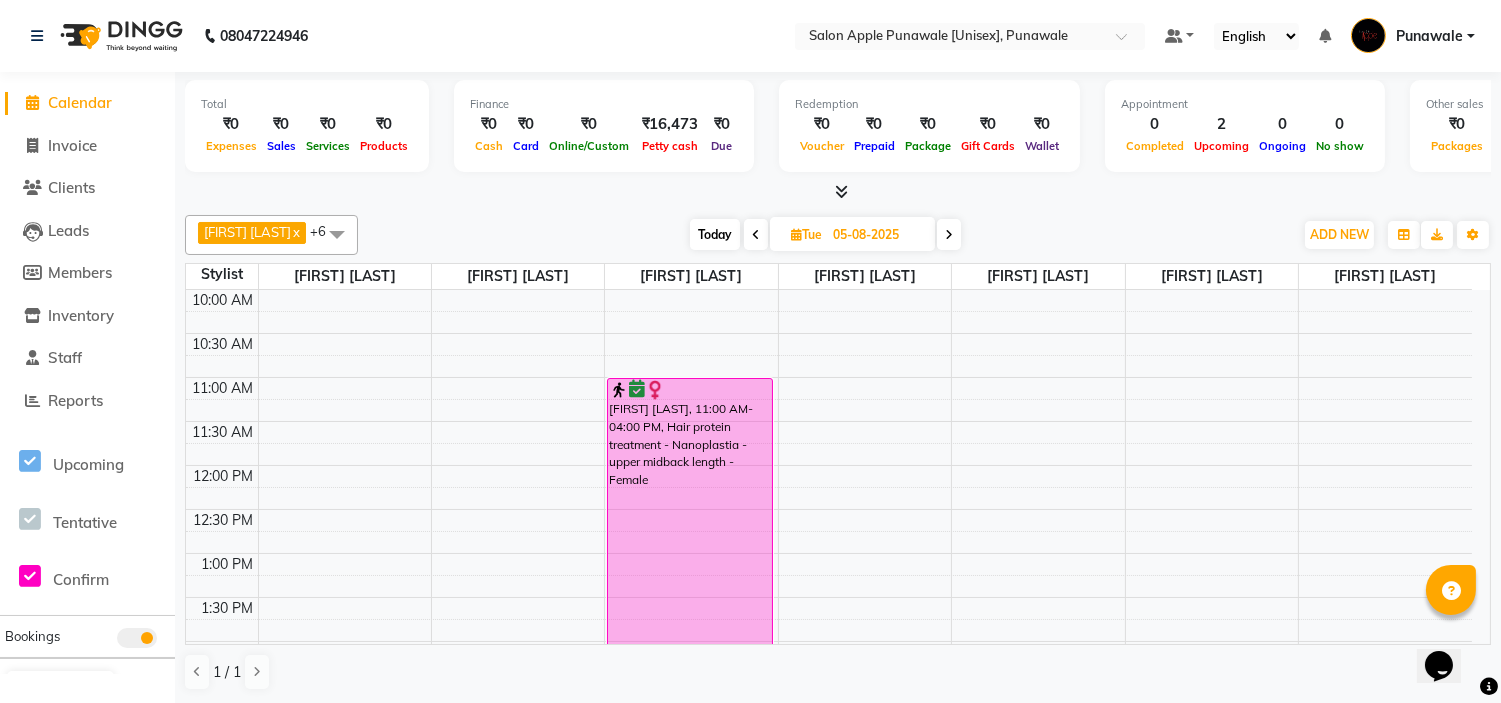 click at bounding box center [756, 234] 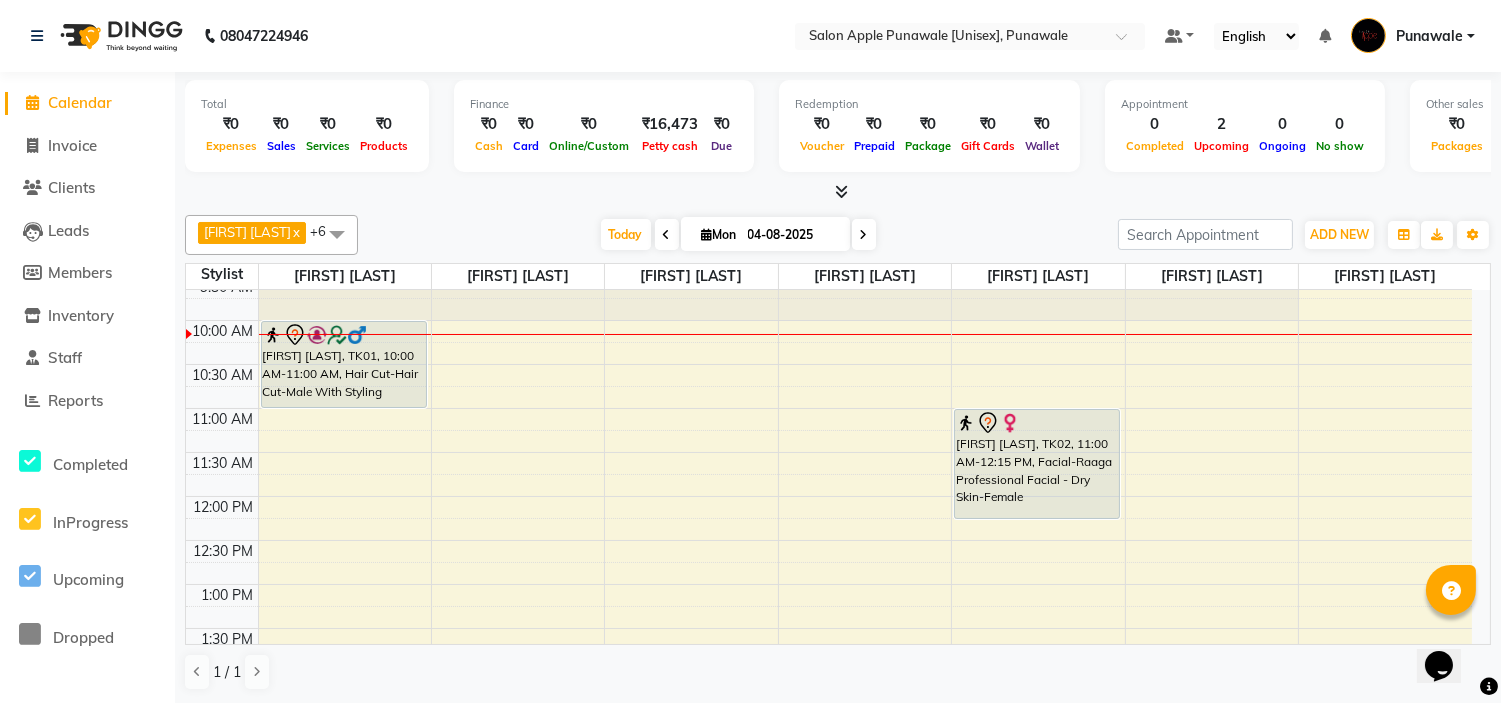 scroll, scrollTop: 111, scrollLeft: 0, axis: vertical 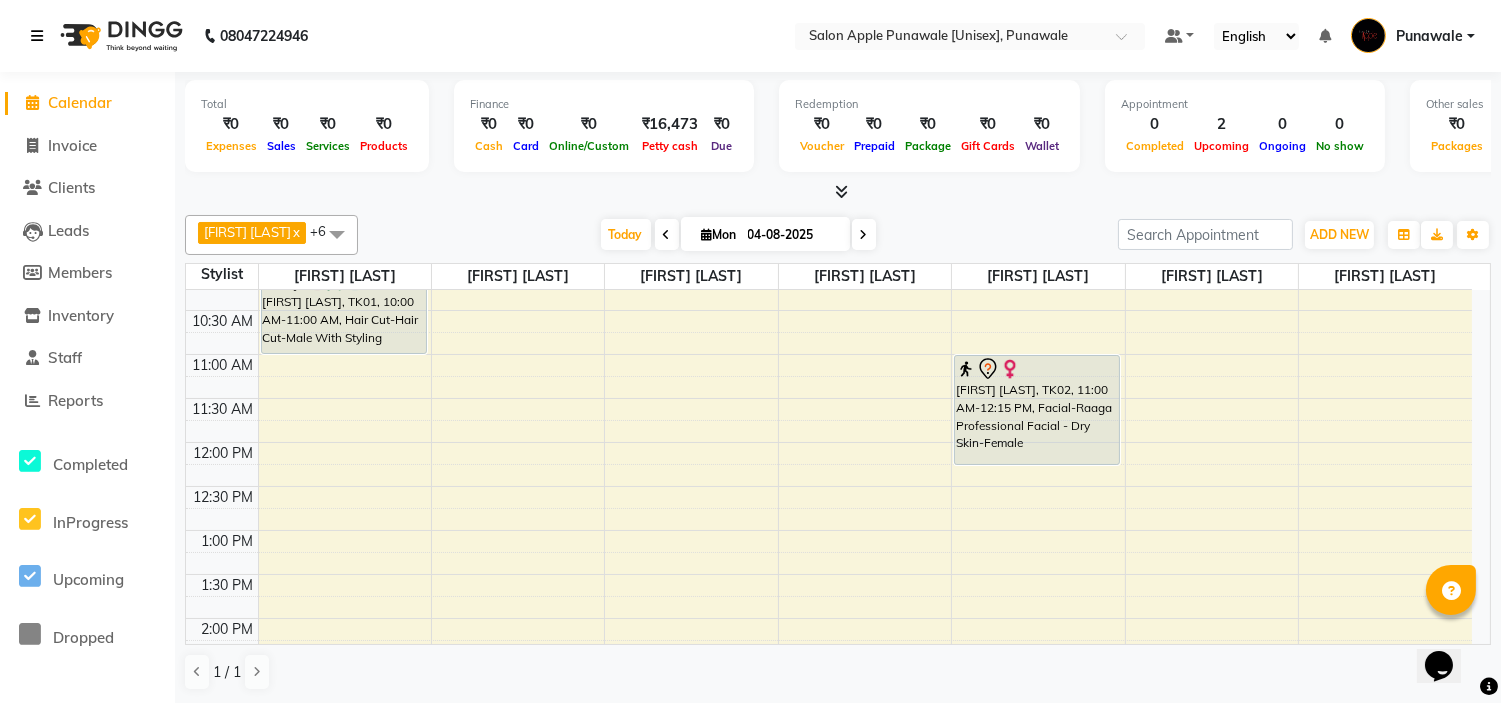click at bounding box center (37, 36) 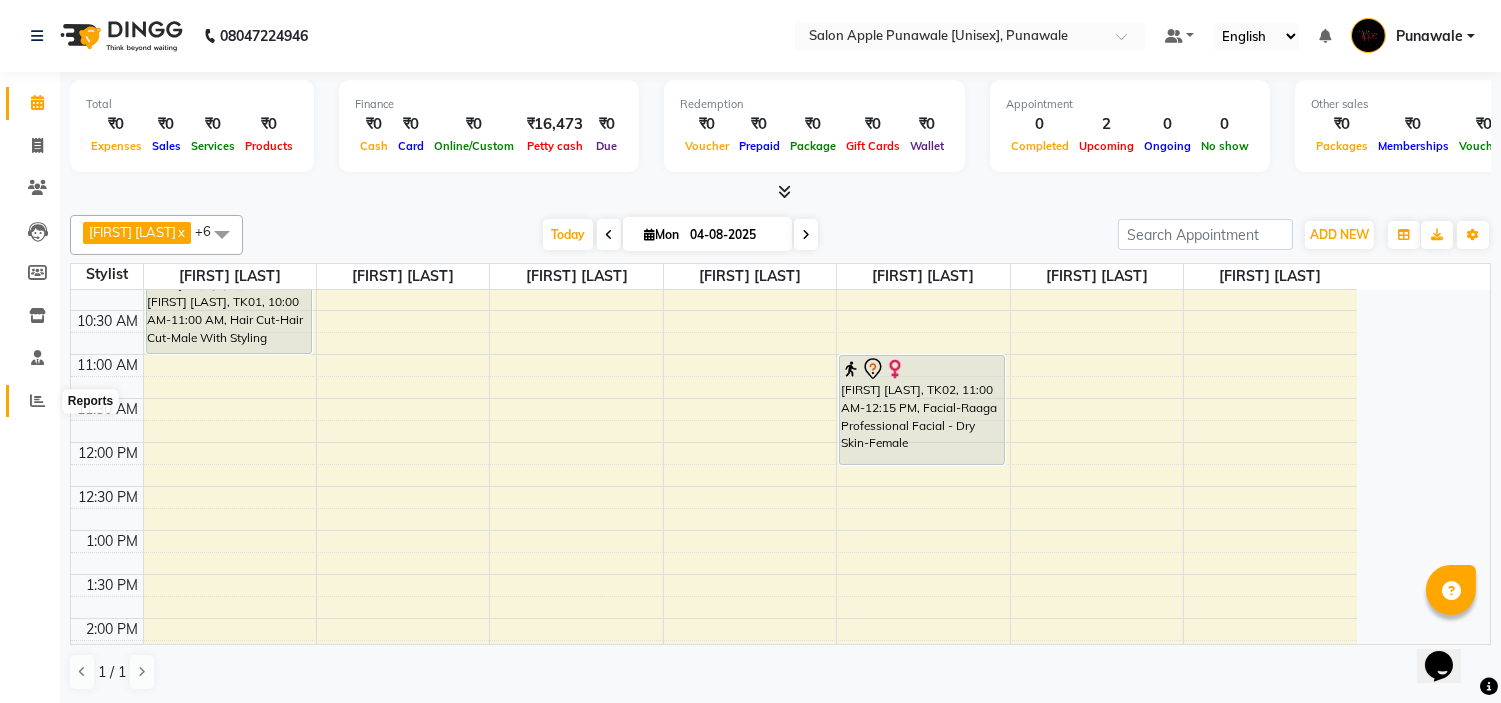 click 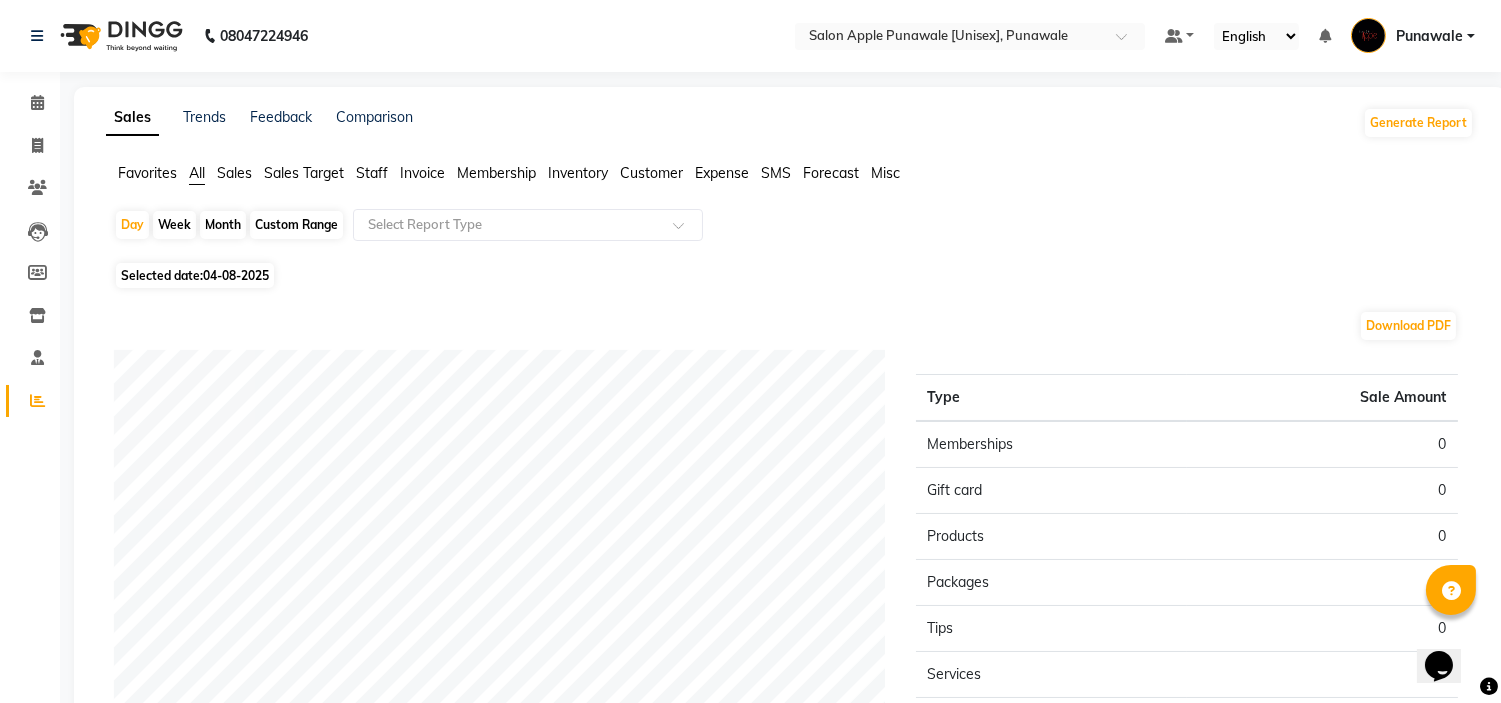 click on "Month" 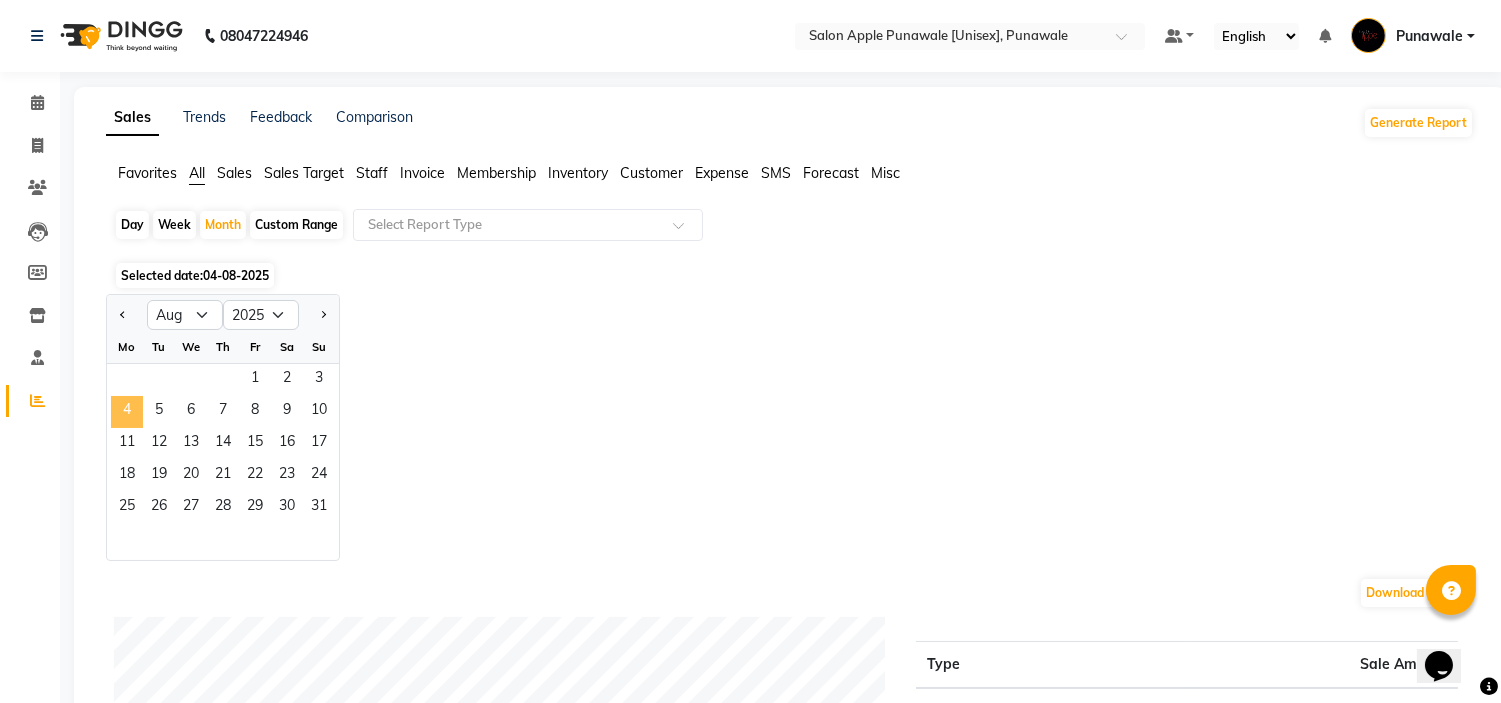 click on "4" 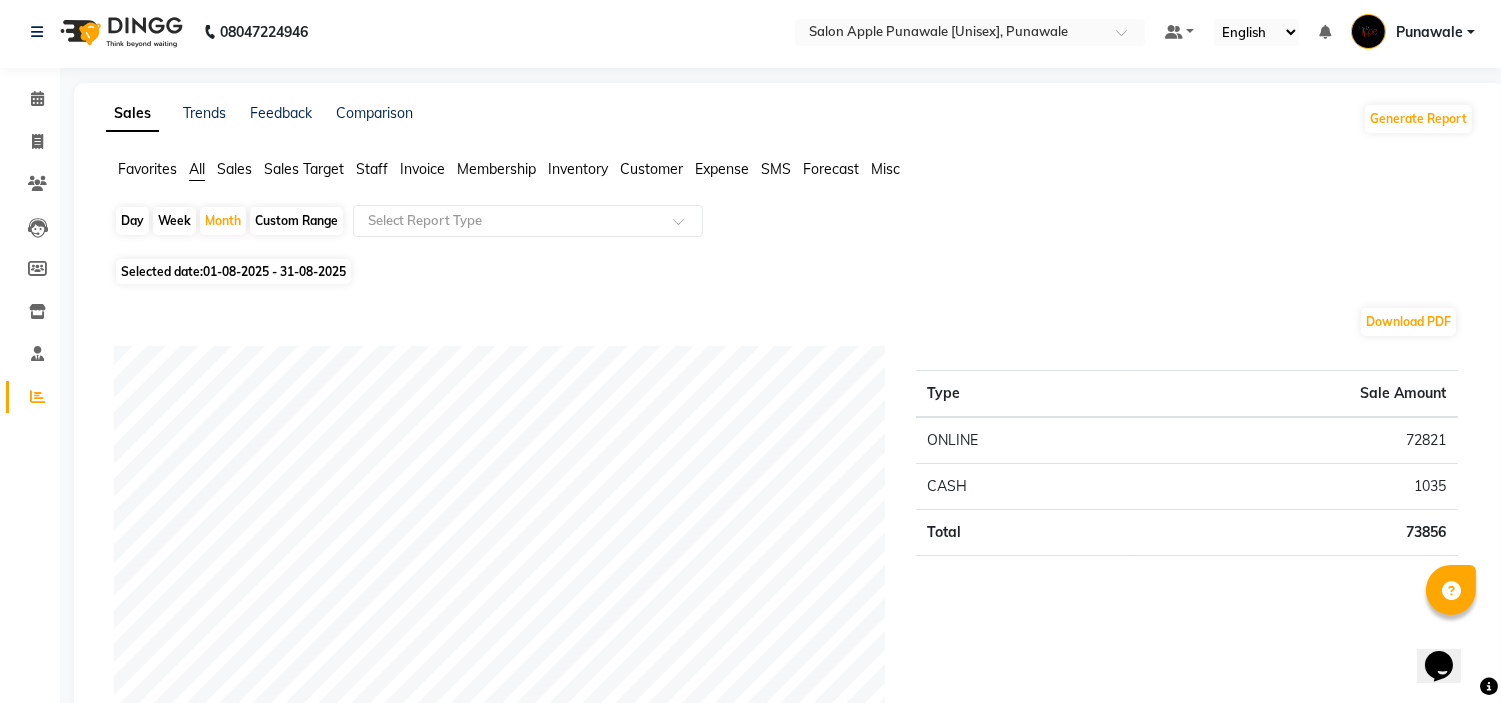 scroll, scrollTop: 0, scrollLeft: 0, axis: both 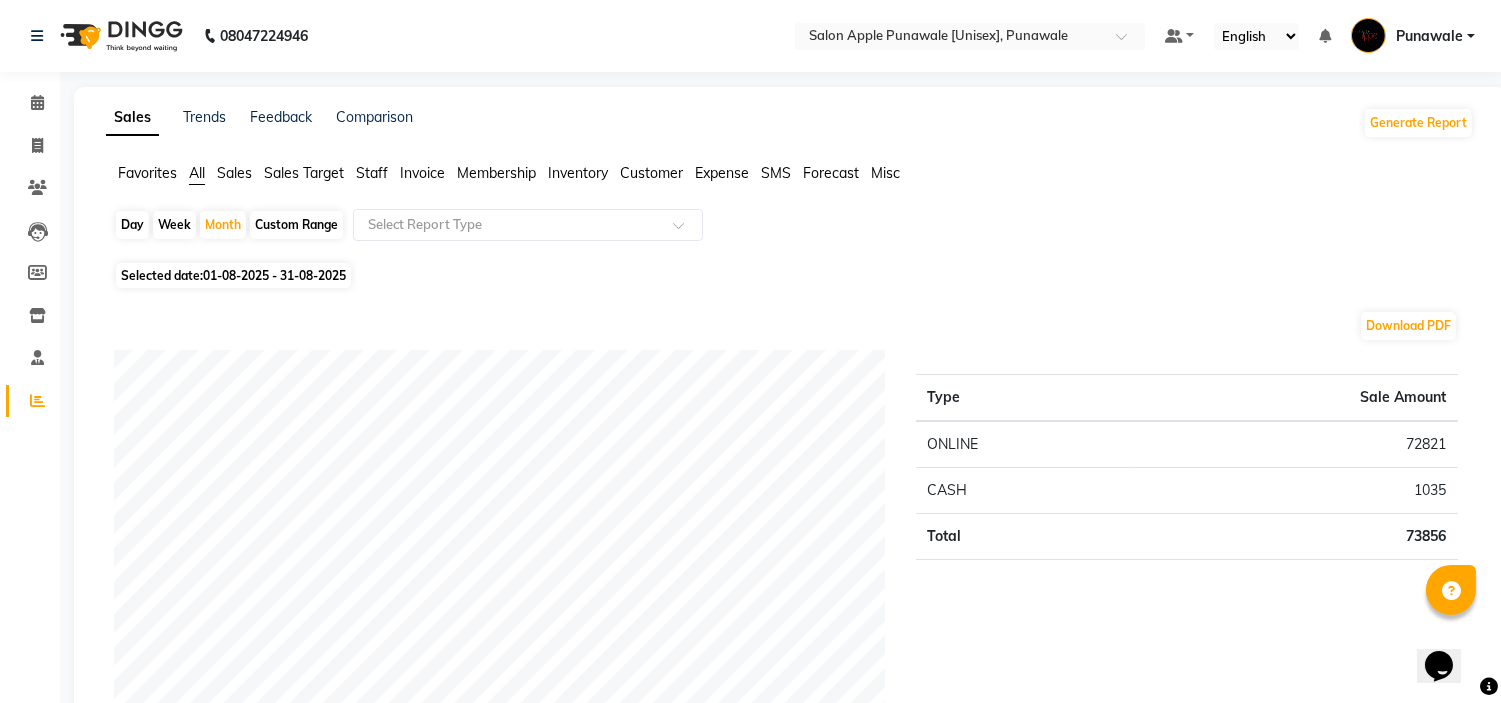 click on "Staff" 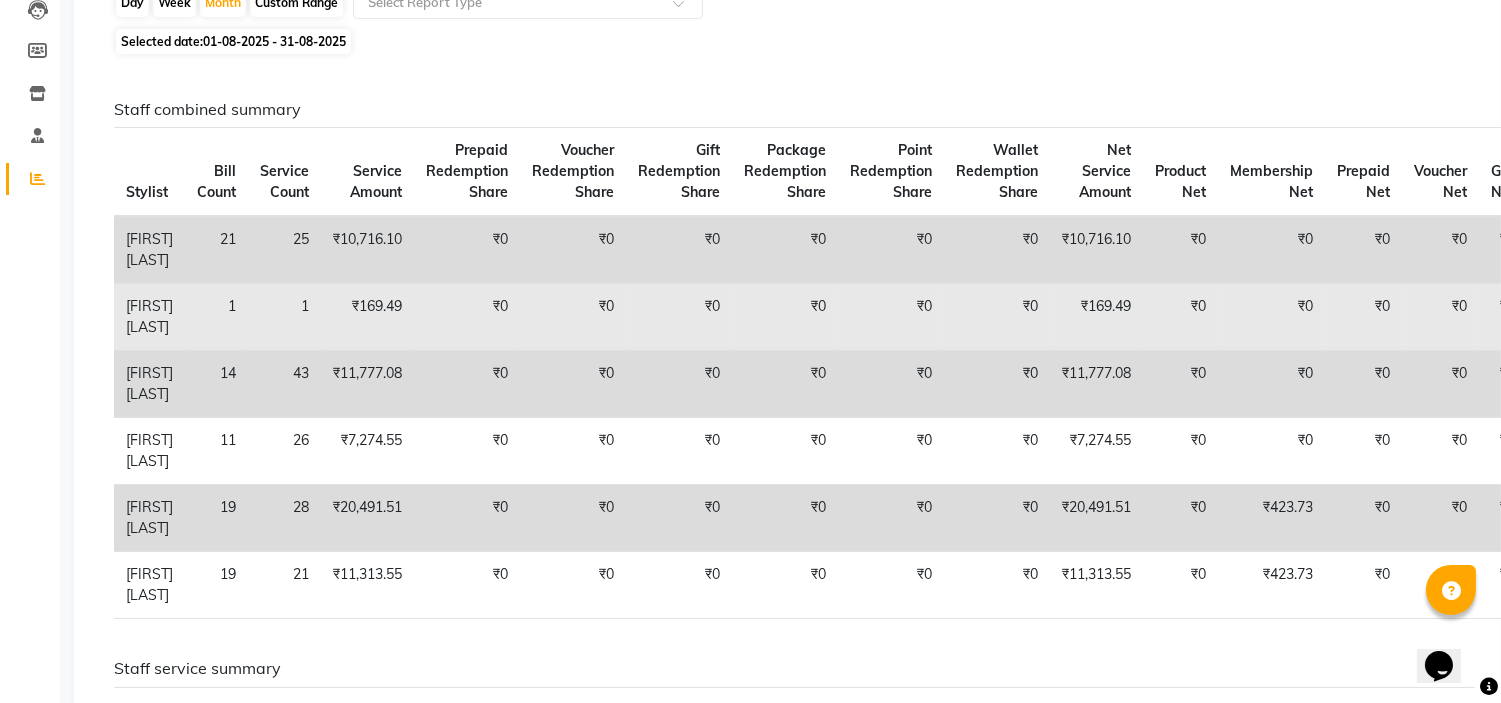 scroll, scrollTop: 0, scrollLeft: 0, axis: both 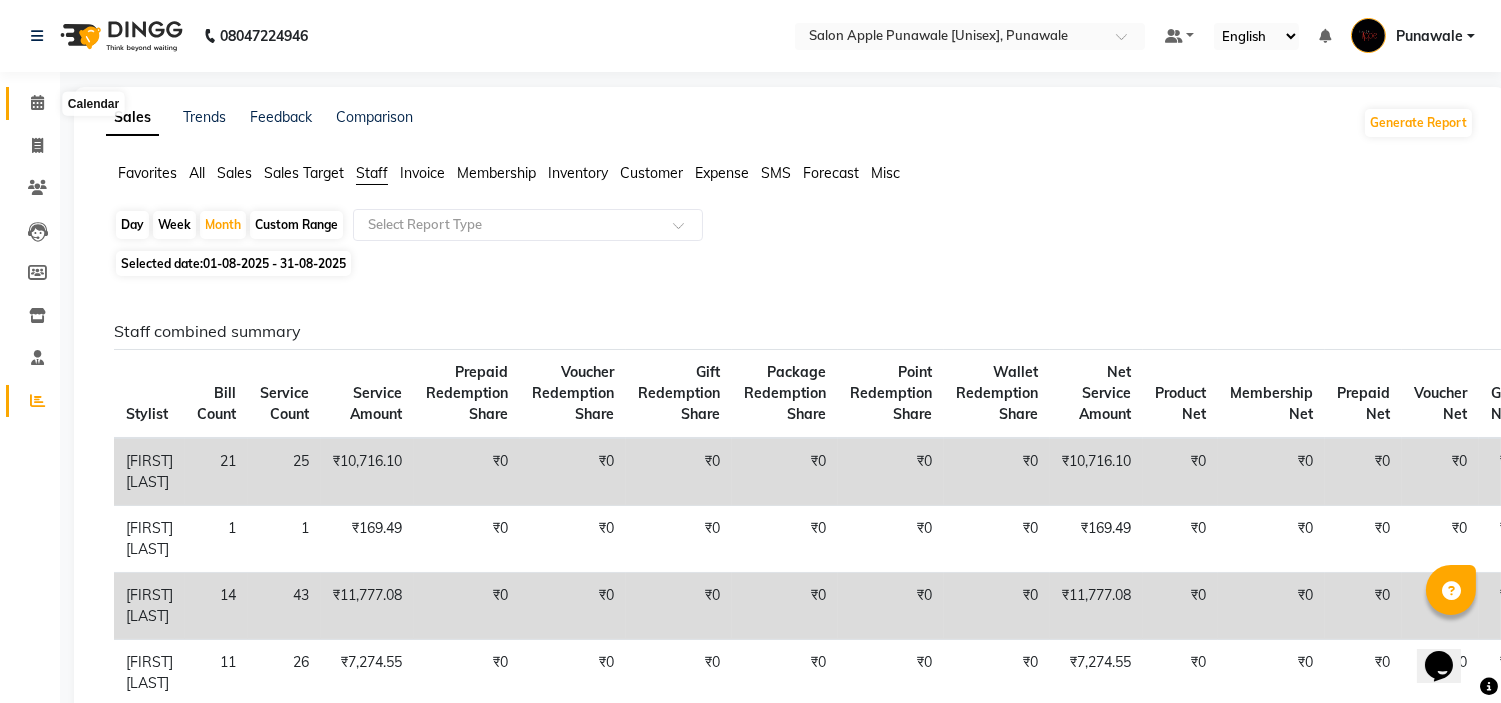click 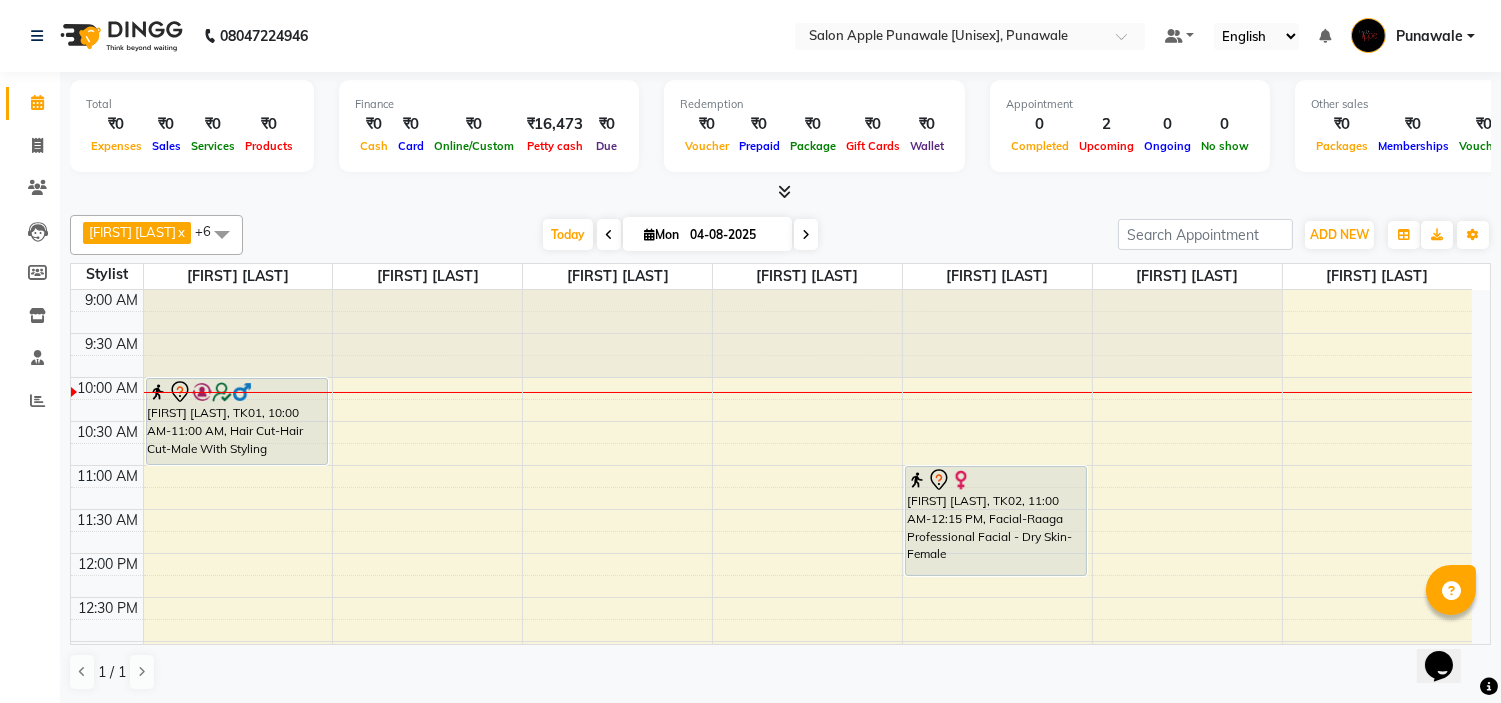 scroll, scrollTop: 111, scrollLeft: 0, axis: vertical 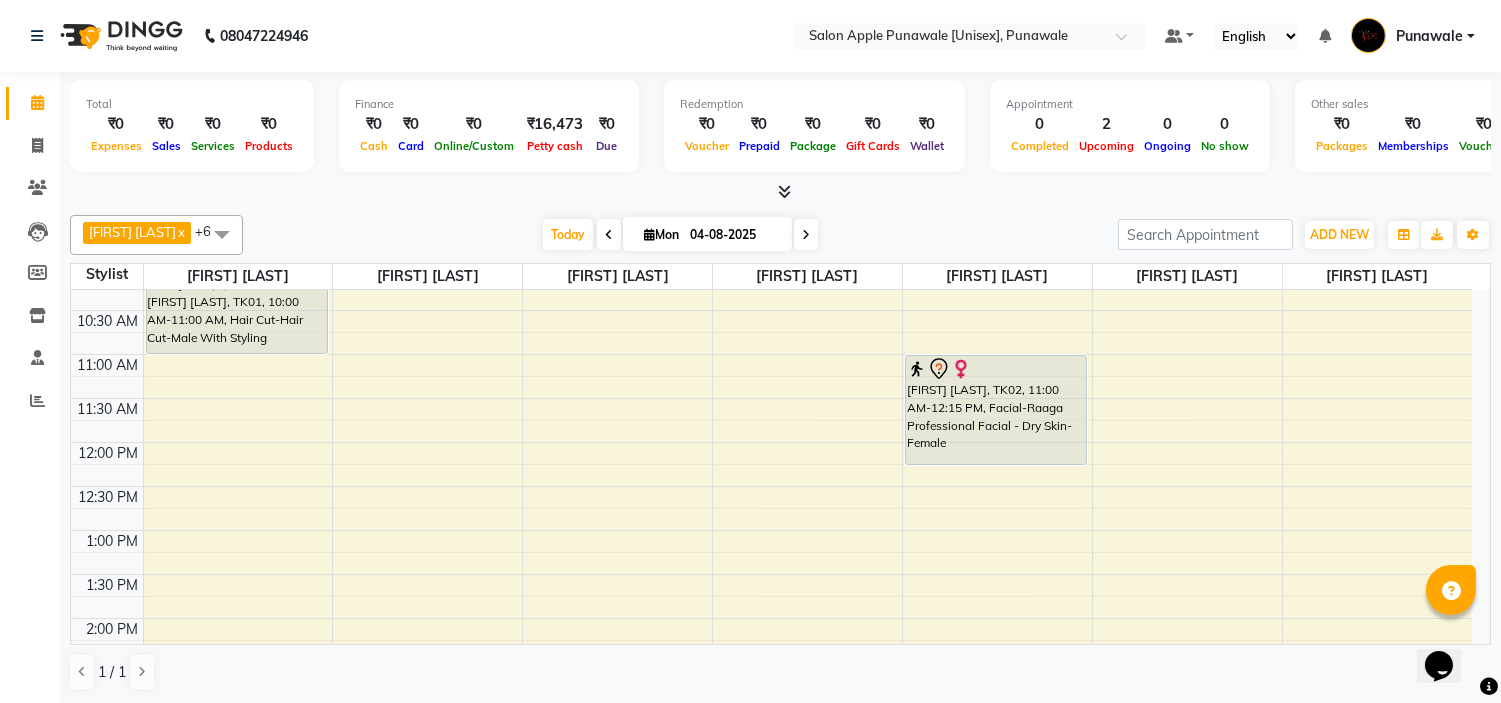 click on "04-08-2025" at bounding box center (734, 235) 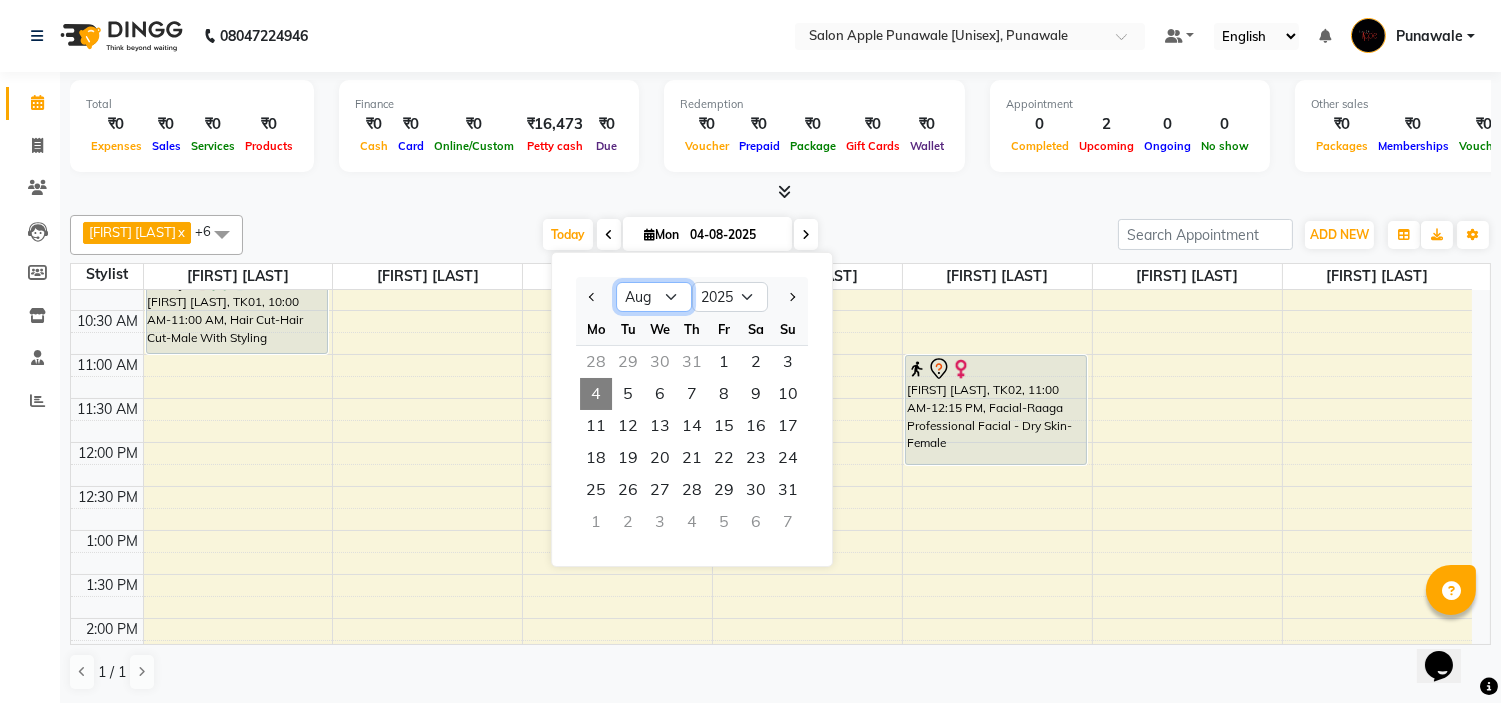 click on "Jan Feb Mar Apr May Jun Jul Aug Sep Oct Nov Dec" at bounding box center [654, 297] 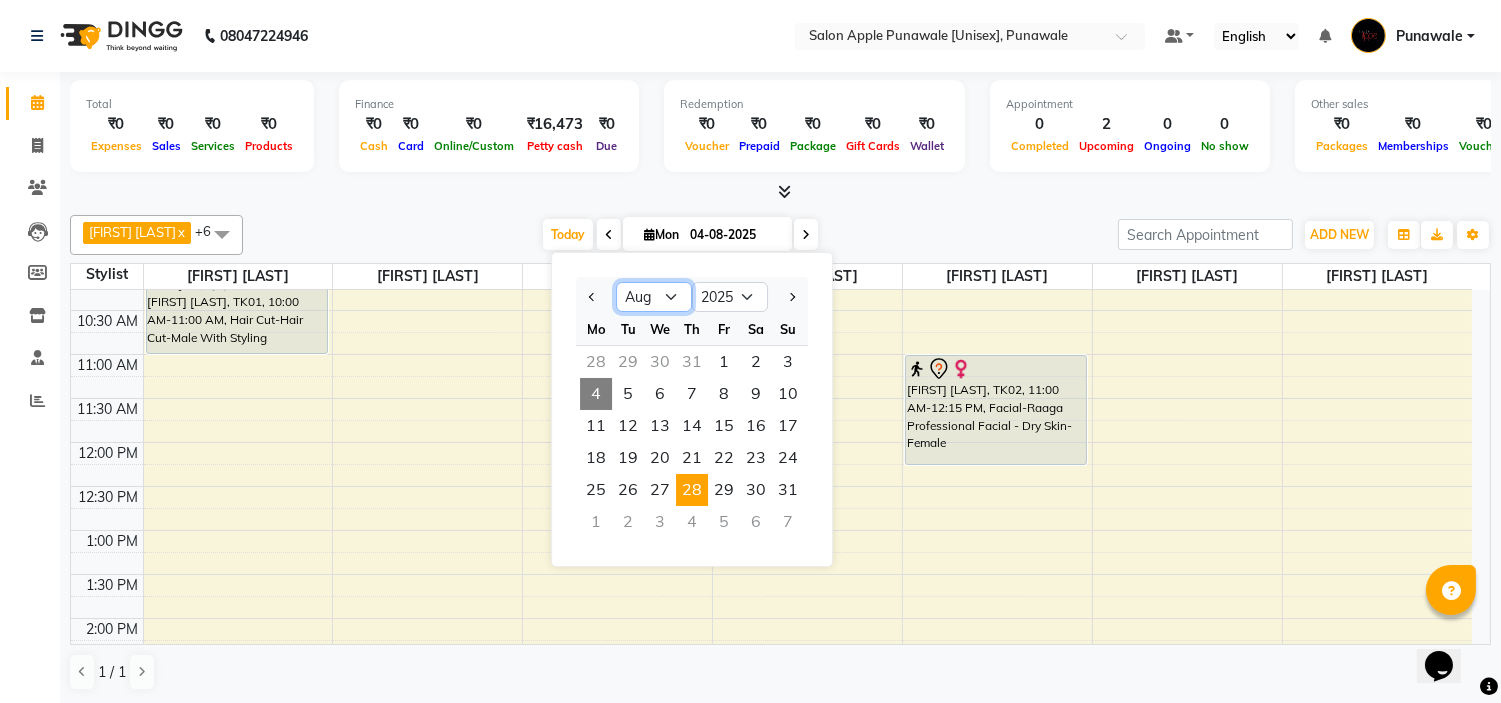 select on "7" 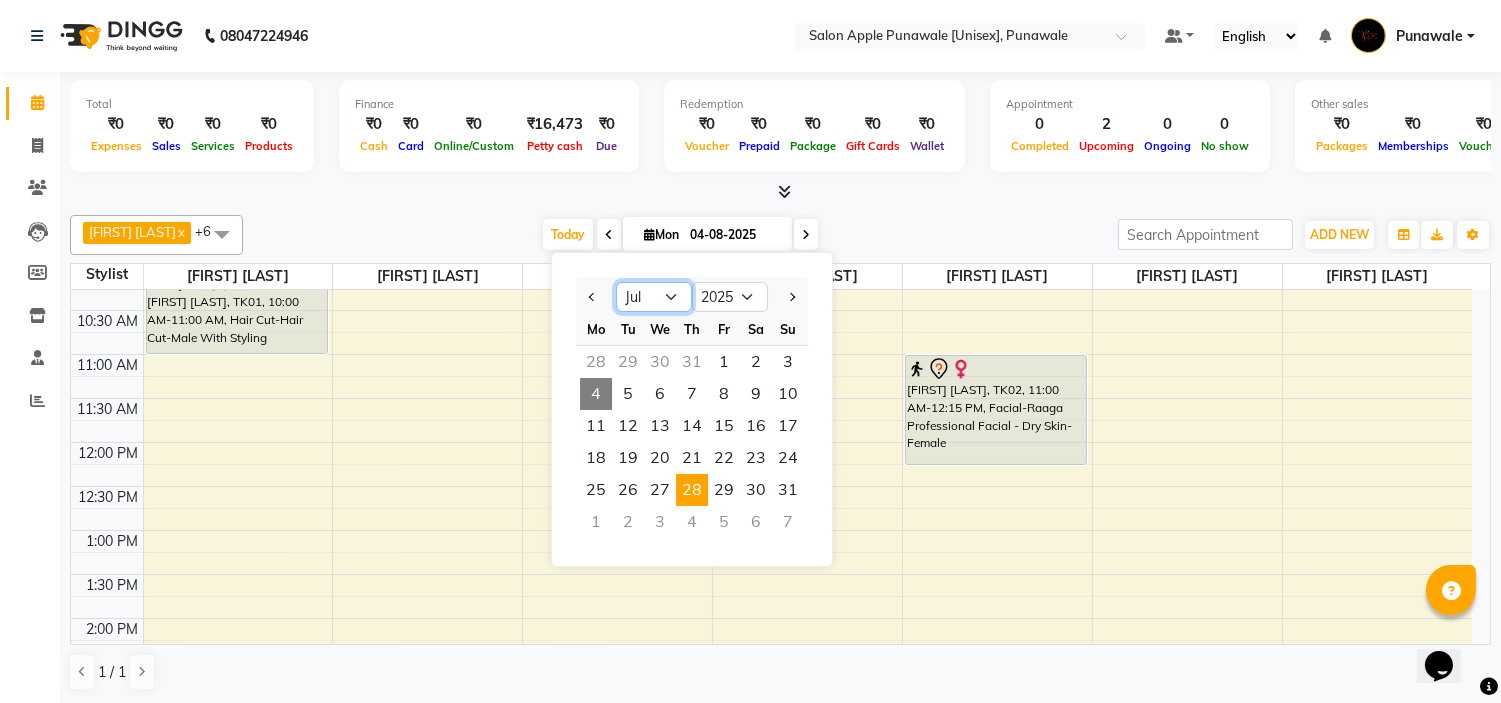 click on "Jan Feb Mar Apr May Jun Jul Aug Sep Oct Nov Dec" at bounding box center (654, 297) 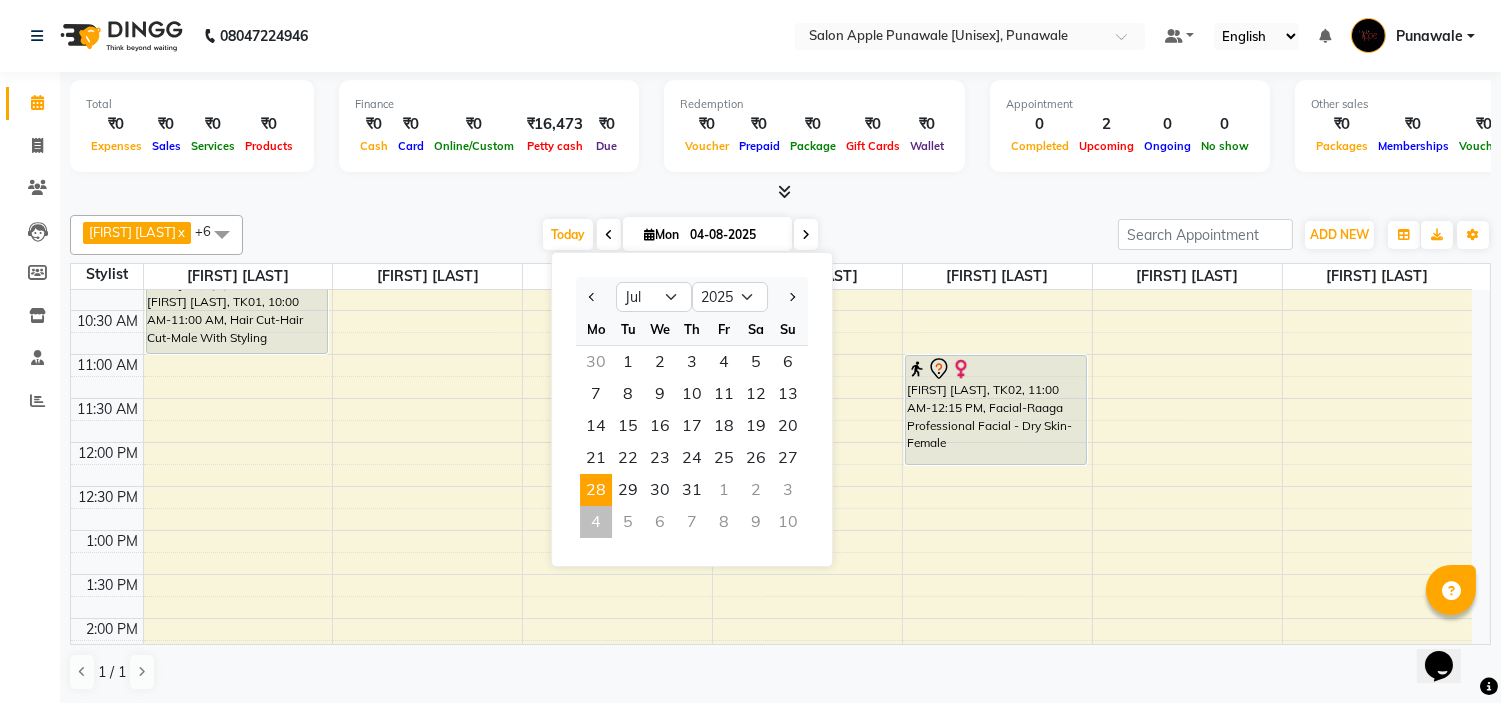 click on "28" at bounding box center [596, 490] 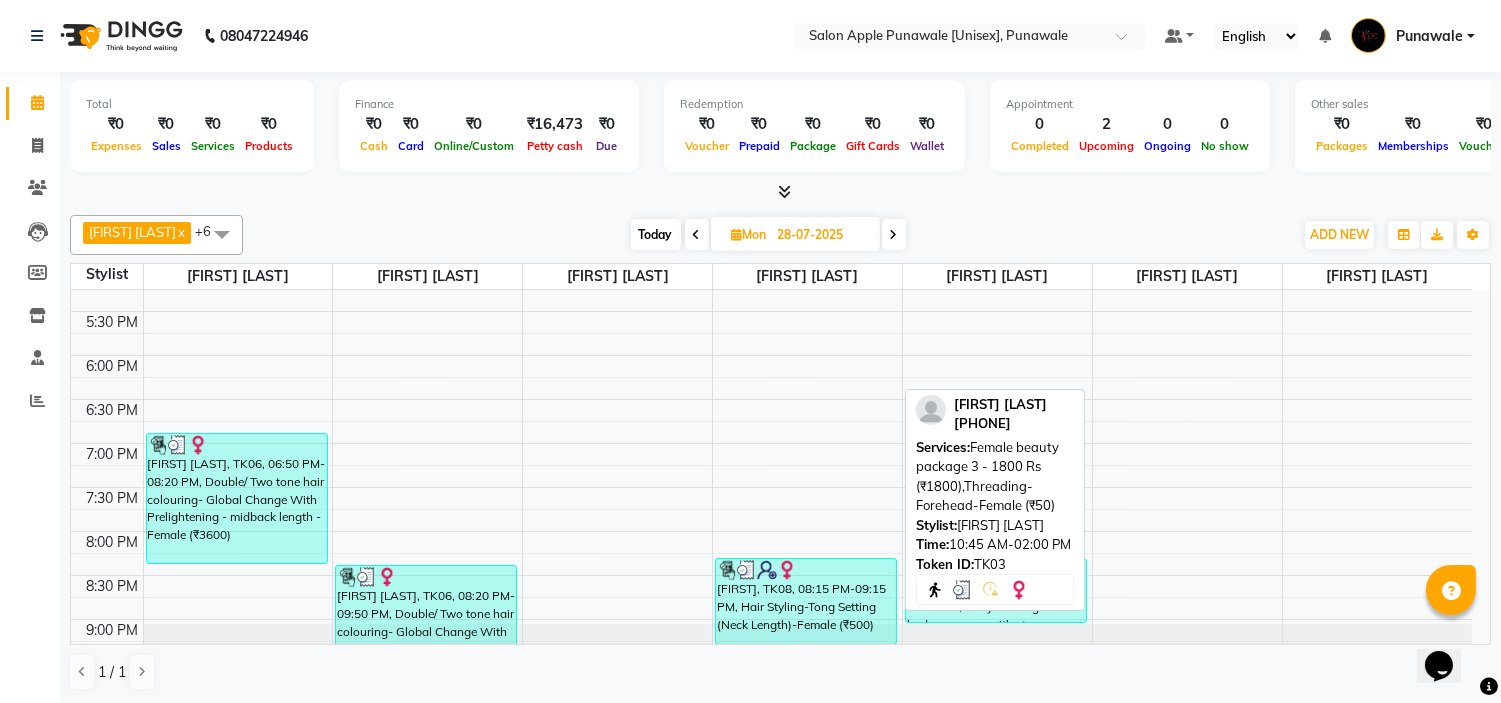scroll, scrollTop: 882, scrollLeft: 0, axis: vertical 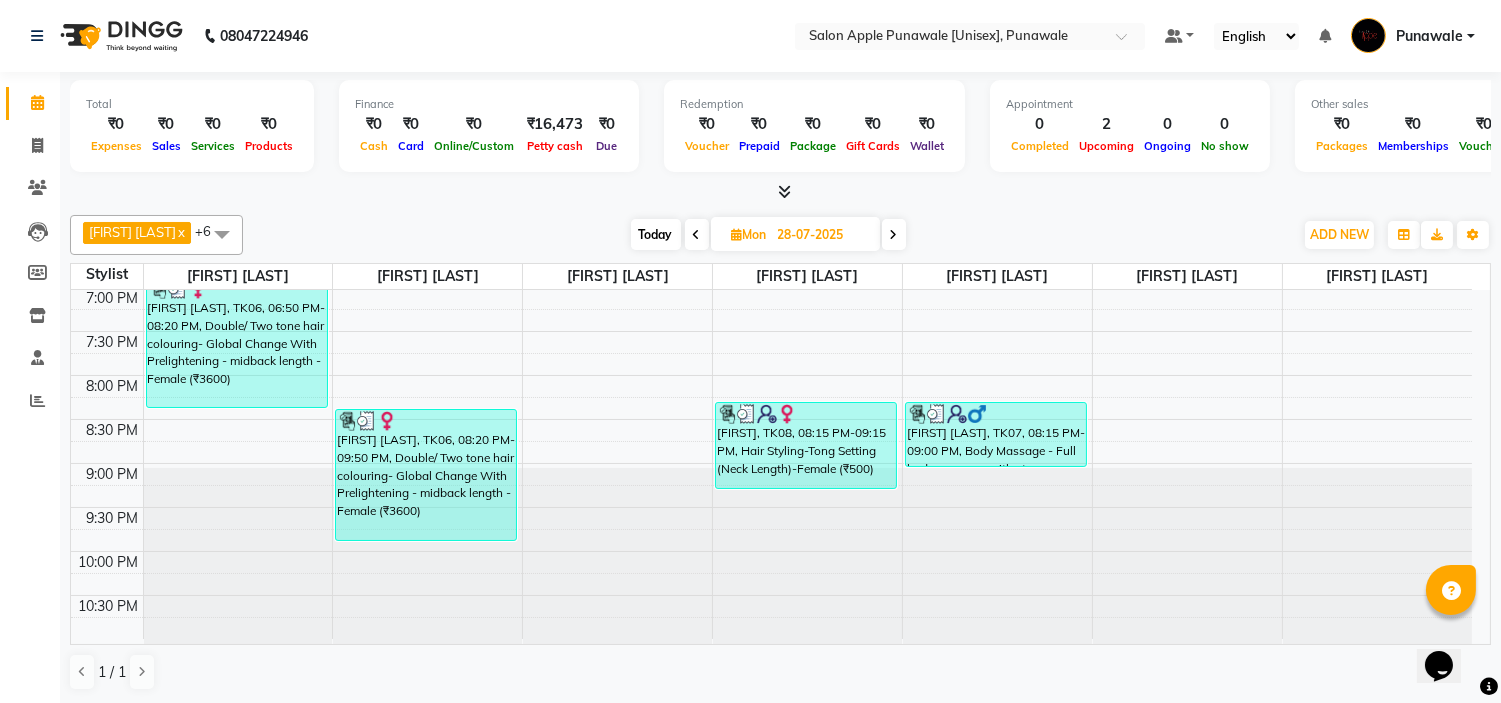 click on "Mon" at bounding box center (749, 234) 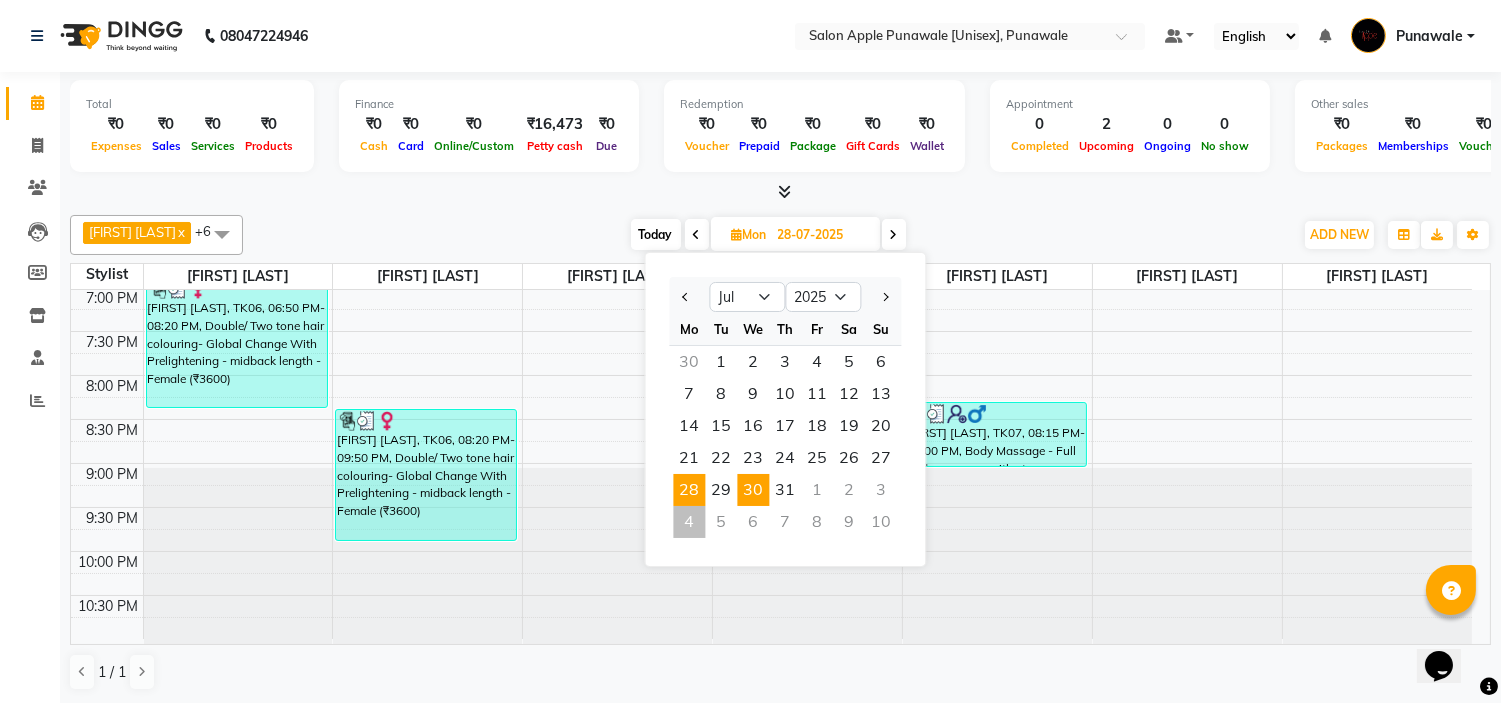 scroll, scrollTop: 1, scrollLeft: 0, axis: vertical 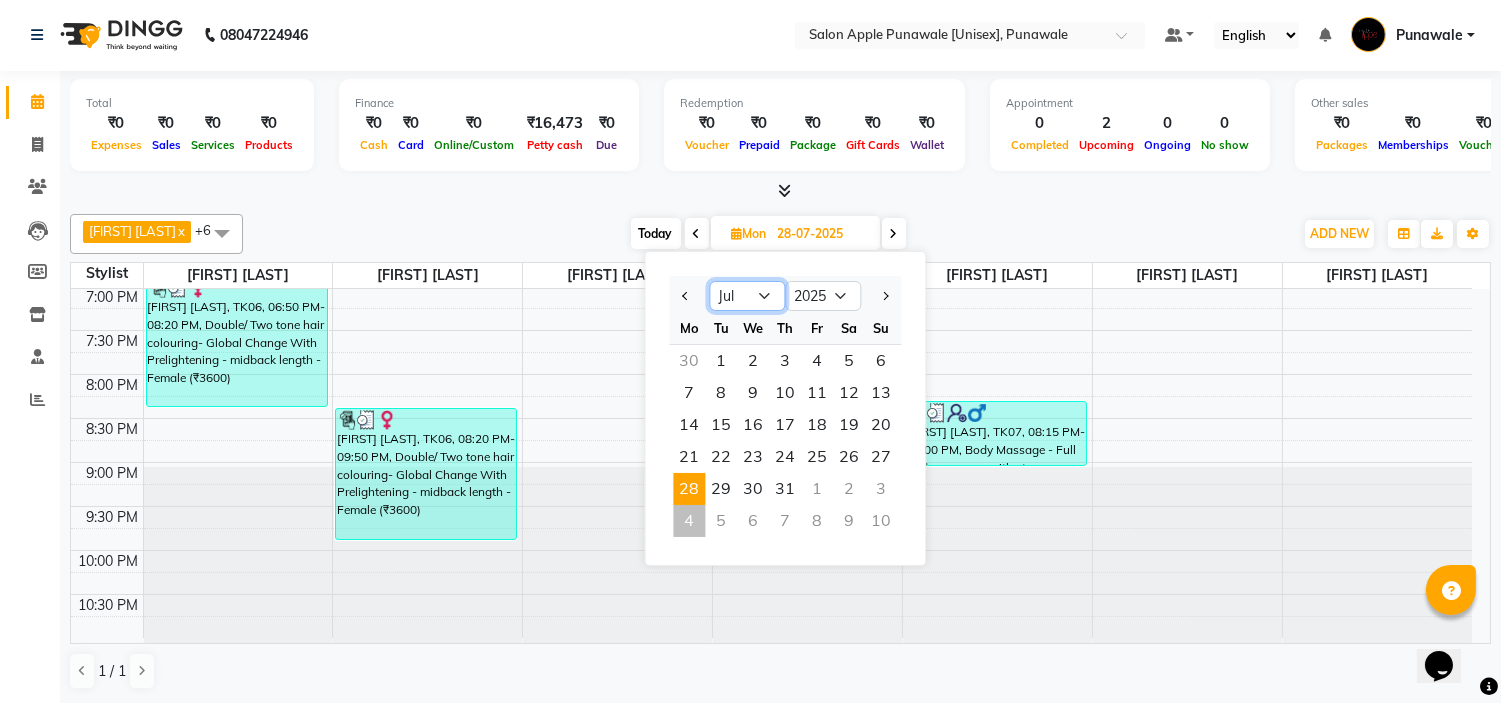 click on "Jan Feb Mar Apr May Jun Jul Aug Sep Oct Nov Dec" at bounding box center (747, 296) 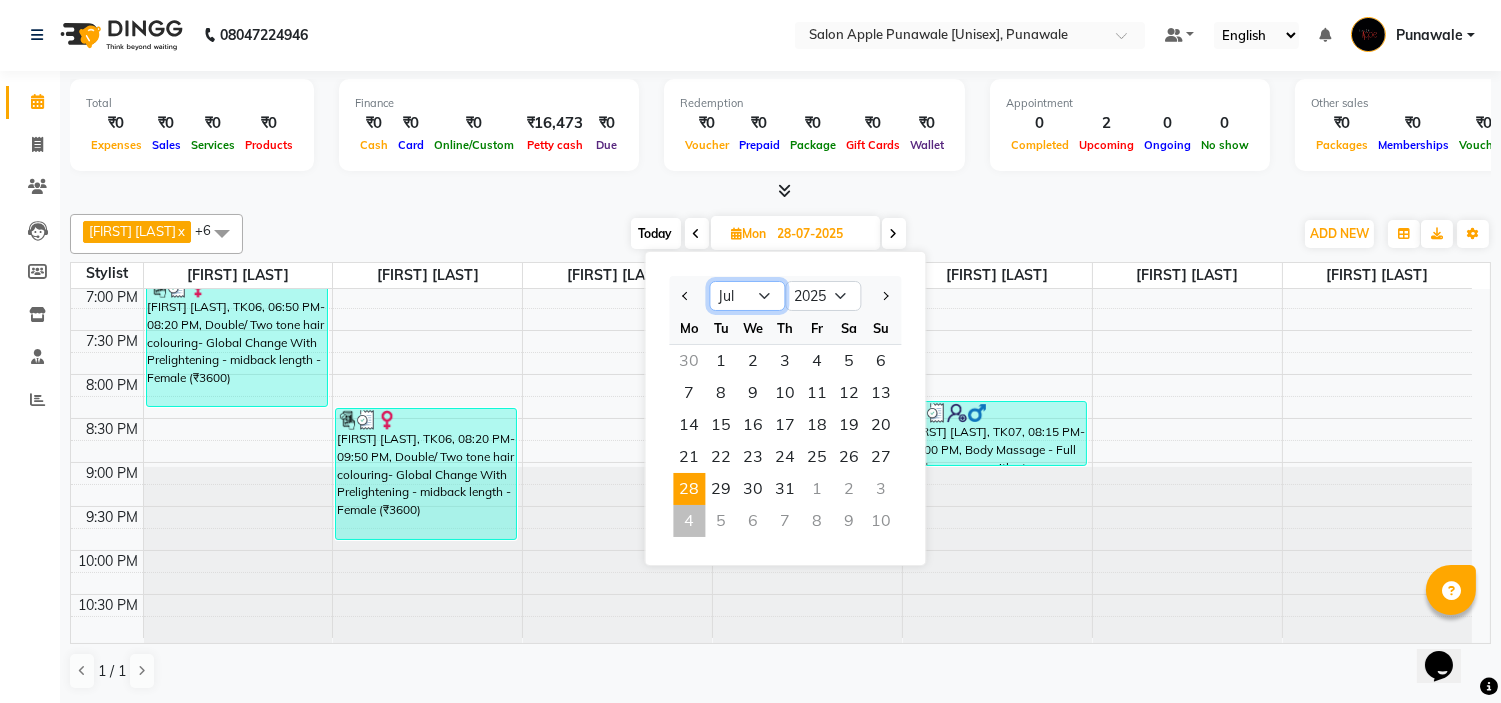 select on "8" 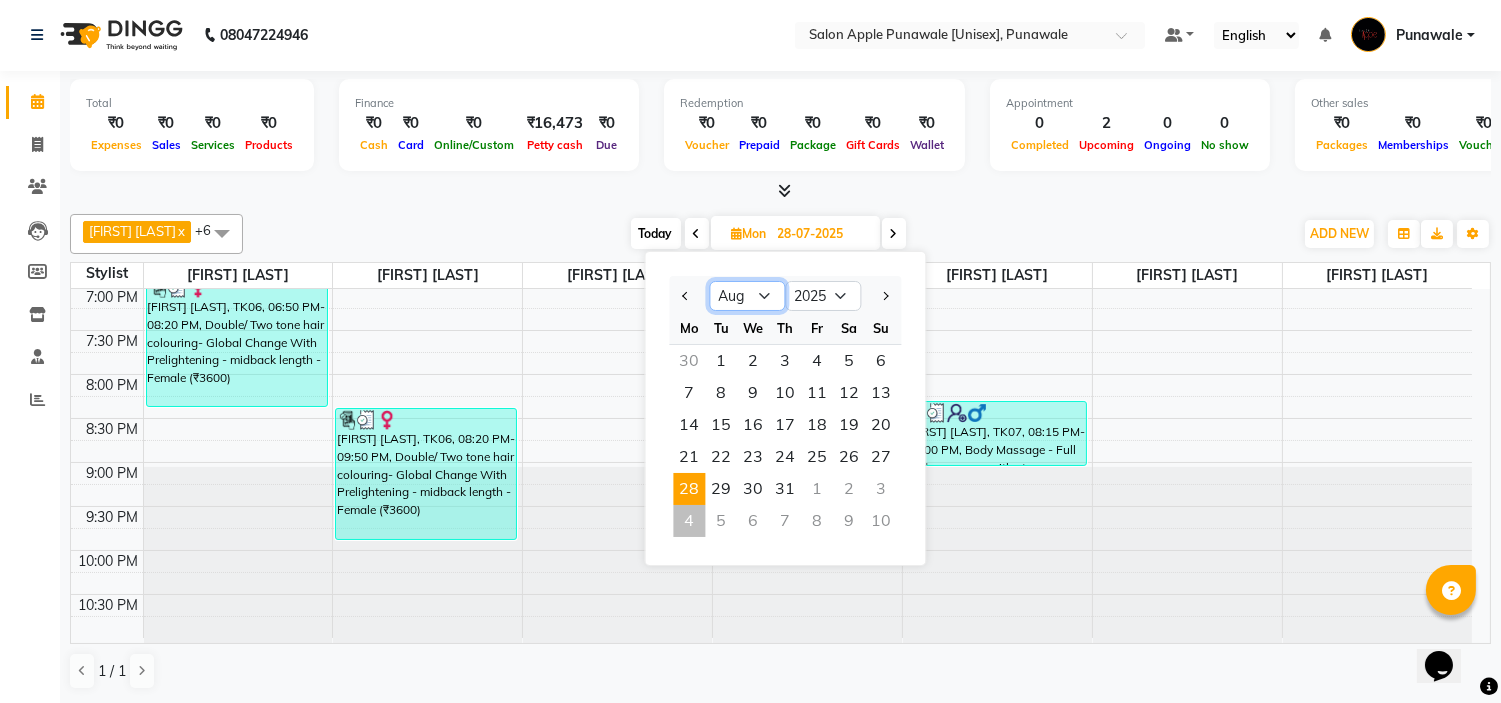 click on "Jan Feb Mar Apr May Jun Jul Aug Sep Oct Nov Dec" at bounding box center [747, 296] 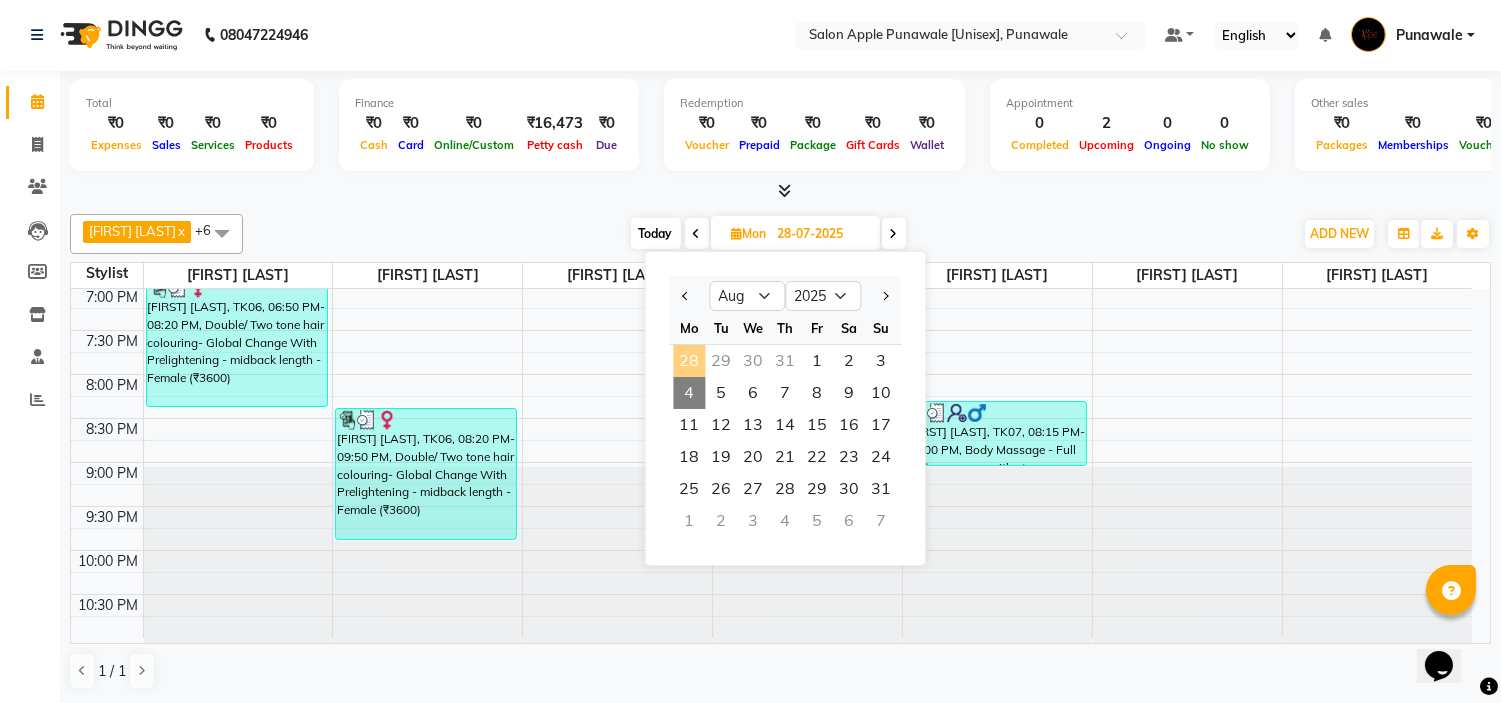 click on "4" at bounding box center (689, 393) 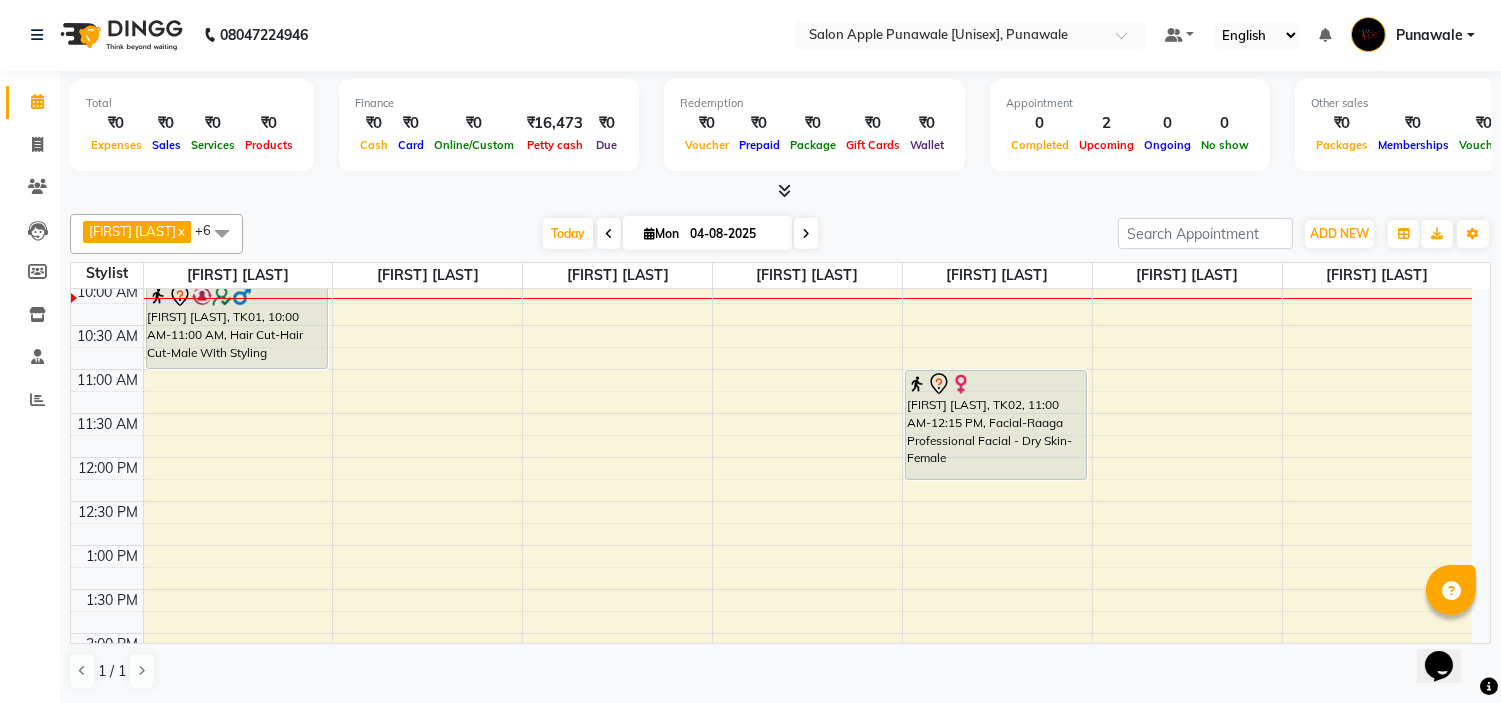 scroll, scrollTop: 0, scrollLeft: 0, axis: both 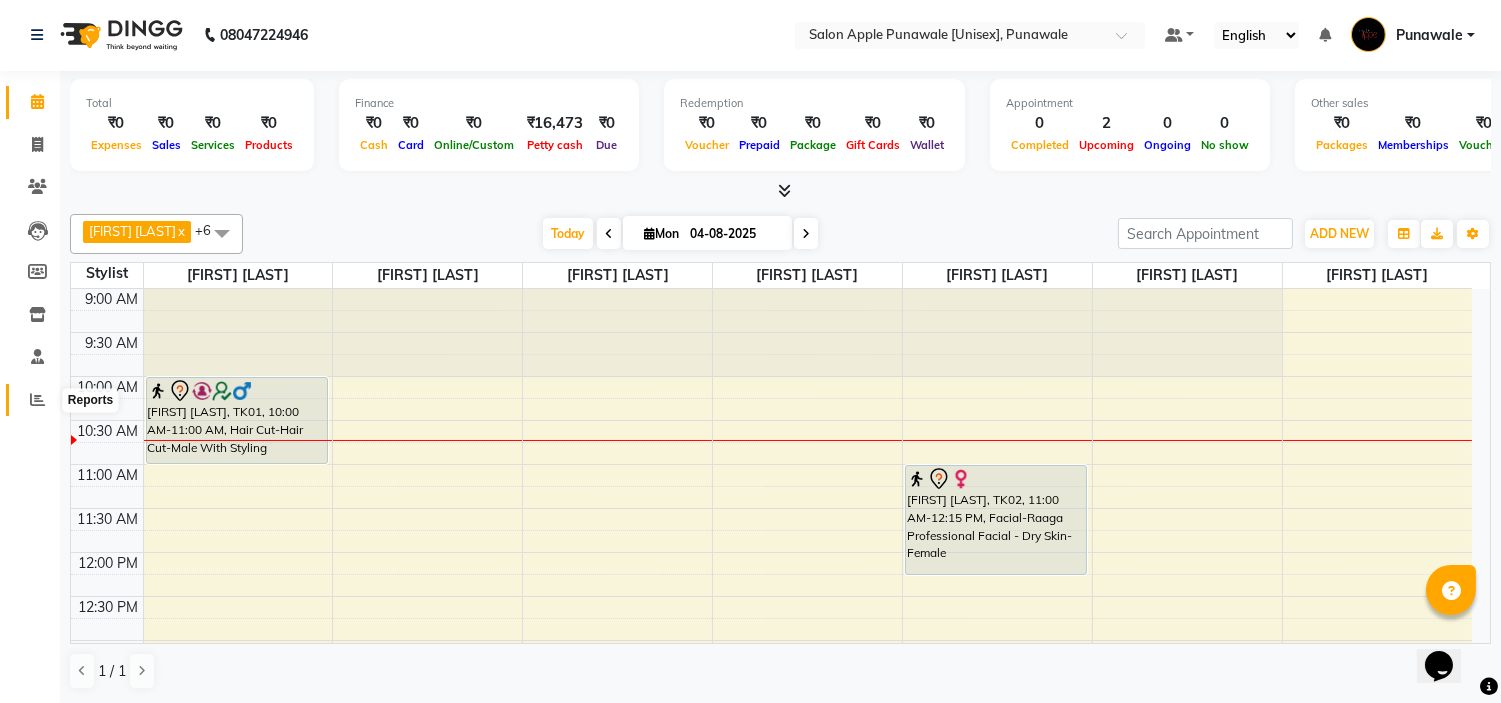 click 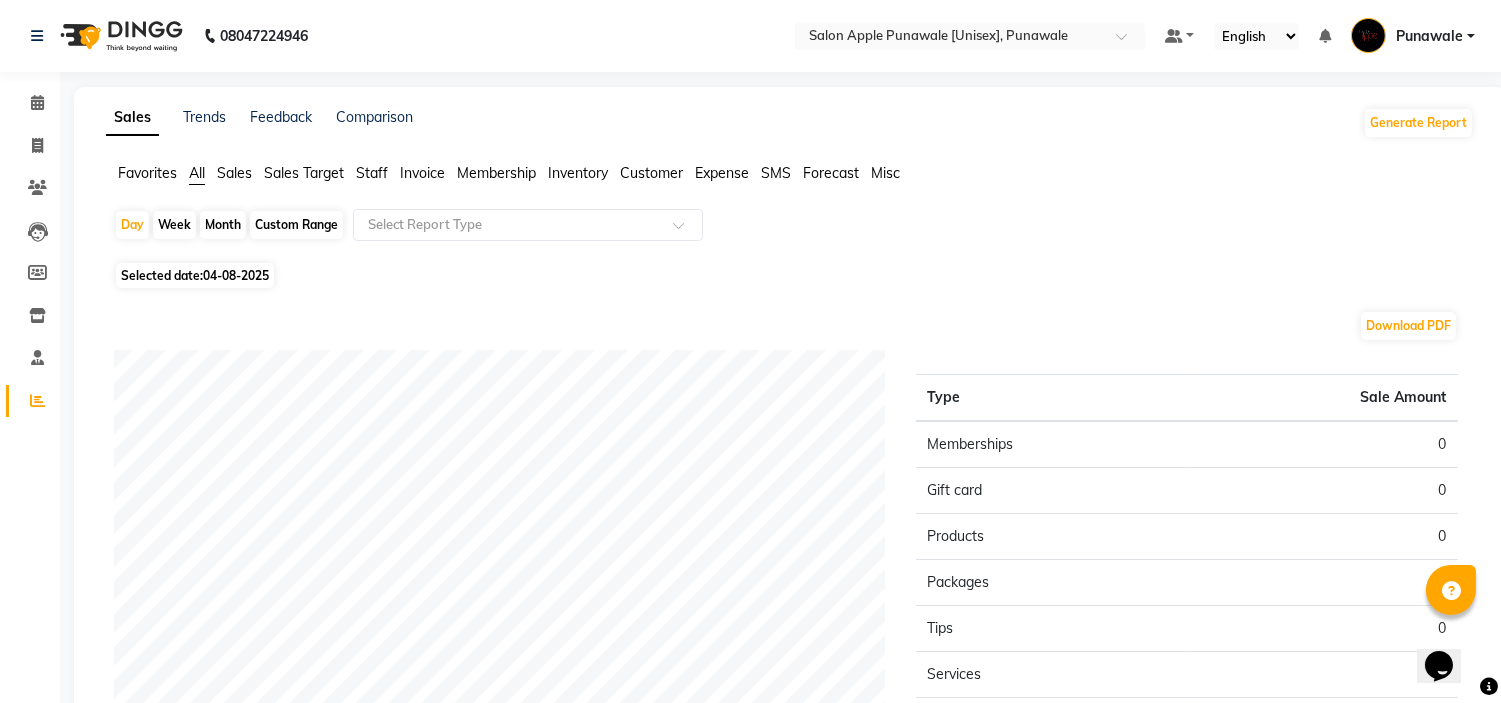 click on "Month" 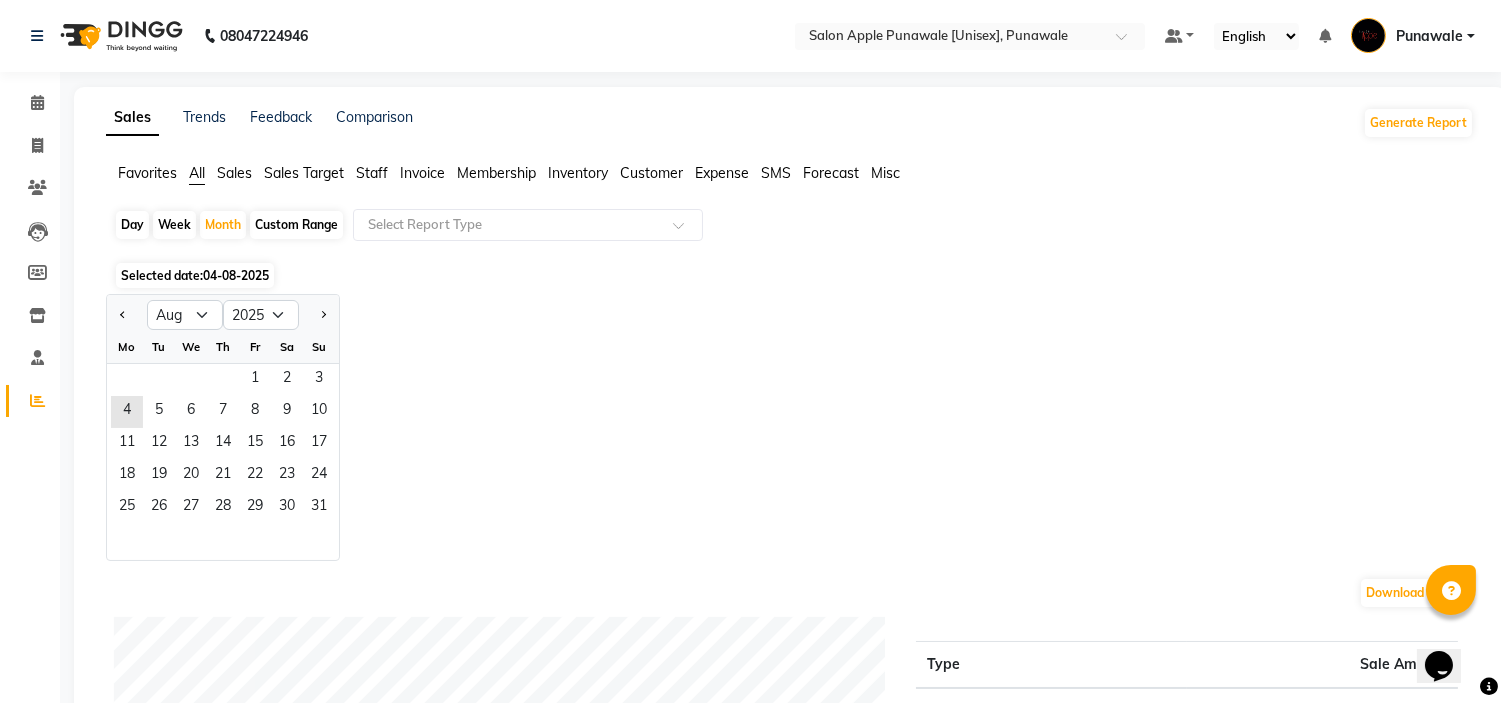 click on "Staff" 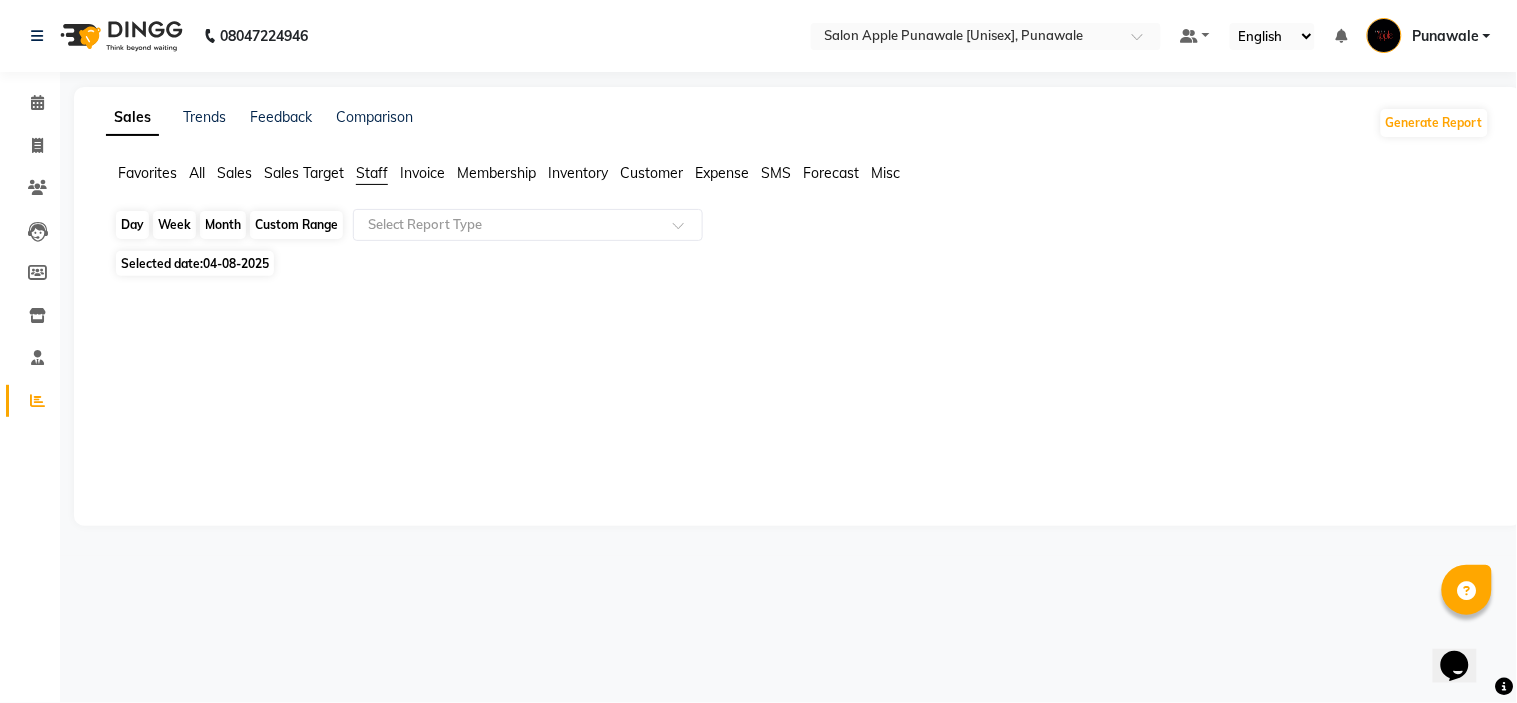click on "Month" 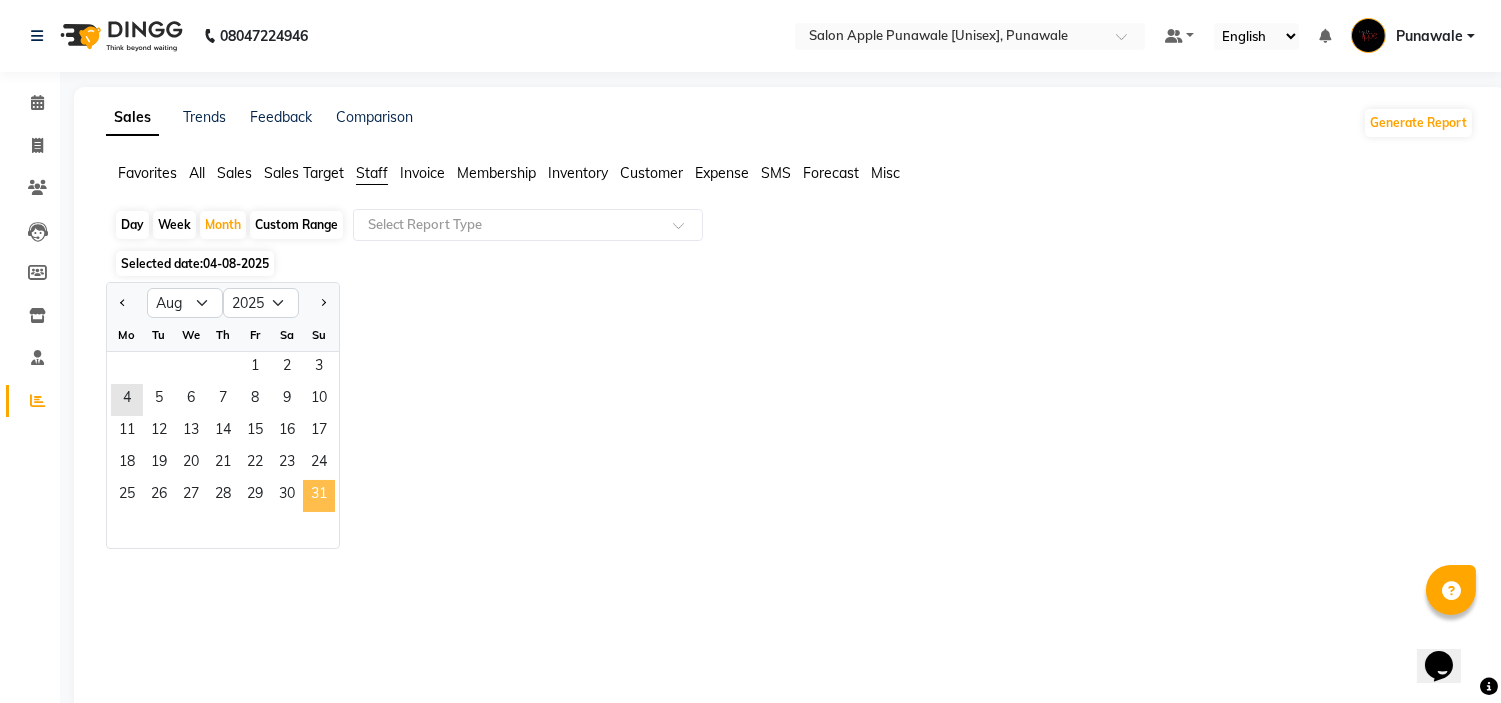 click on "31" 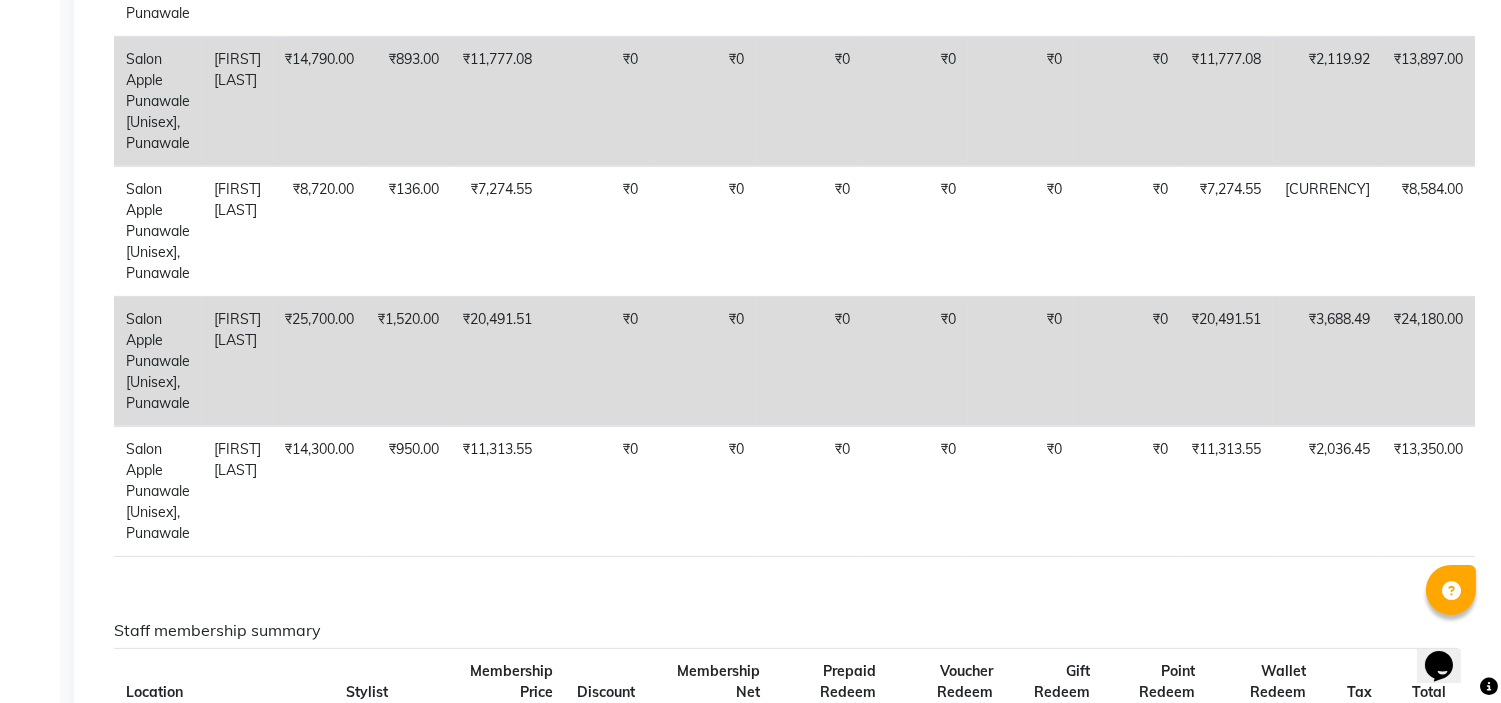 scroll, scrollTop: 666, scrollLeft: 0, axis: vertical 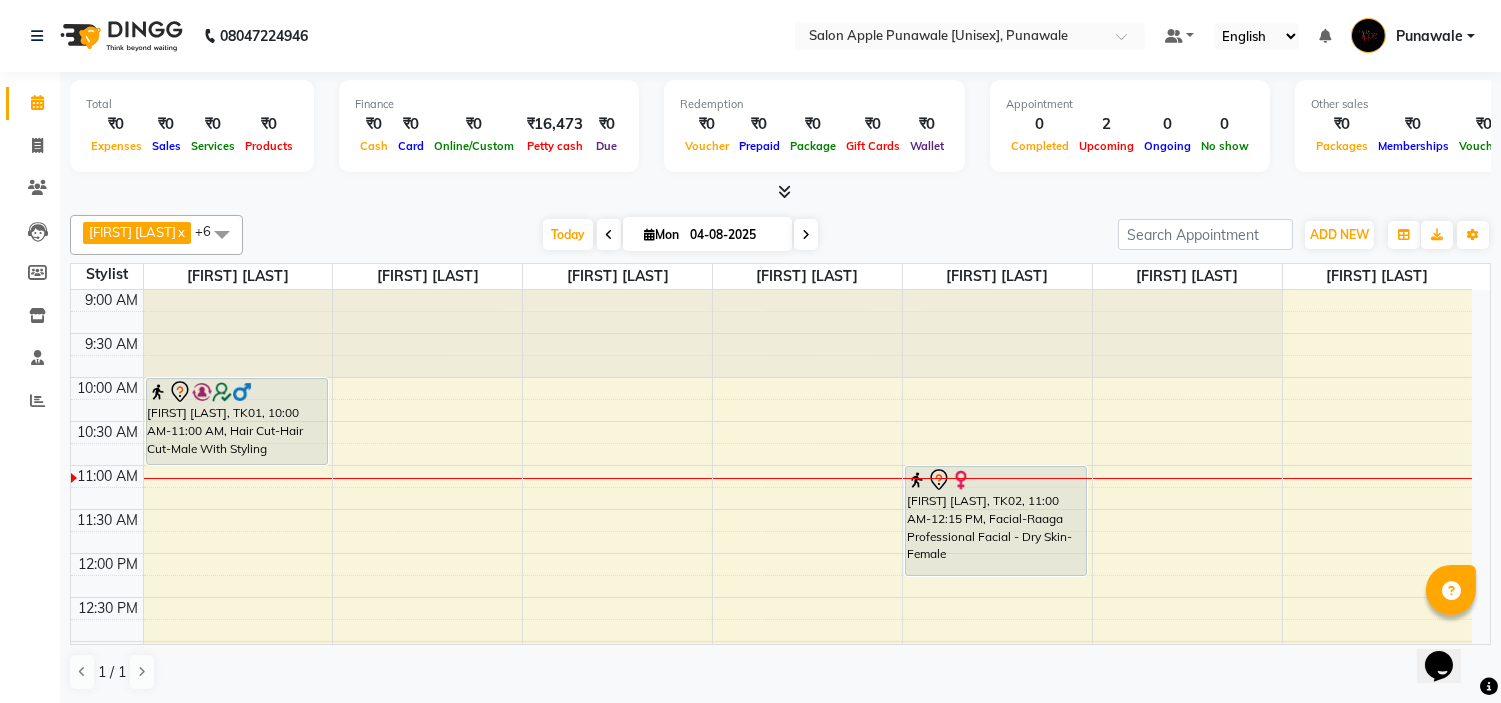 click at bounding box center (771, 410) 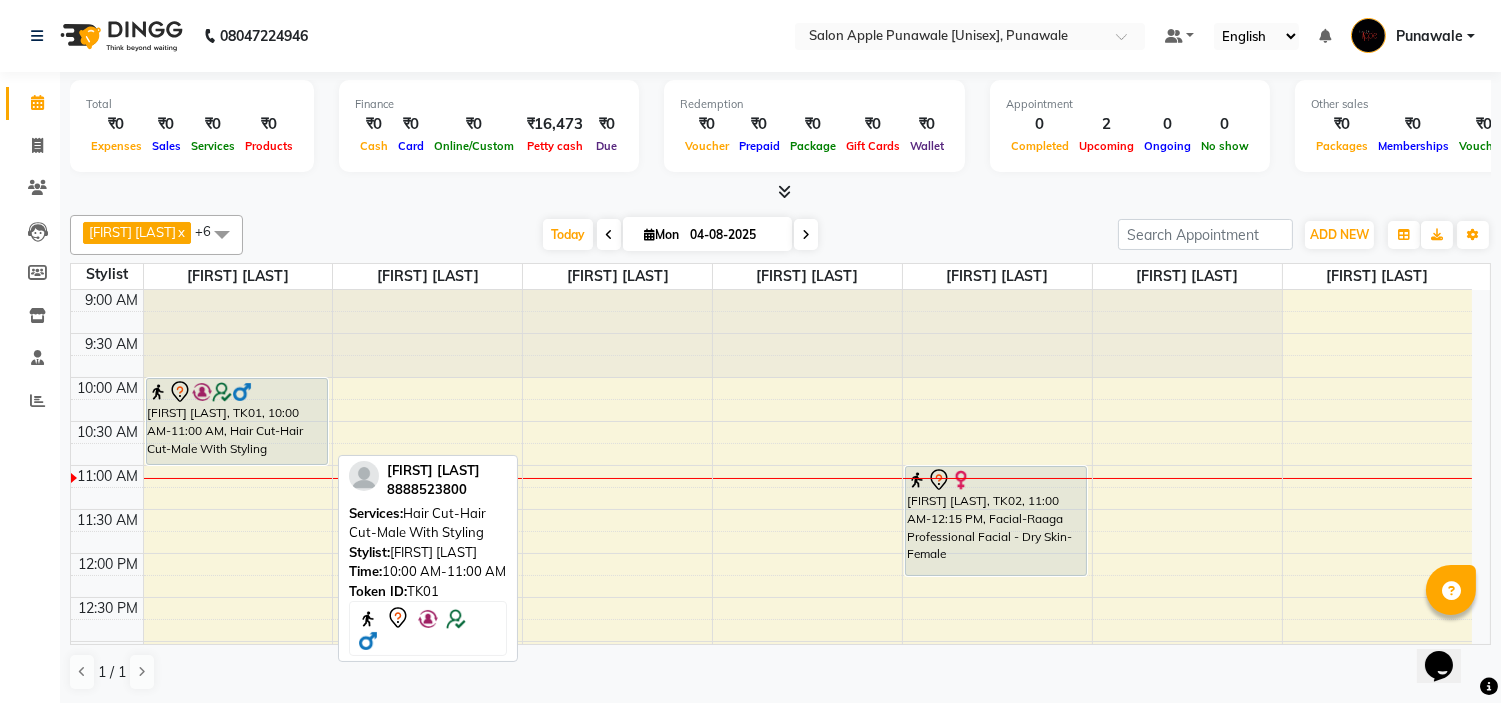 click on "[FIRST] [LAST], TK01, 10:00 AM-11:00 AM, Hair Cut-Hair Cut-Male With Styling" at bounding box center (237, 421) 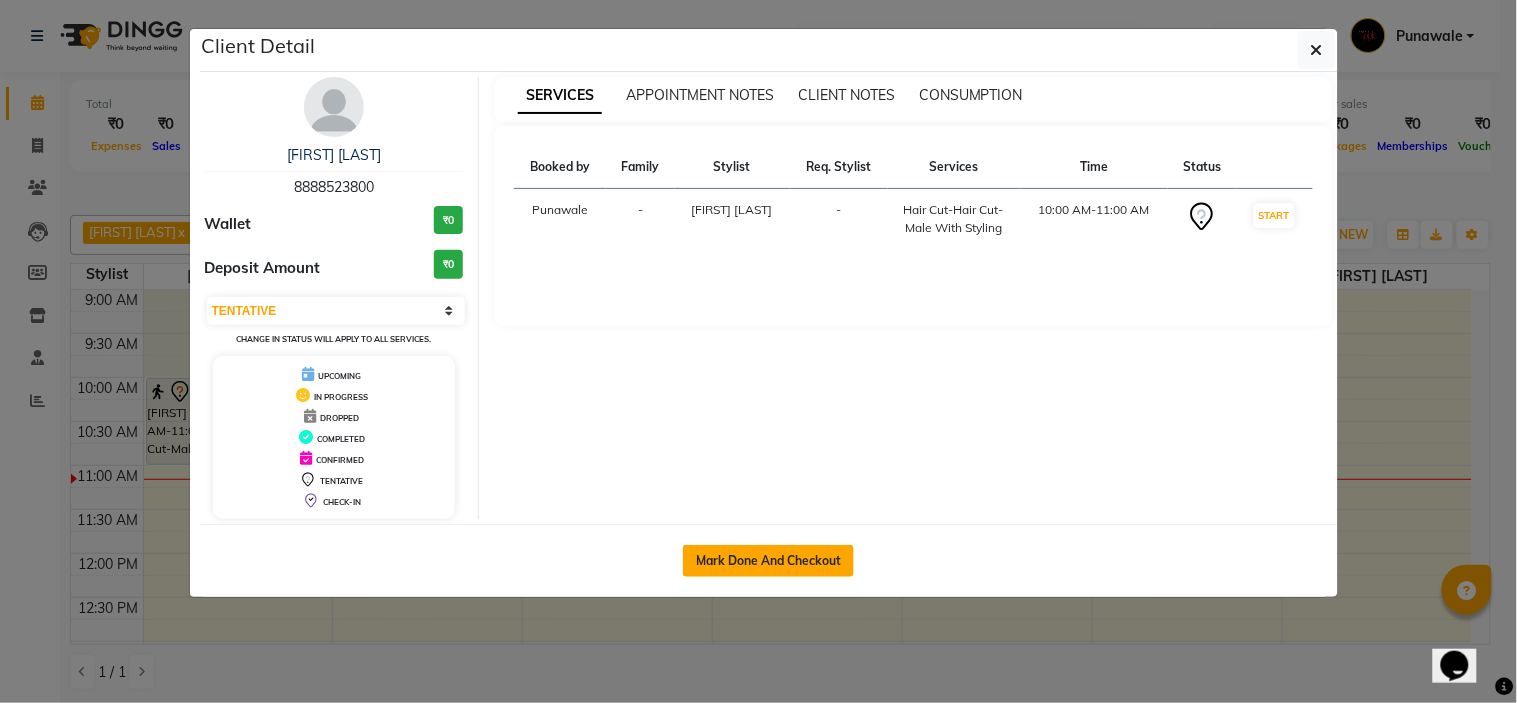 click on "Mark Done And Checkout" 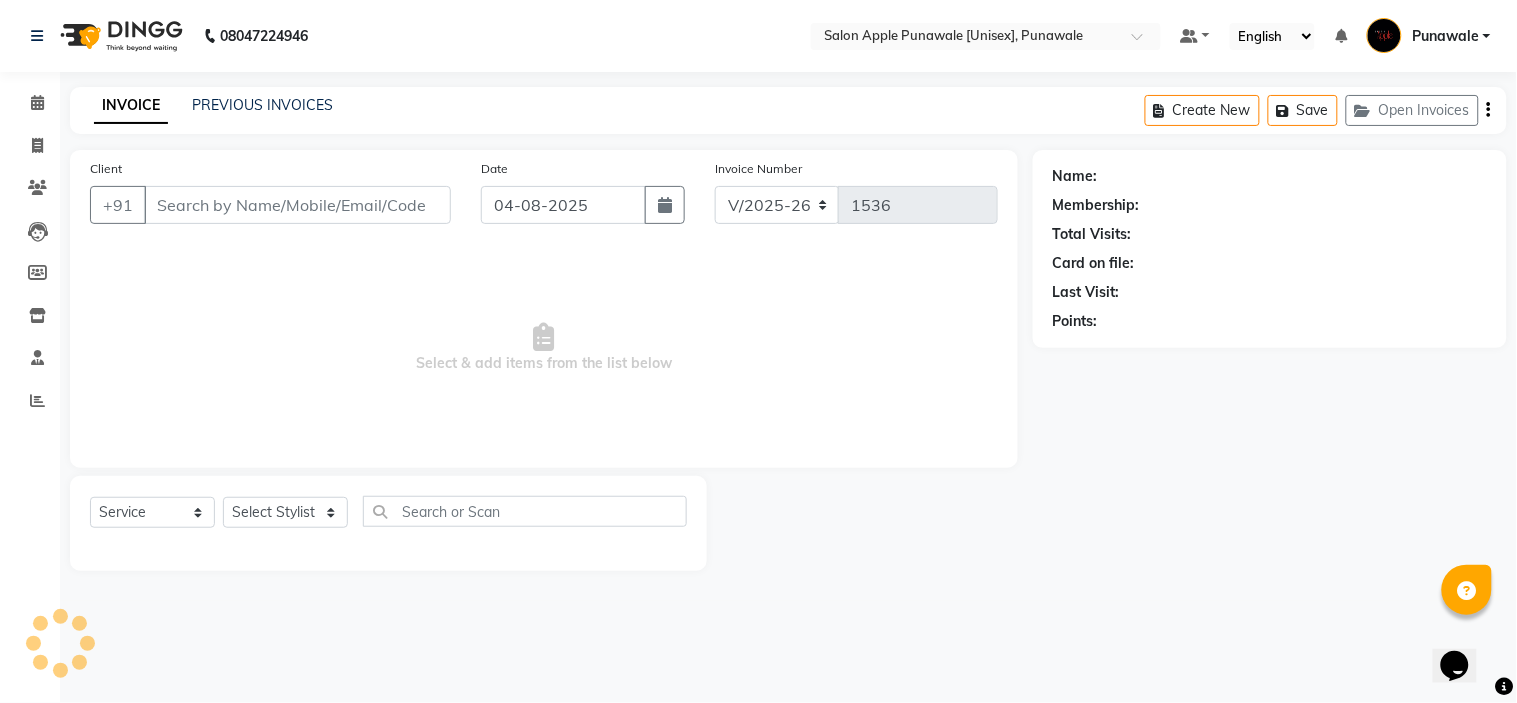 type on "8888523800" 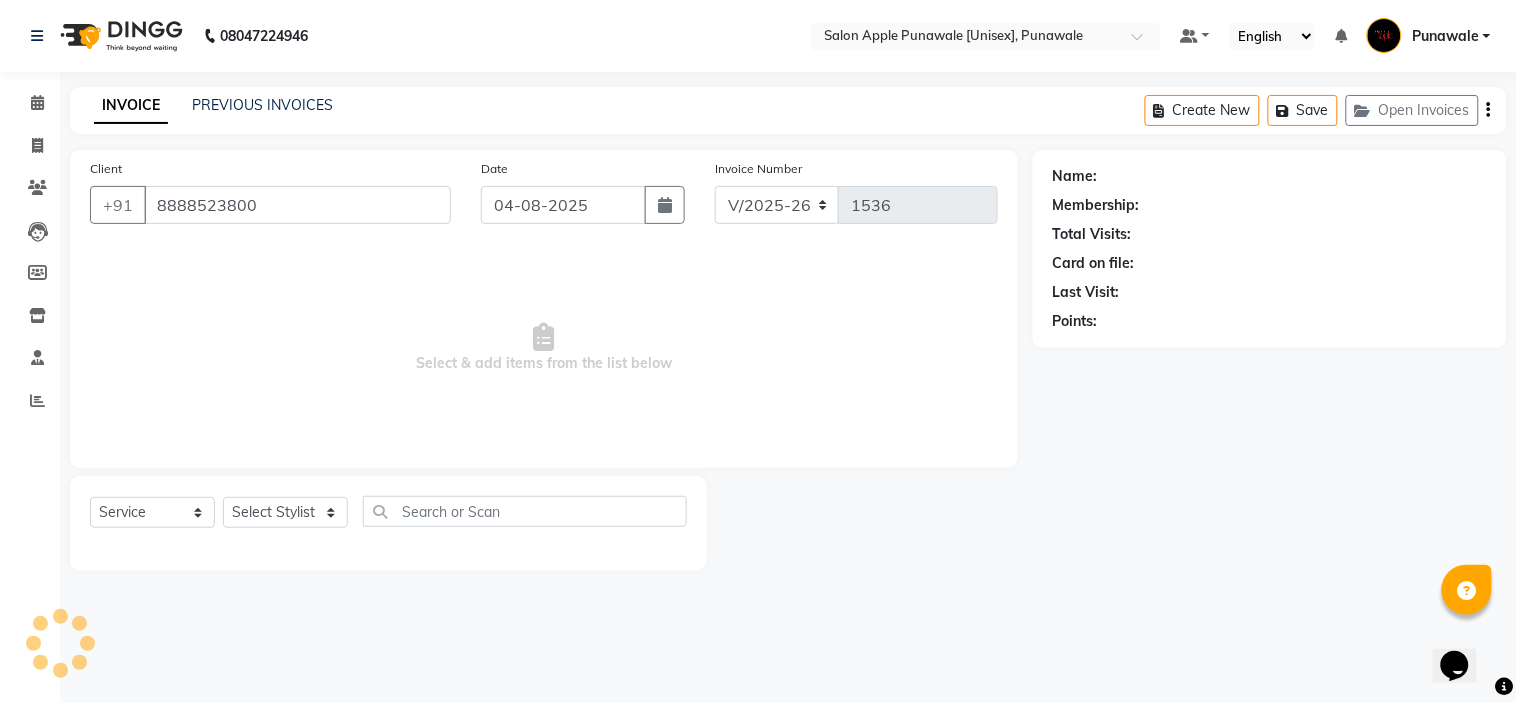 select on "54408" 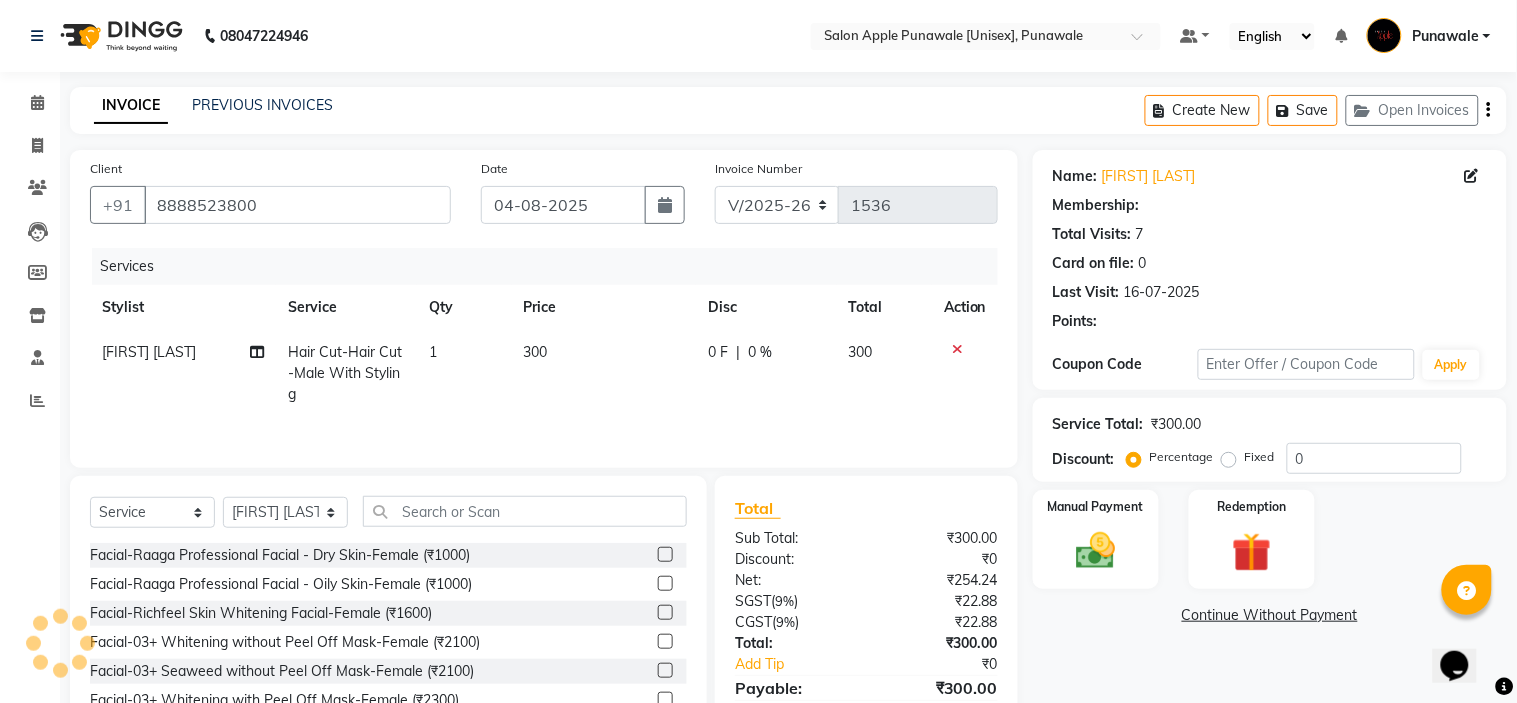 select on "1: Object" 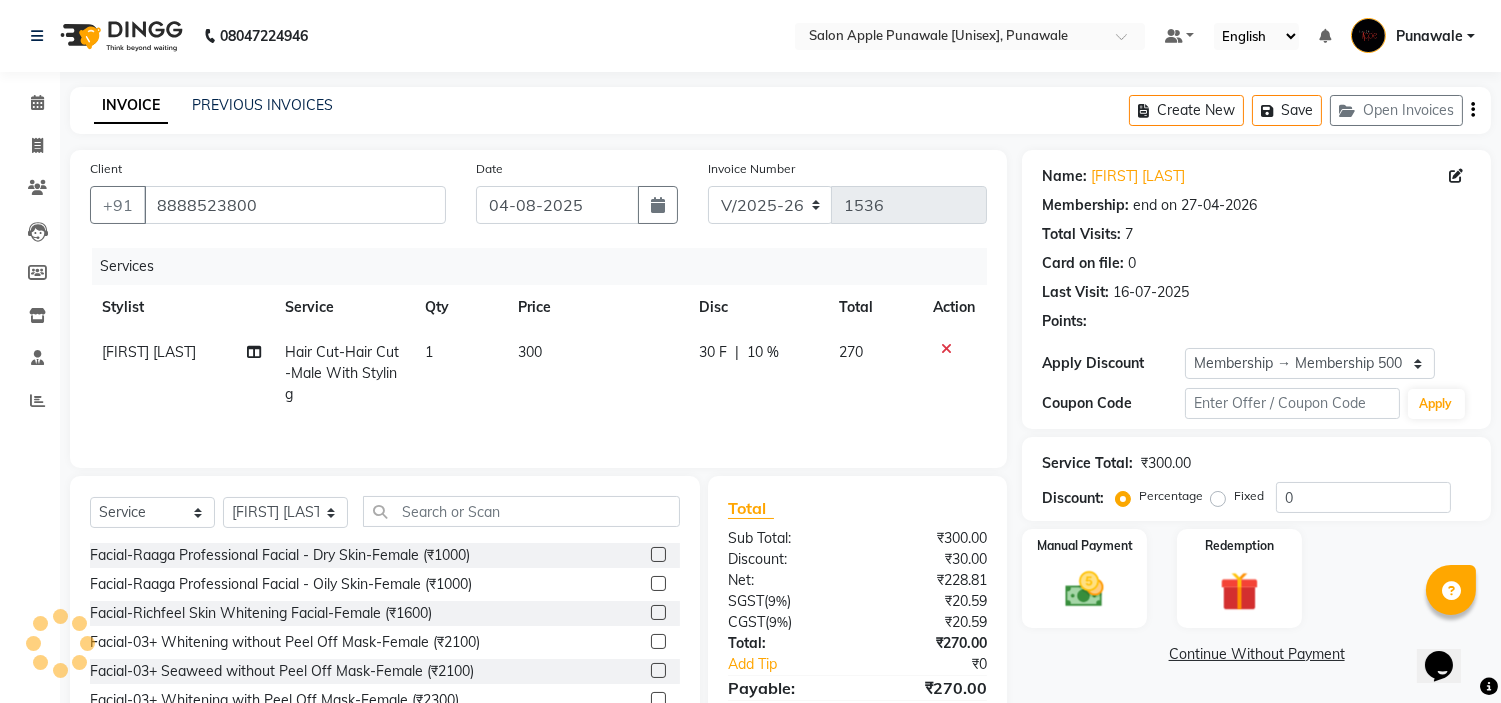 type on "10" 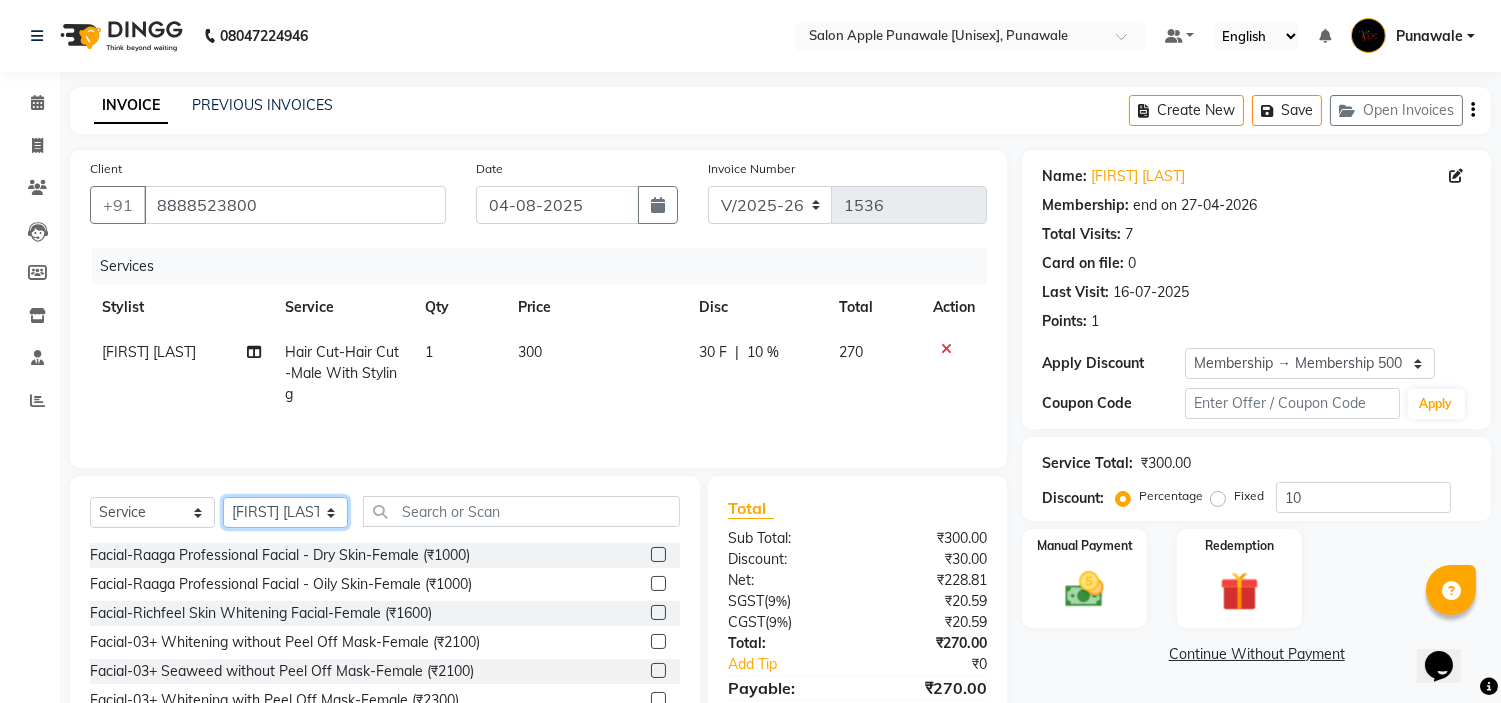 click on "Select Stylist Avi Sonawane Kamlesh Nikam Kaveri Nikam Pallavi Waghamare Shruti Khapake Sneha Jadhav Sohail Shaikh  Vivek Hire" 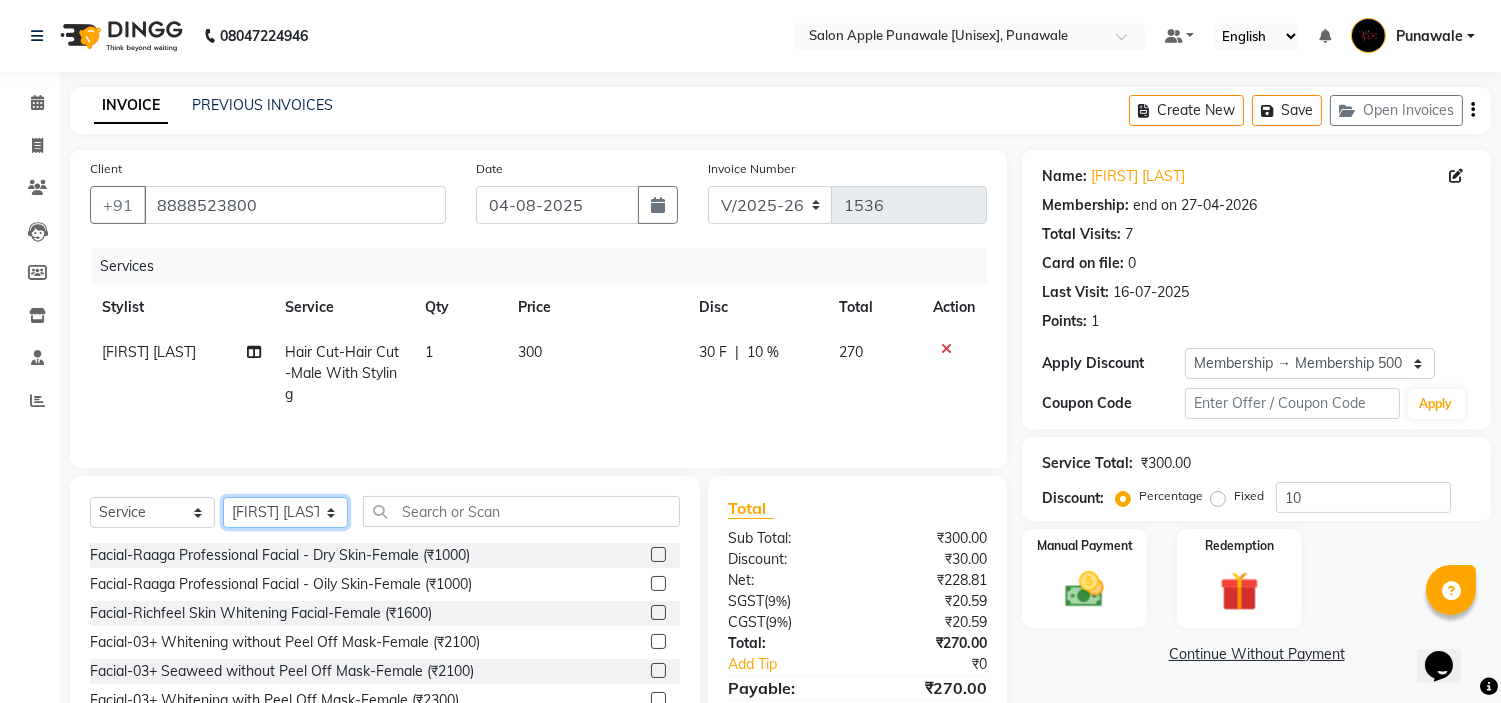 click on "Select Stylist Avi Sonawane Kamlesh Nikam Kaveri Nikam Pallavi Waghamare Shruti Khapake Sneha Jadhav Sohail Shaikh  Vivek Hire" 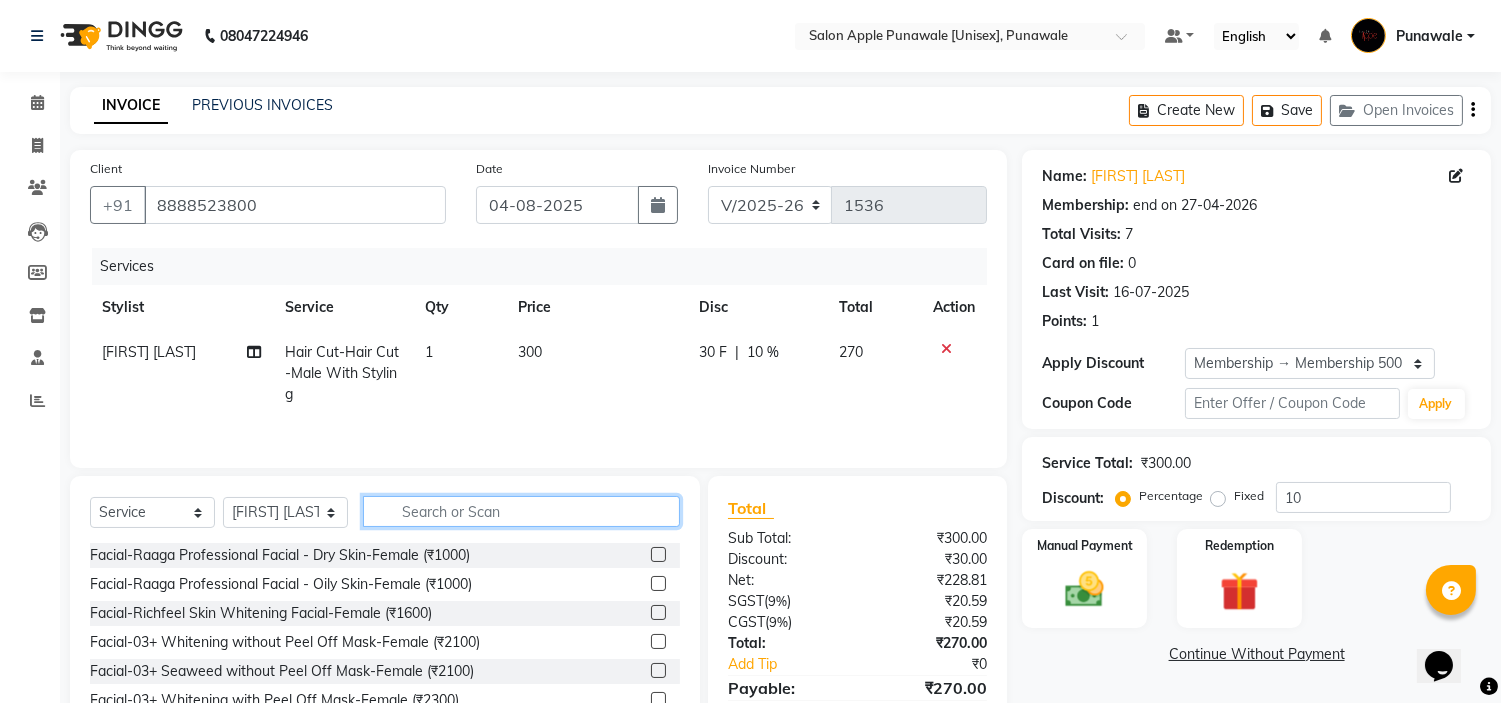 click 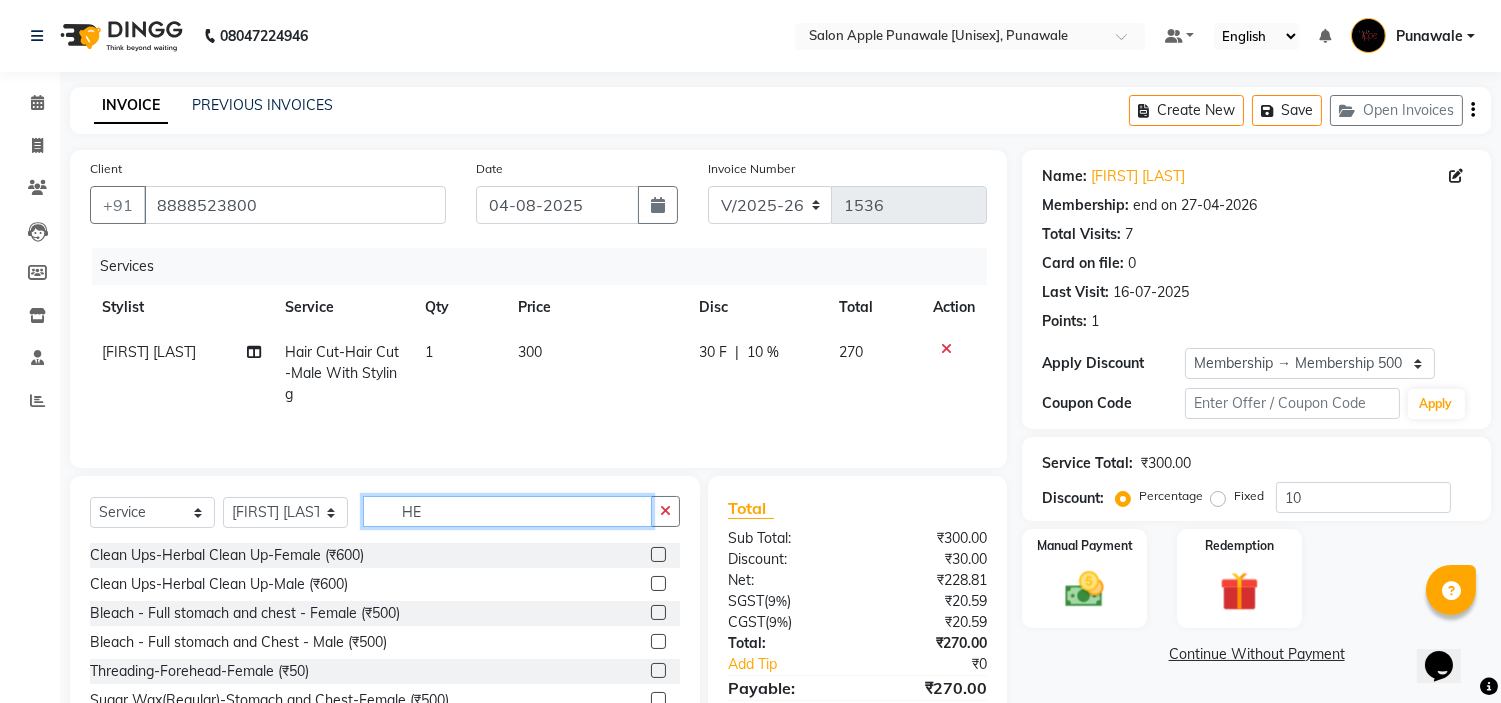 type on "H" 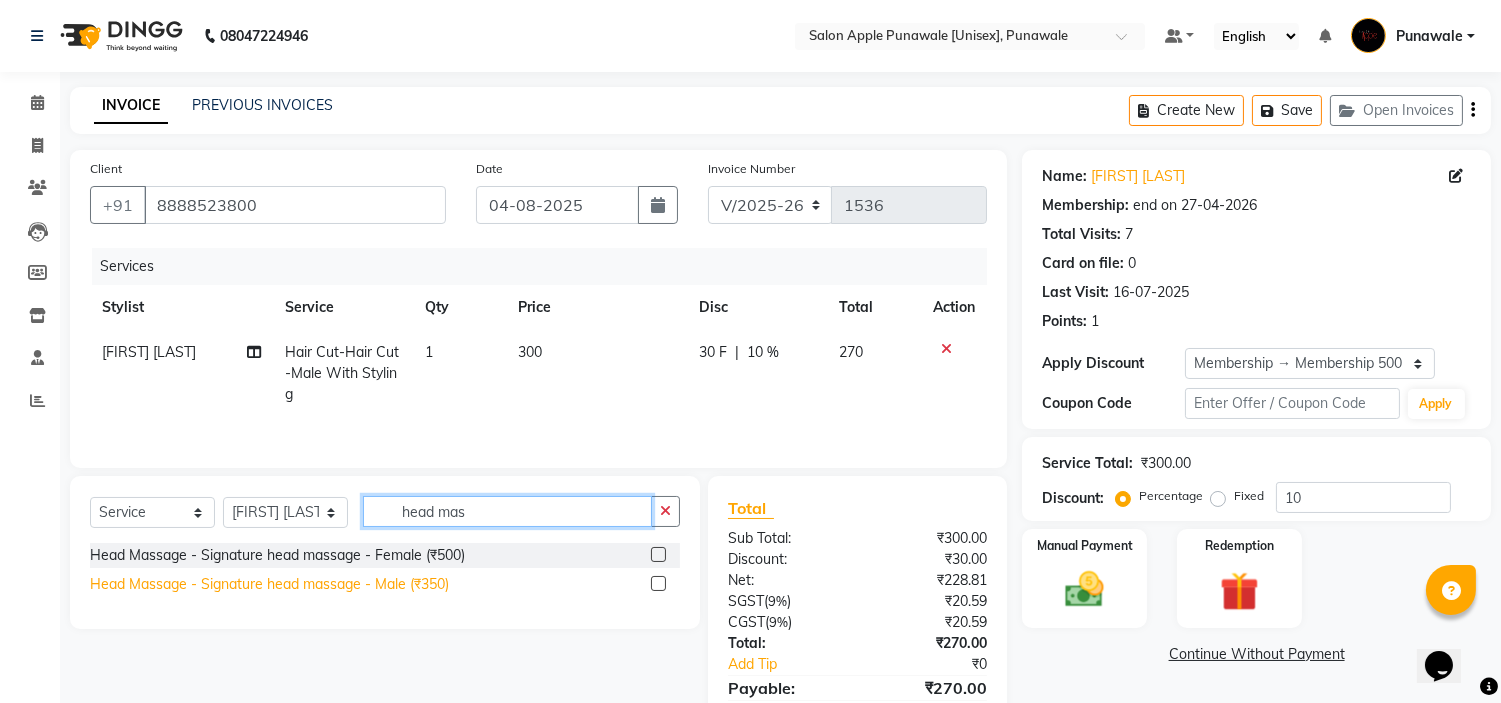 type on "head mas" 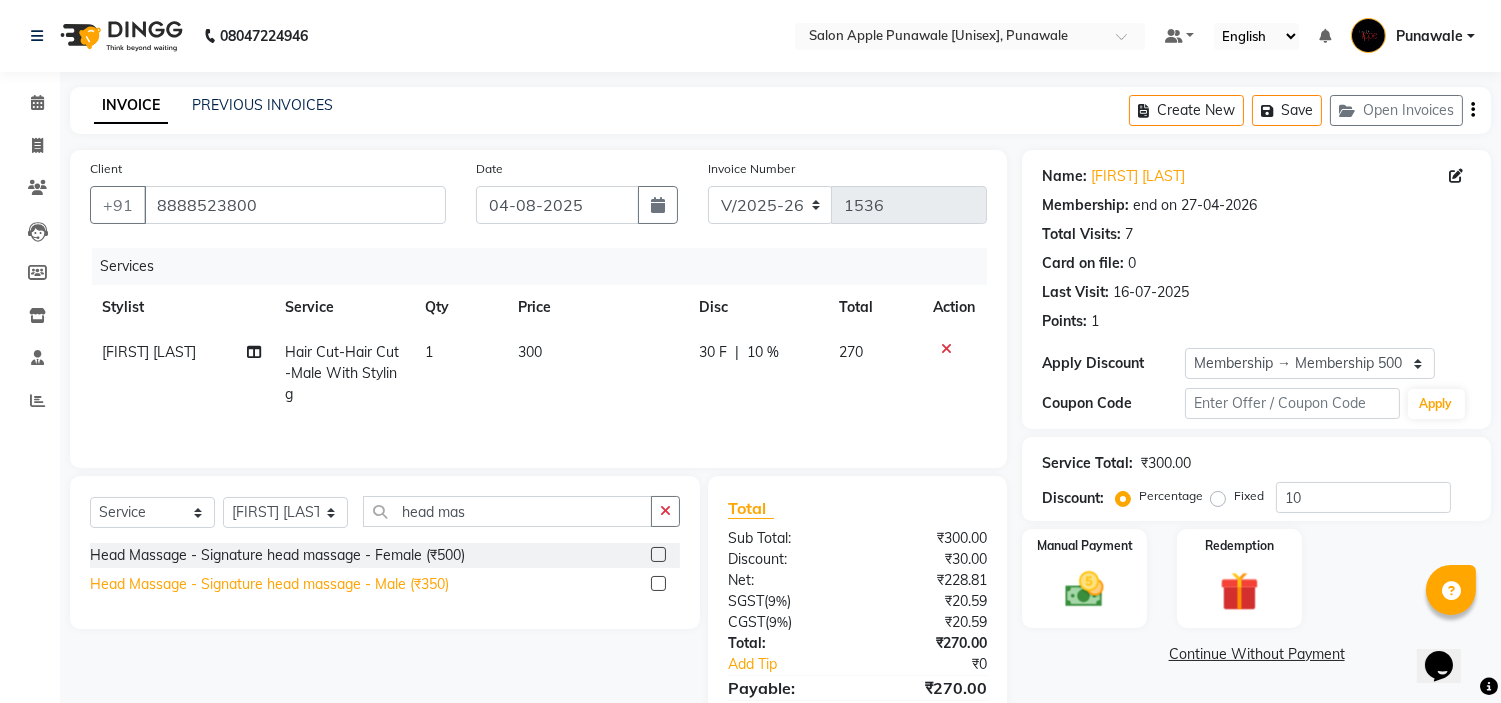 click on "Head Massage - Signature head massage - Male (₹350)" 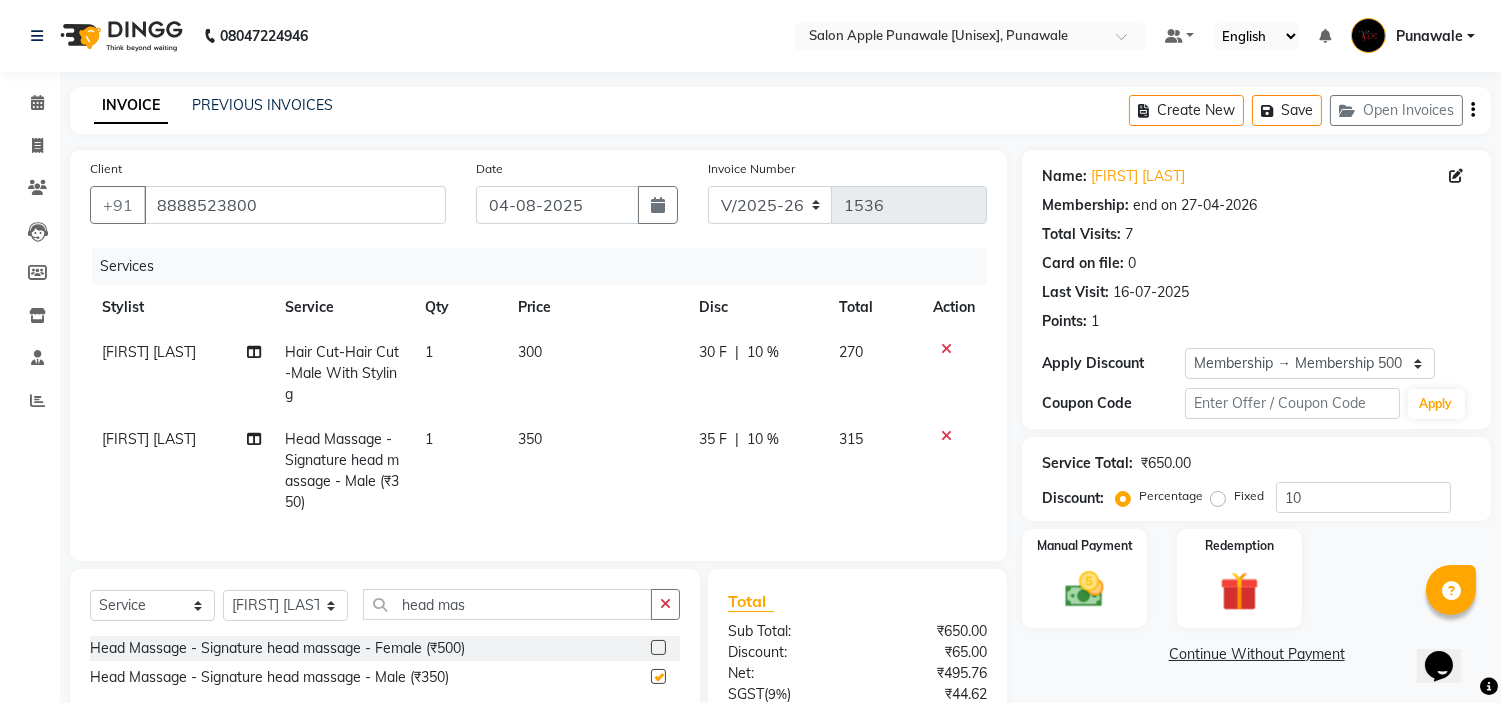 checkbox on "false" 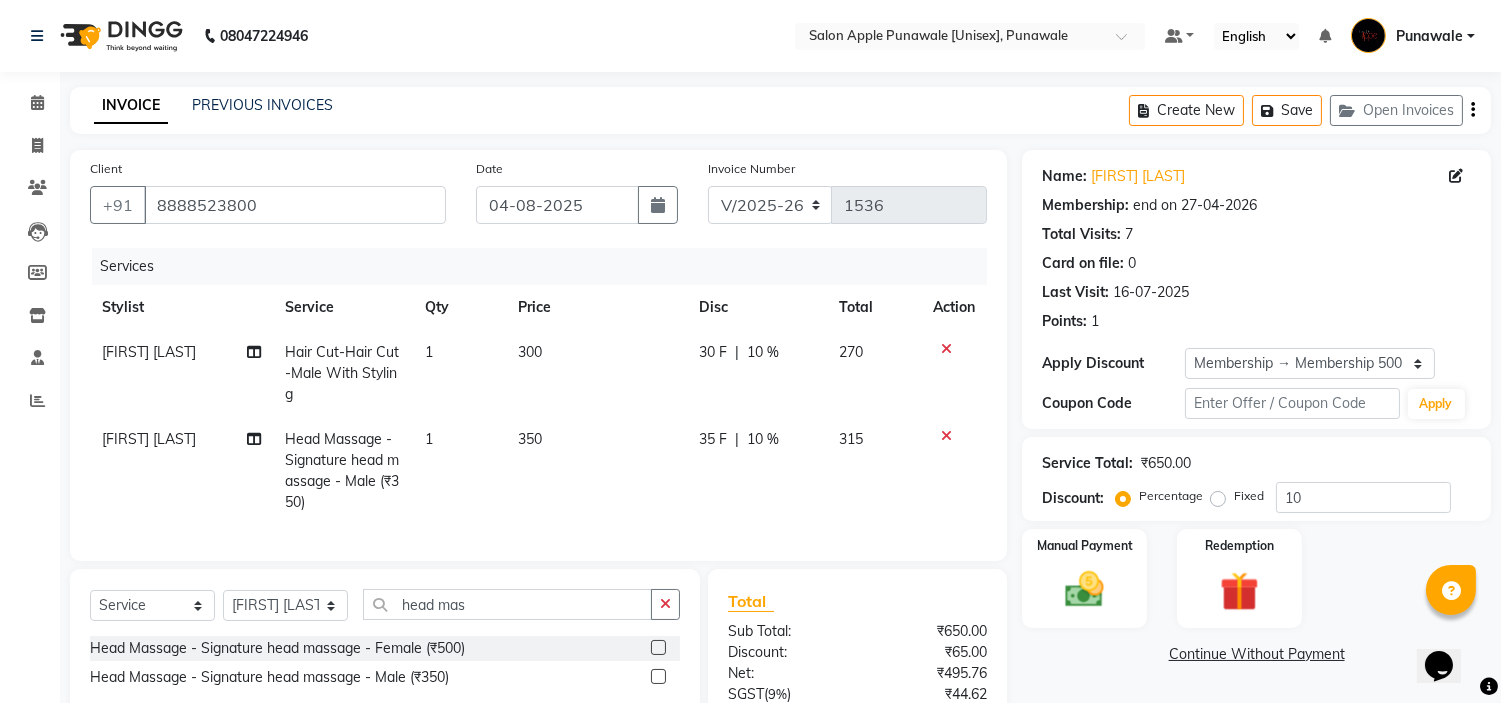 scroll, scrollTop: 206, scrollLeft: 0, axis: vertical 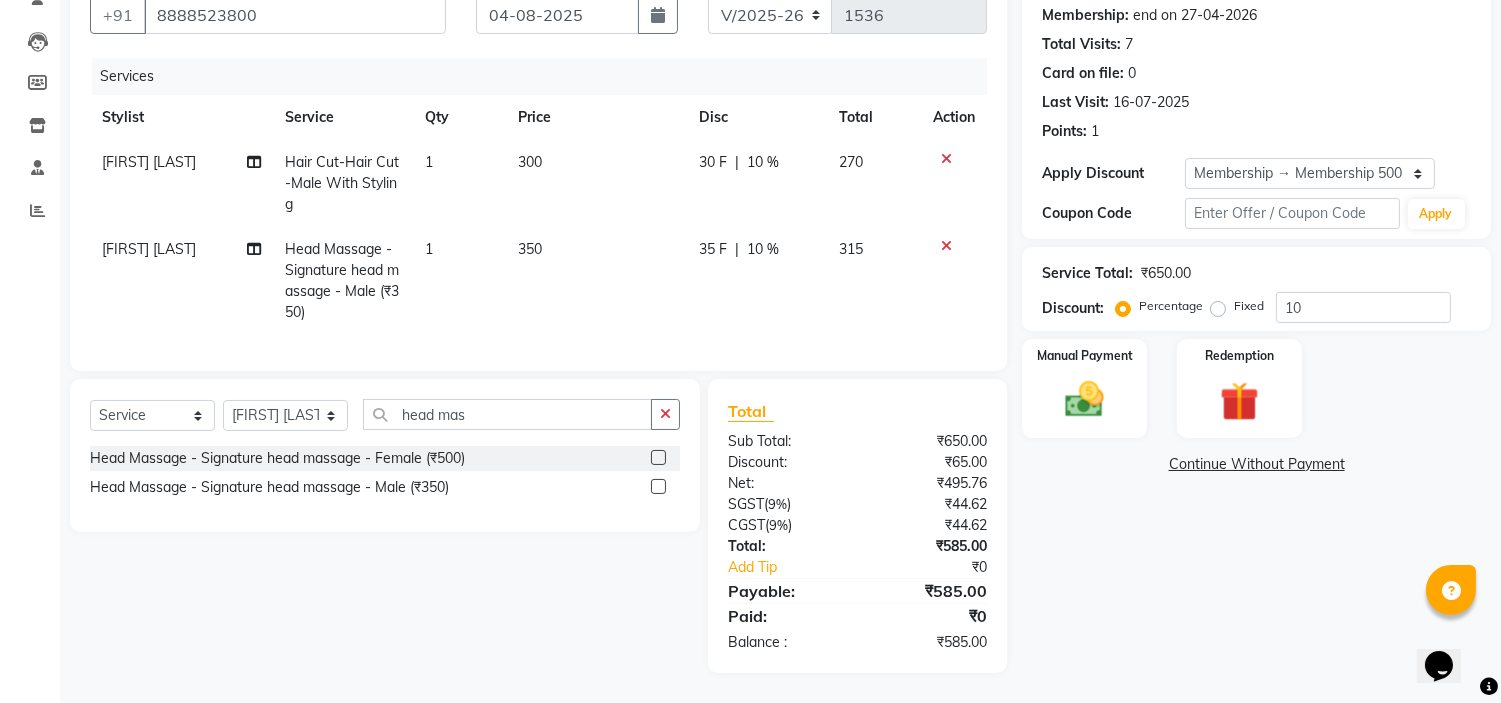 click 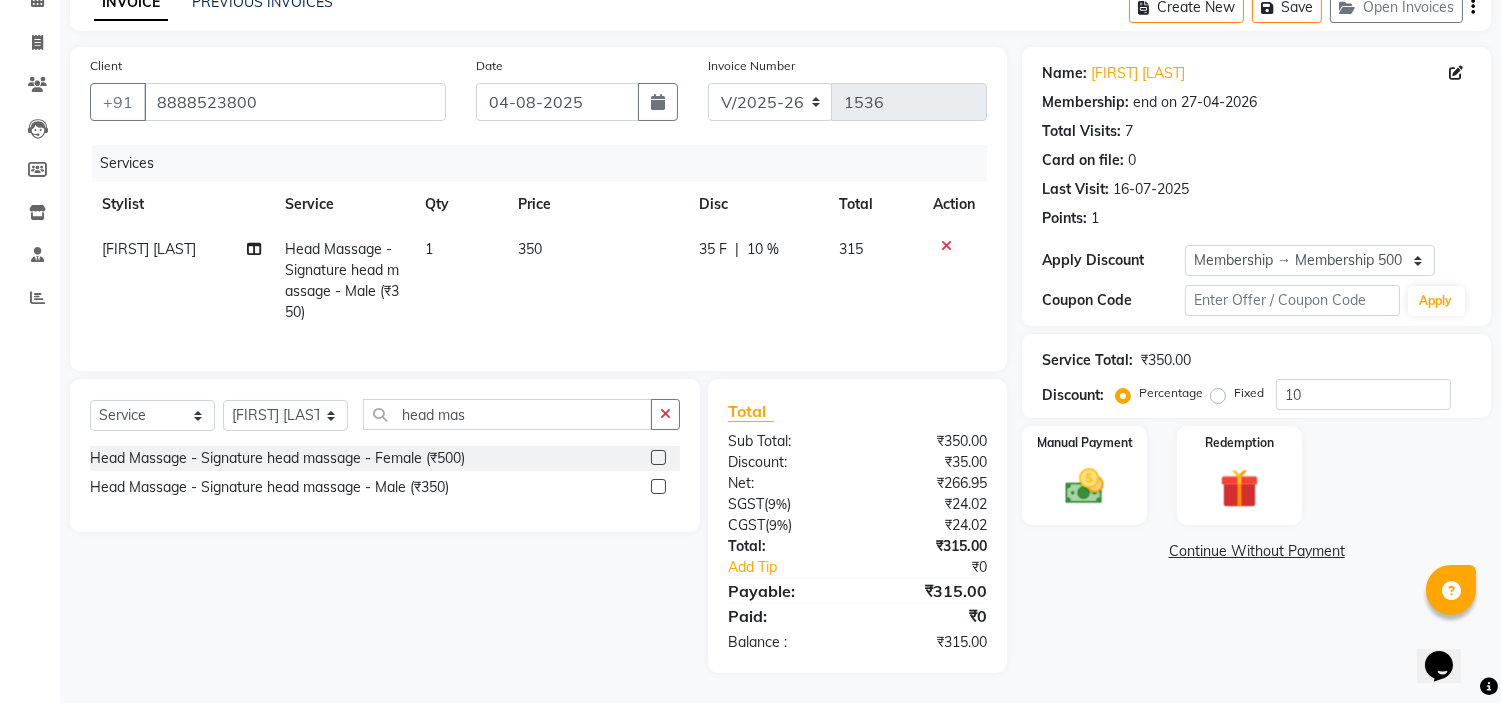 scroll, scrollTop: 120, scrollLeft: 0, axis: vertical 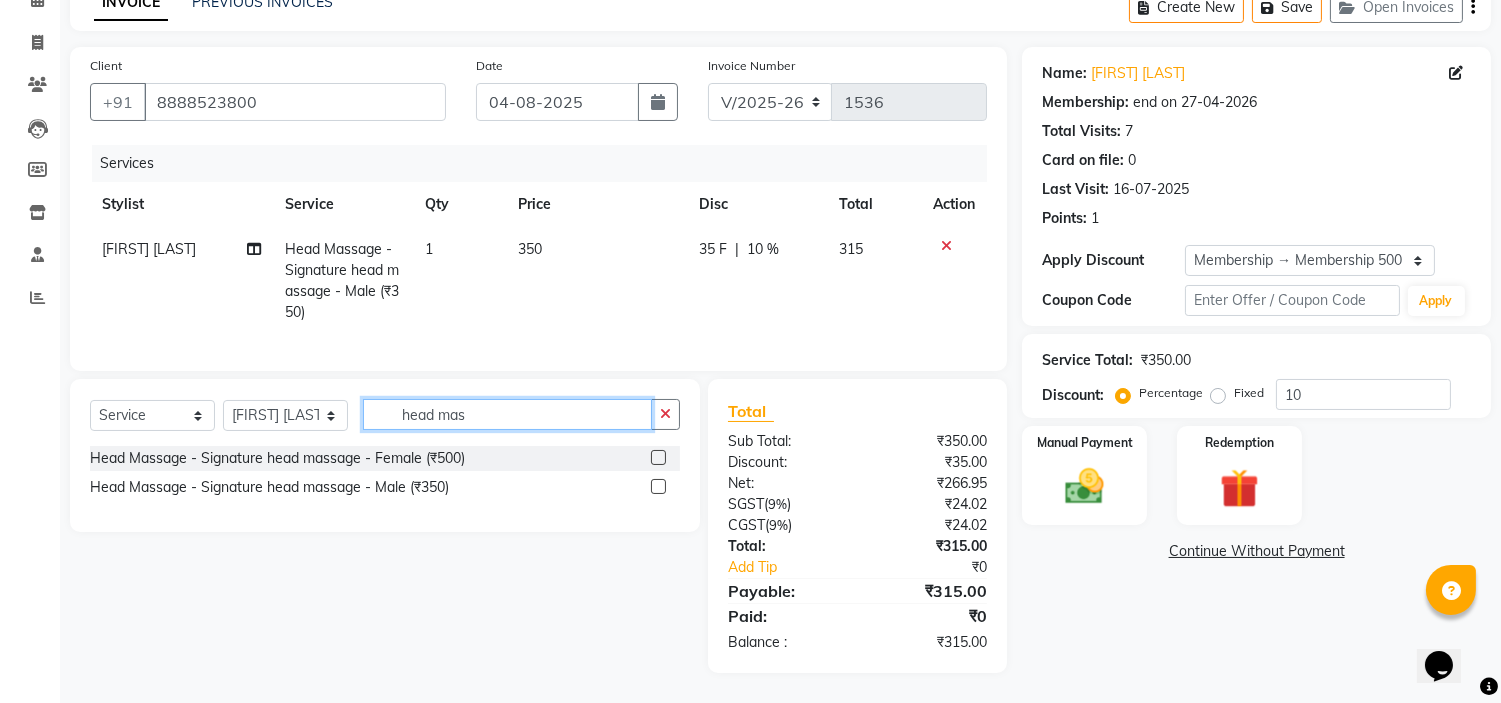 click on "head mas" 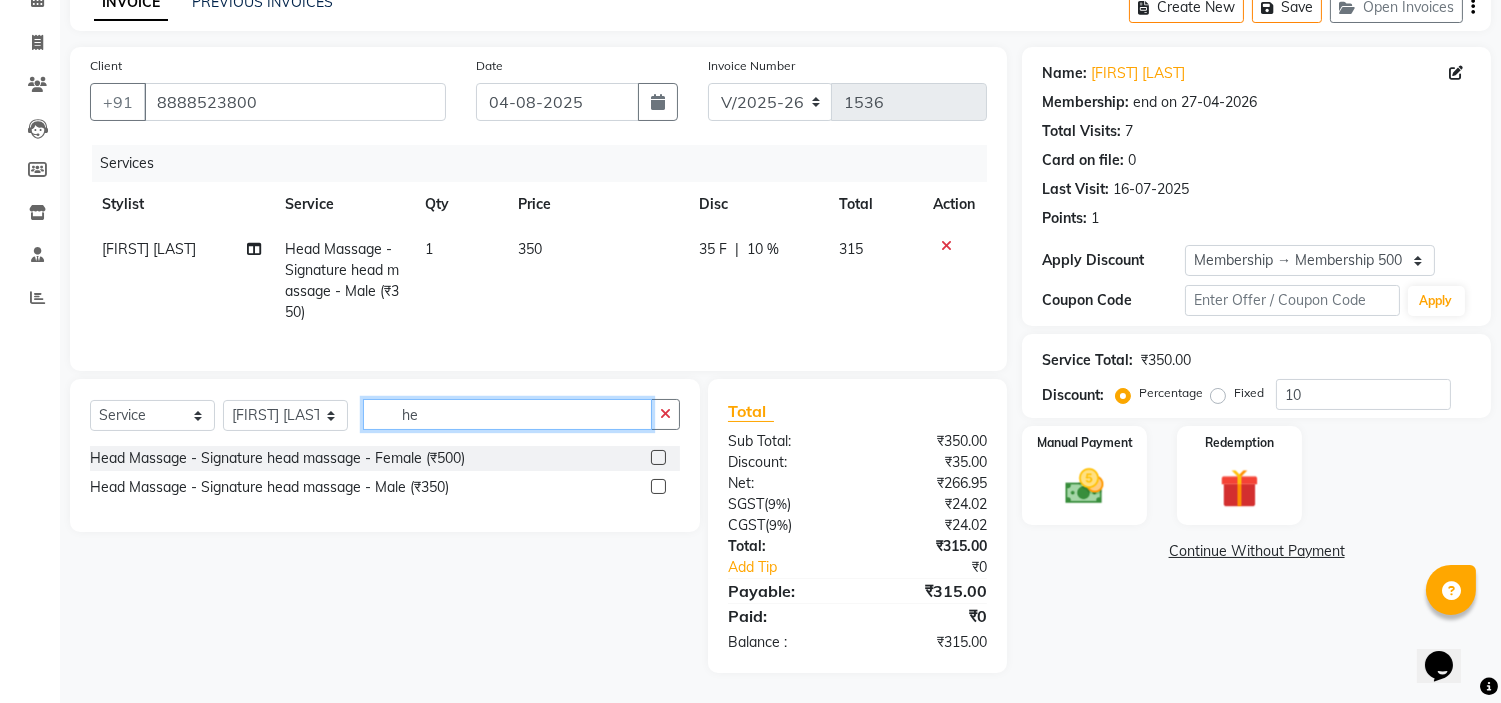 type on "h" 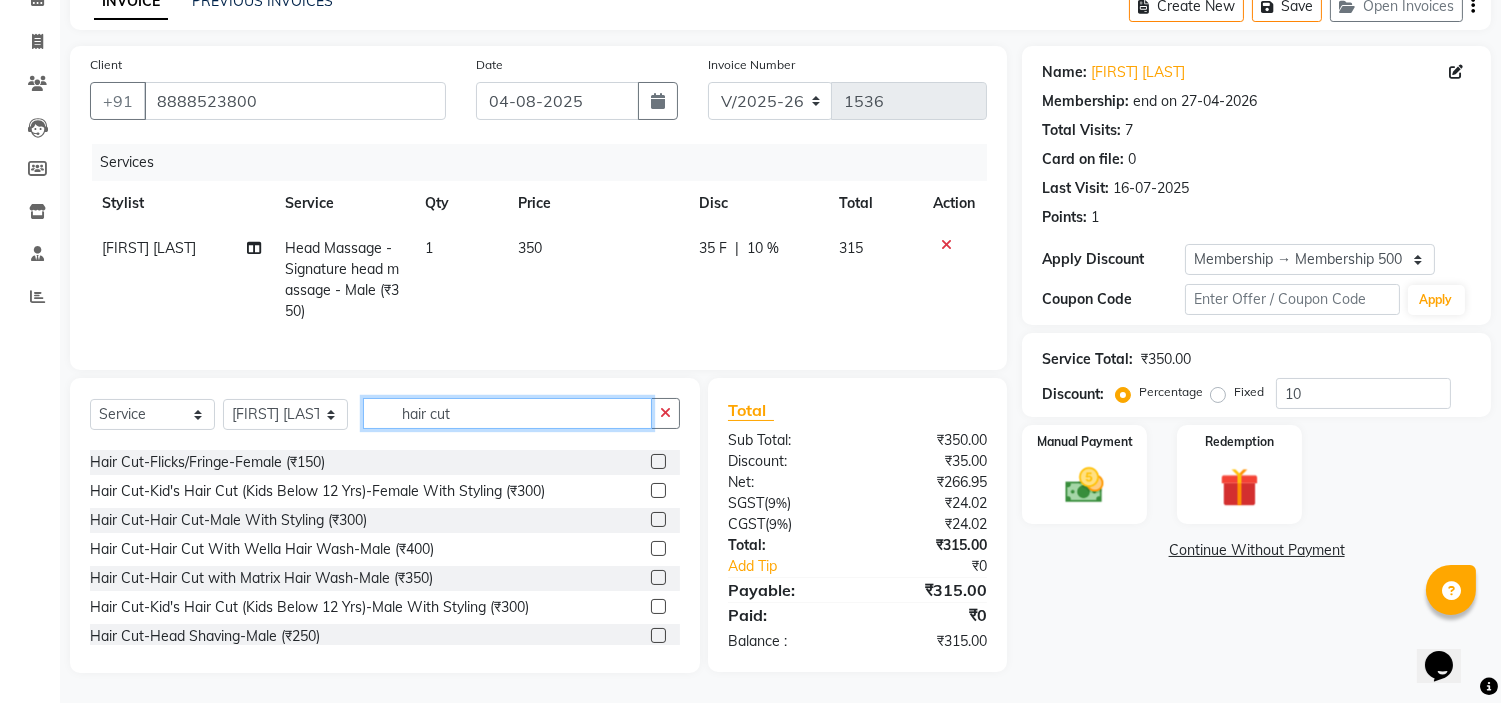 scroll, scrollTop: 222, scrollLeft: 0, axis: vertical 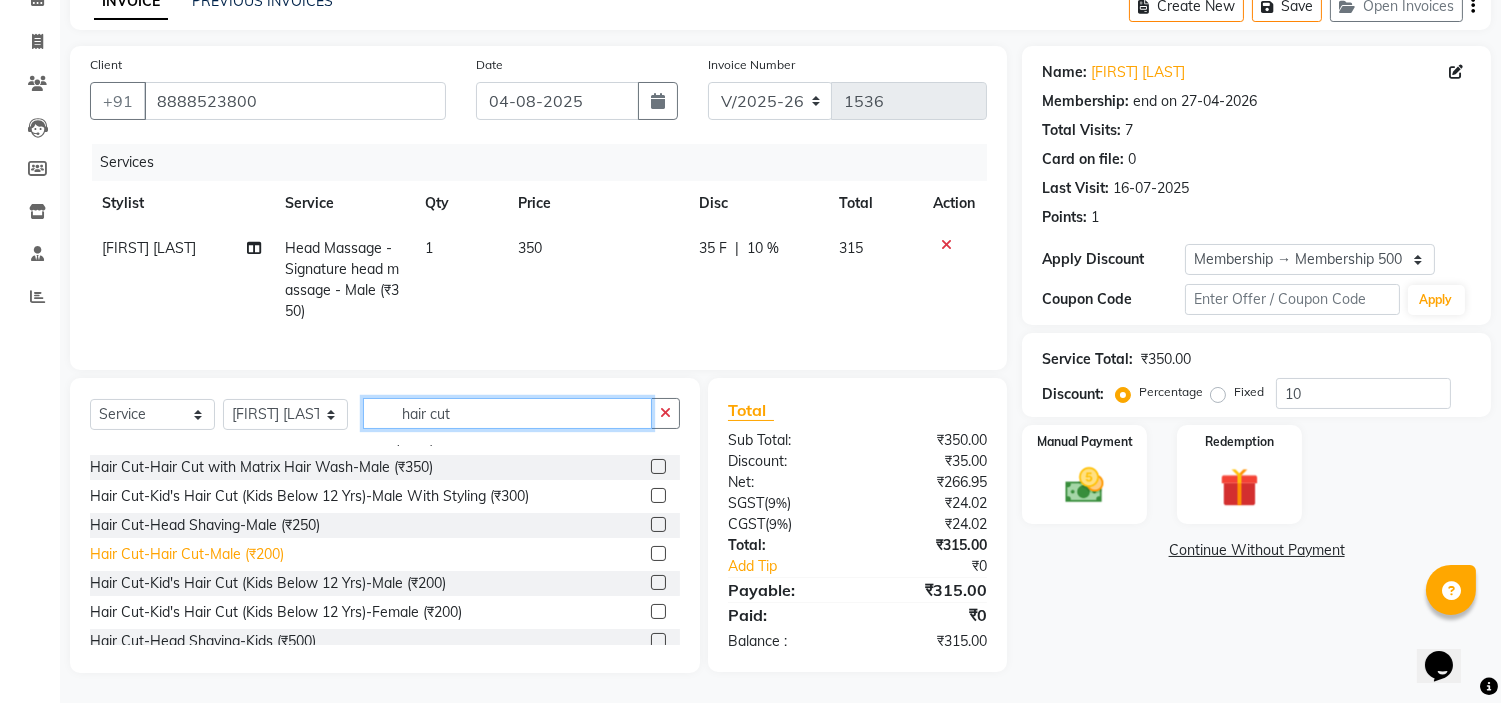 type on "hair cut" 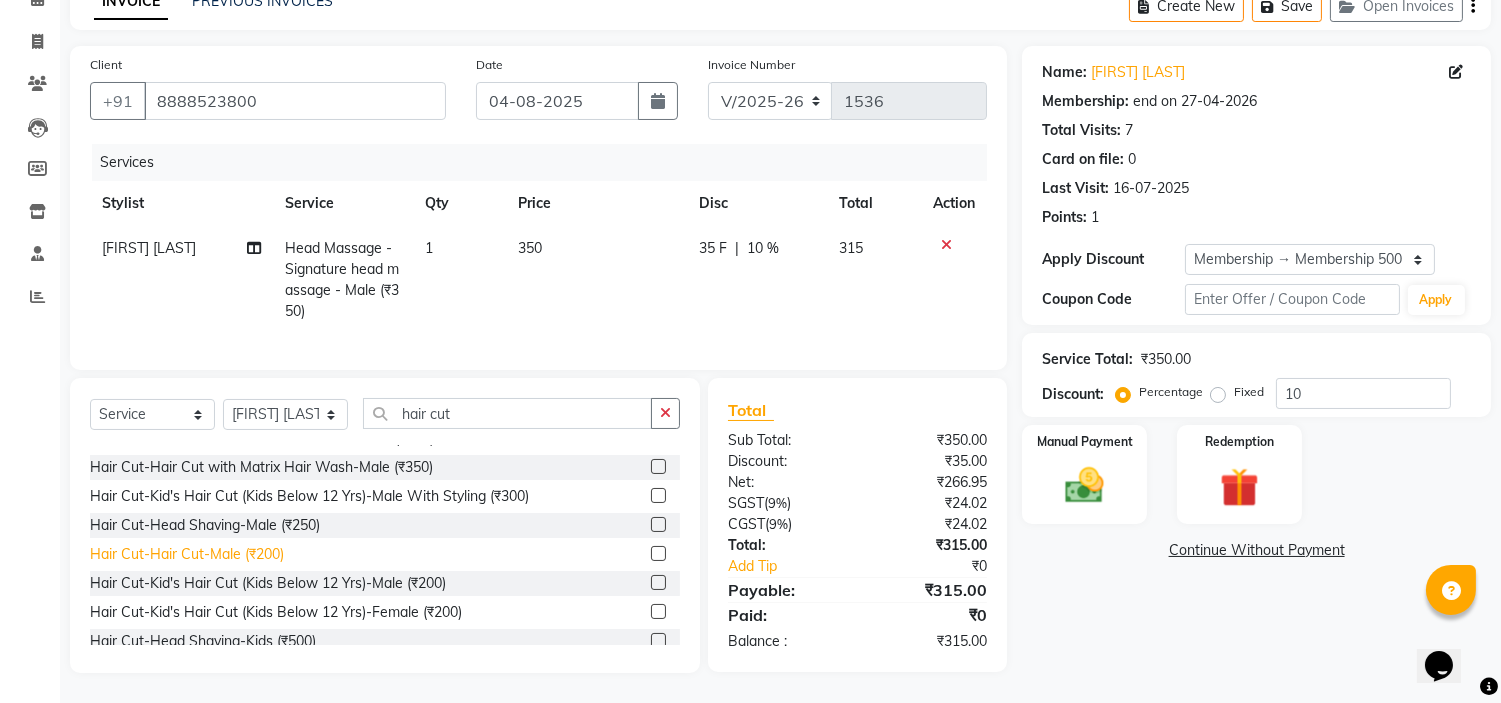 click on "Hair Cut-Hair Cut-Male  (₹200)" 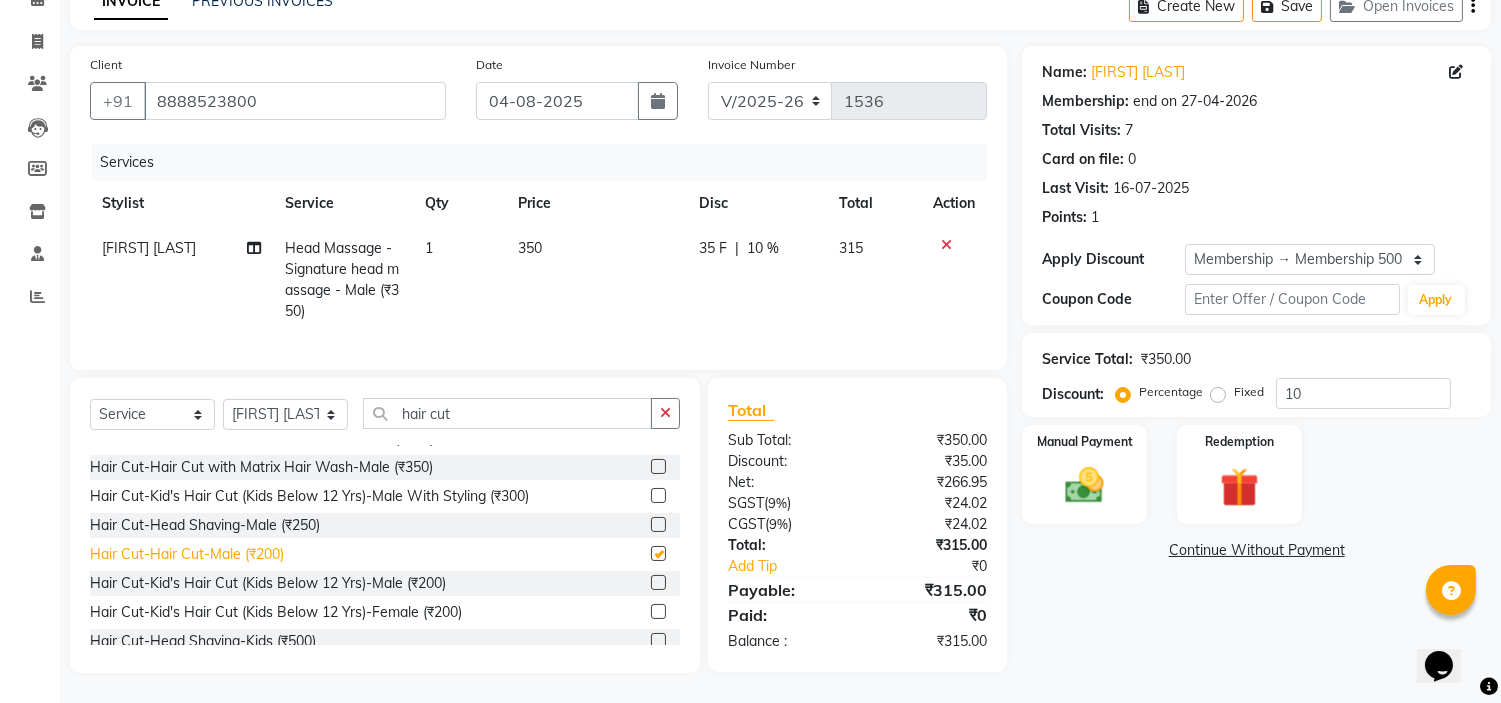 checkbox on "false" 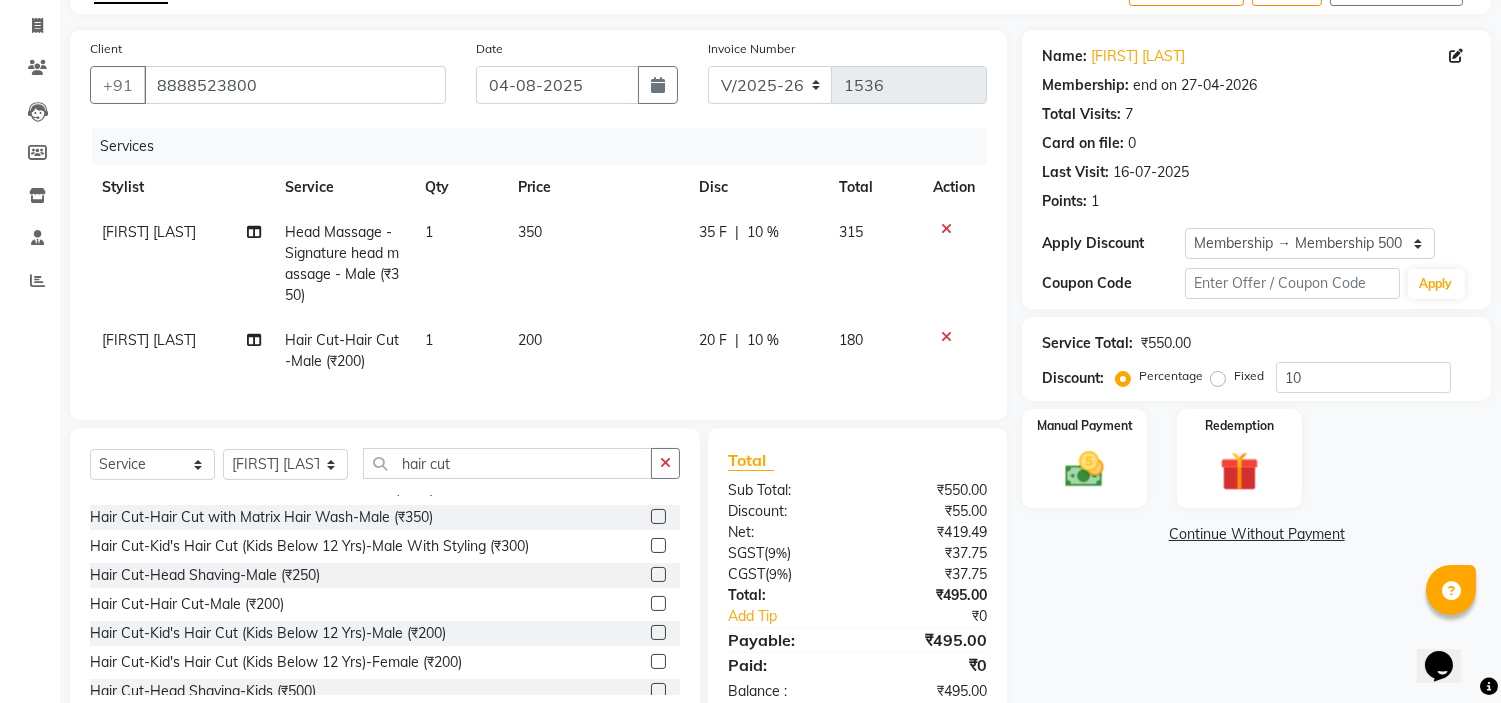 click on "10 %" 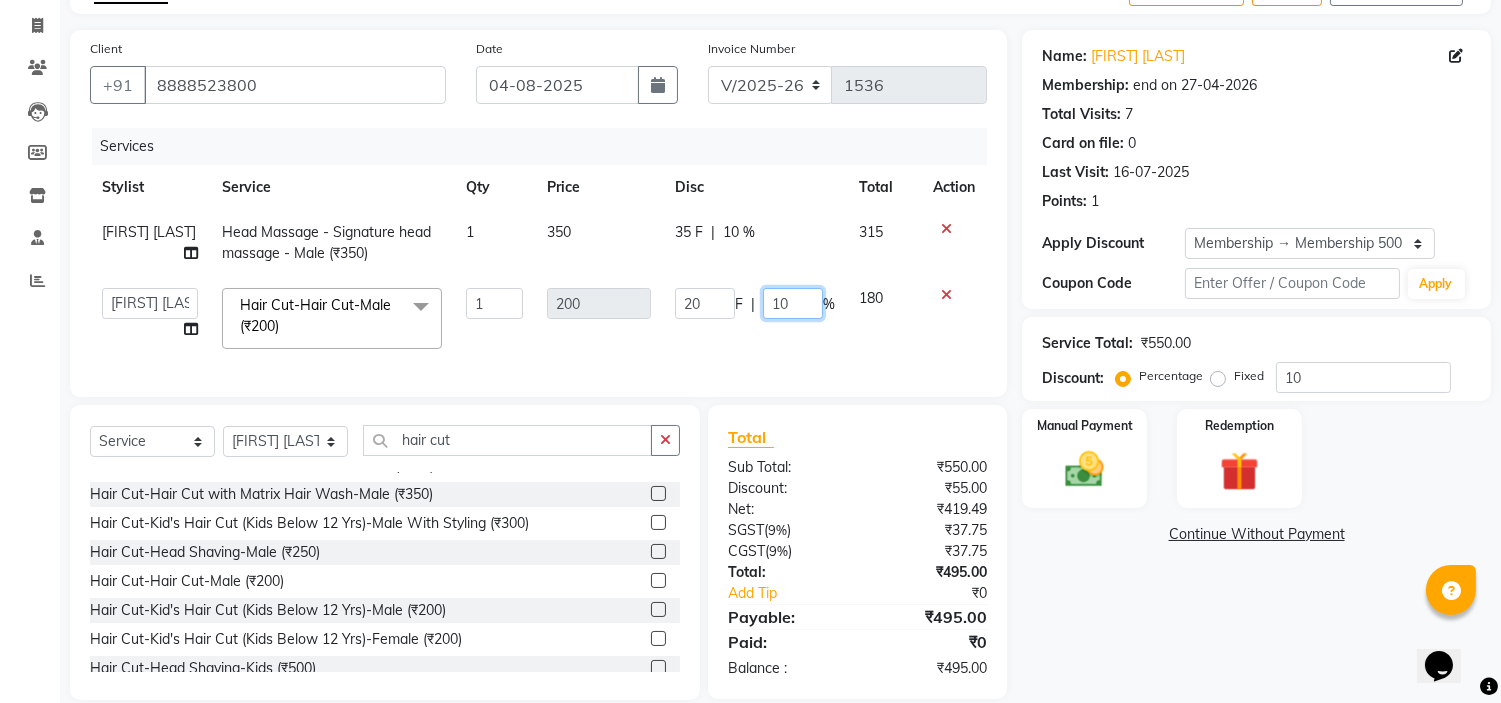 click on "10" 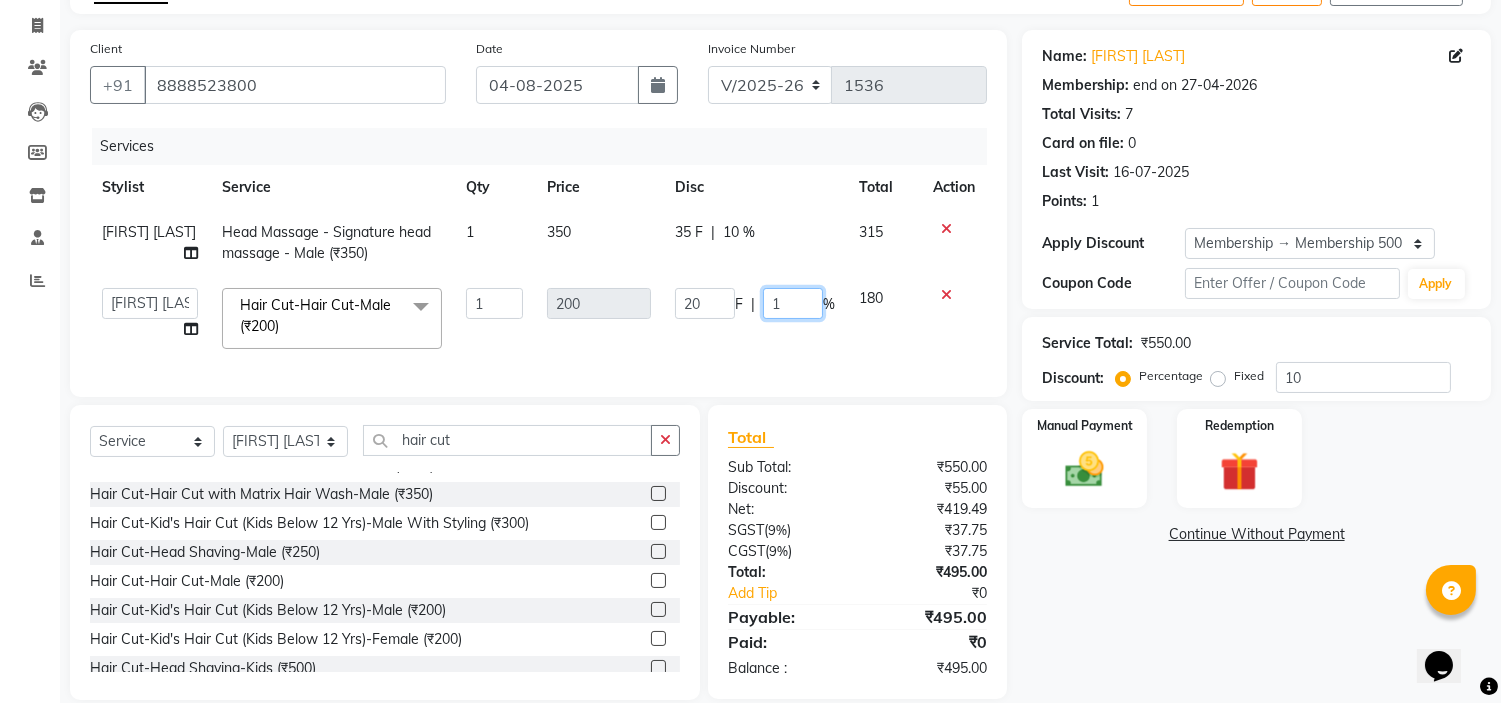 type 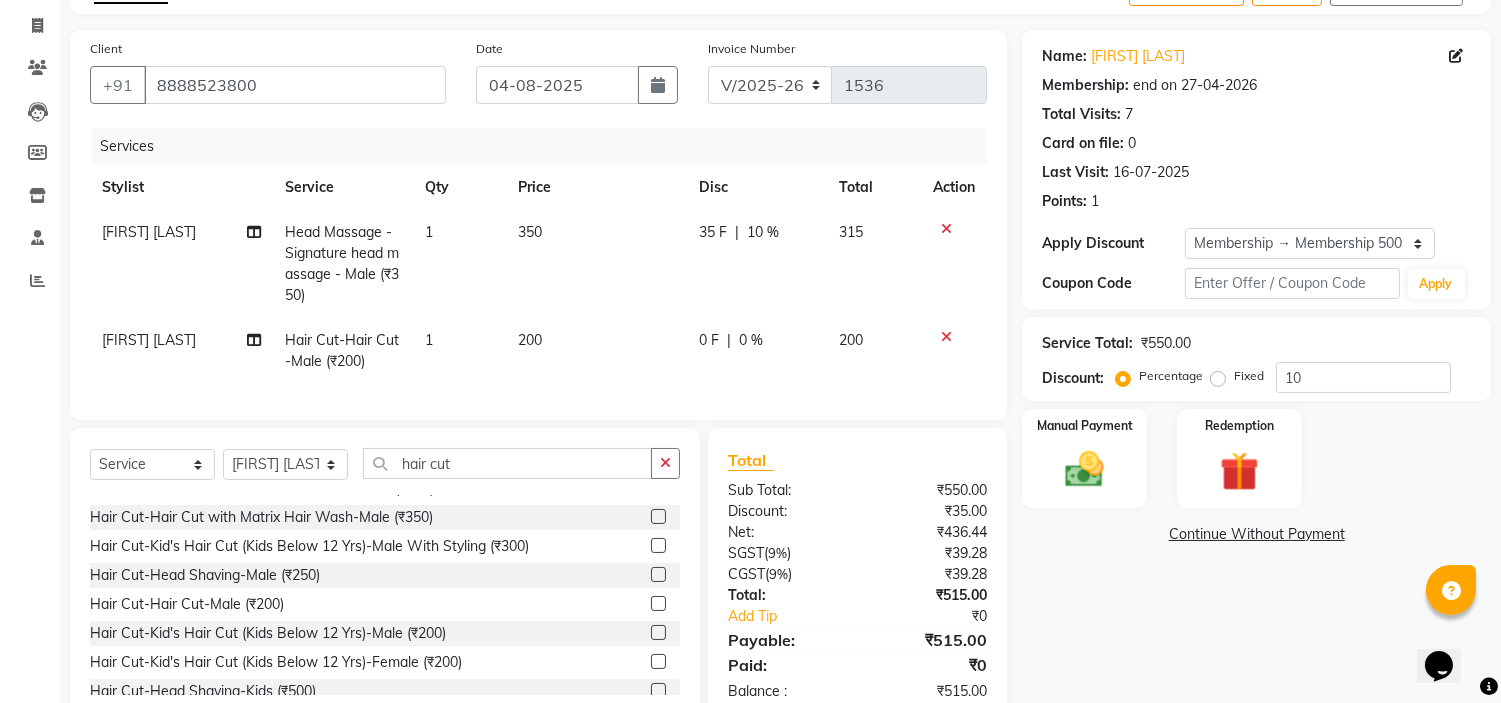 click on "200" 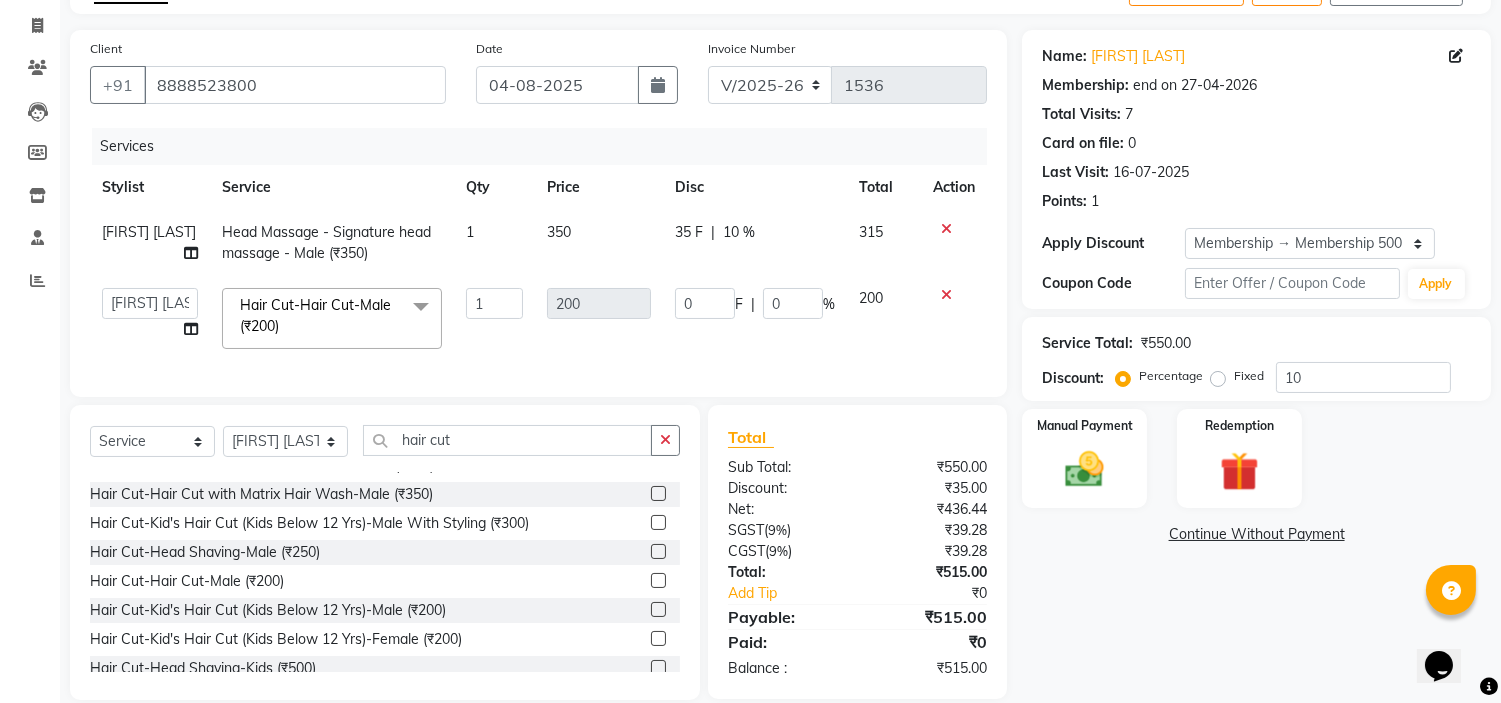 scroll, scrollTop: 163, scrollLeft: 0, axis: vertical 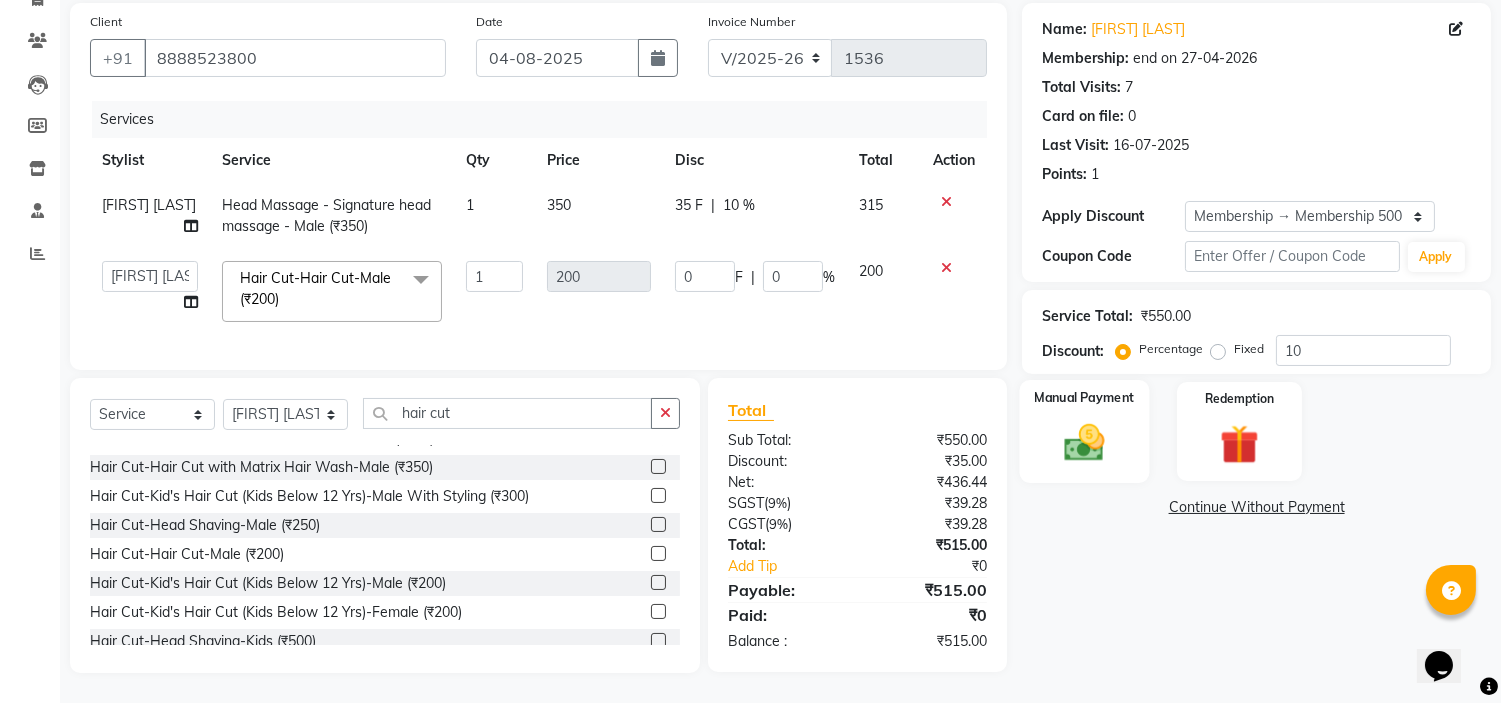 click 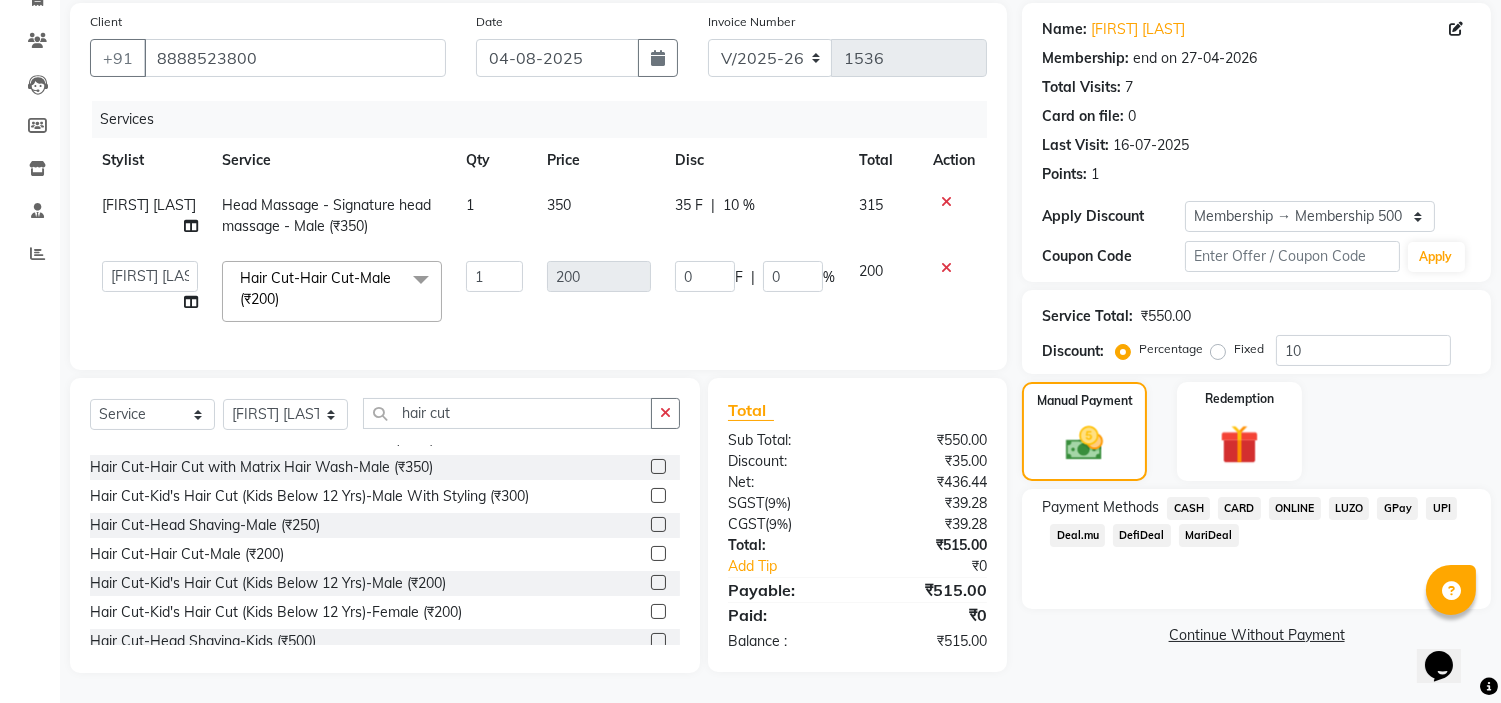 click on "ONLINE" 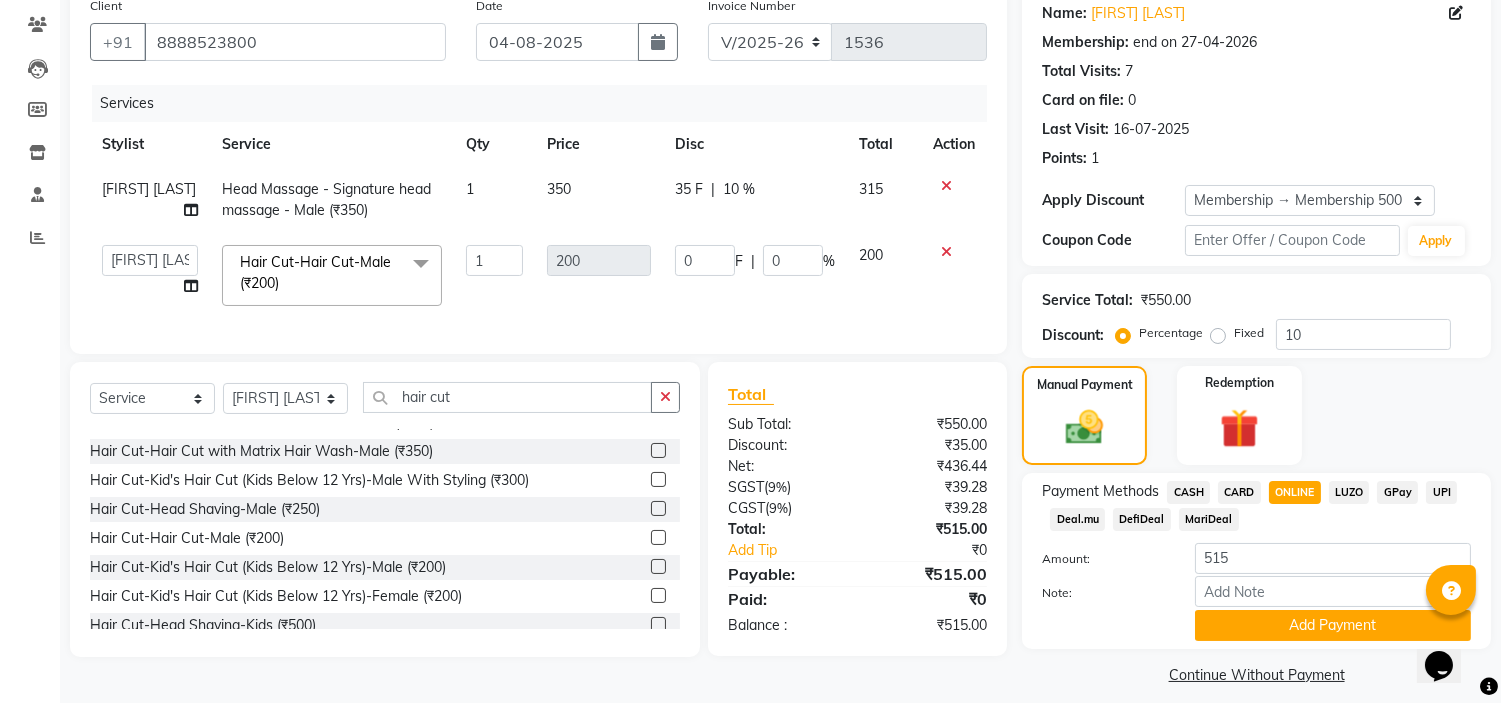 scroll, scrollTop: 180, scrollLeft: 0, axis: vertical 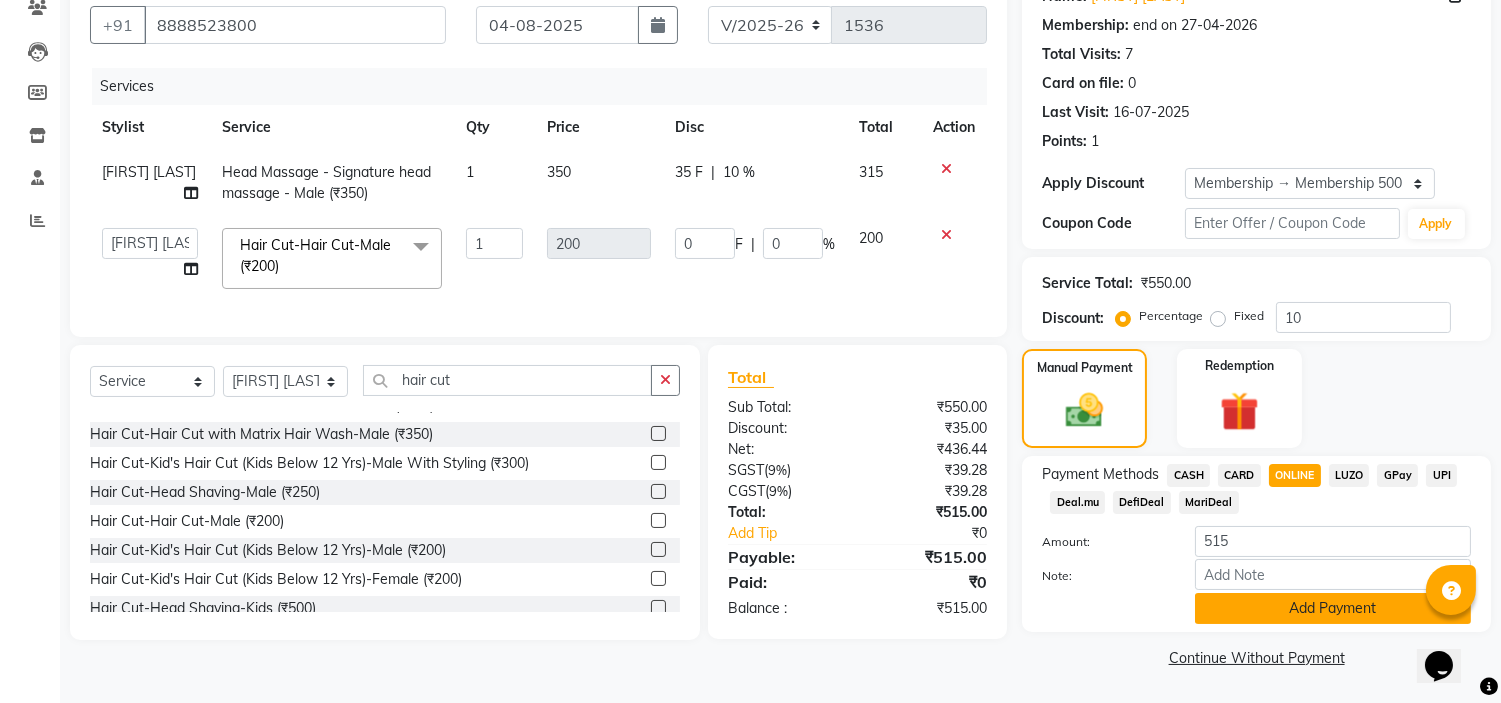 click on "Add Payment" 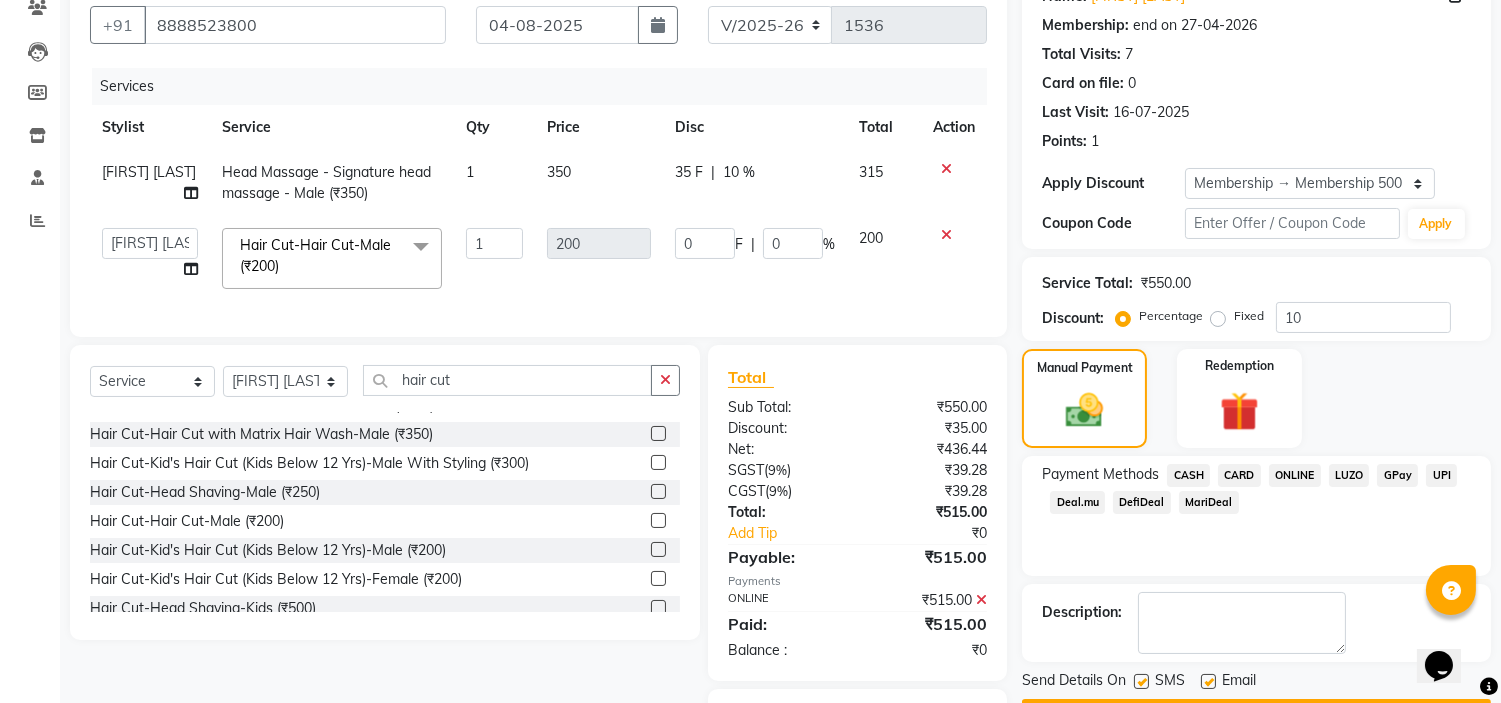 scroll, scrollTop: 303, scrollLeft: 0, axis: vertical 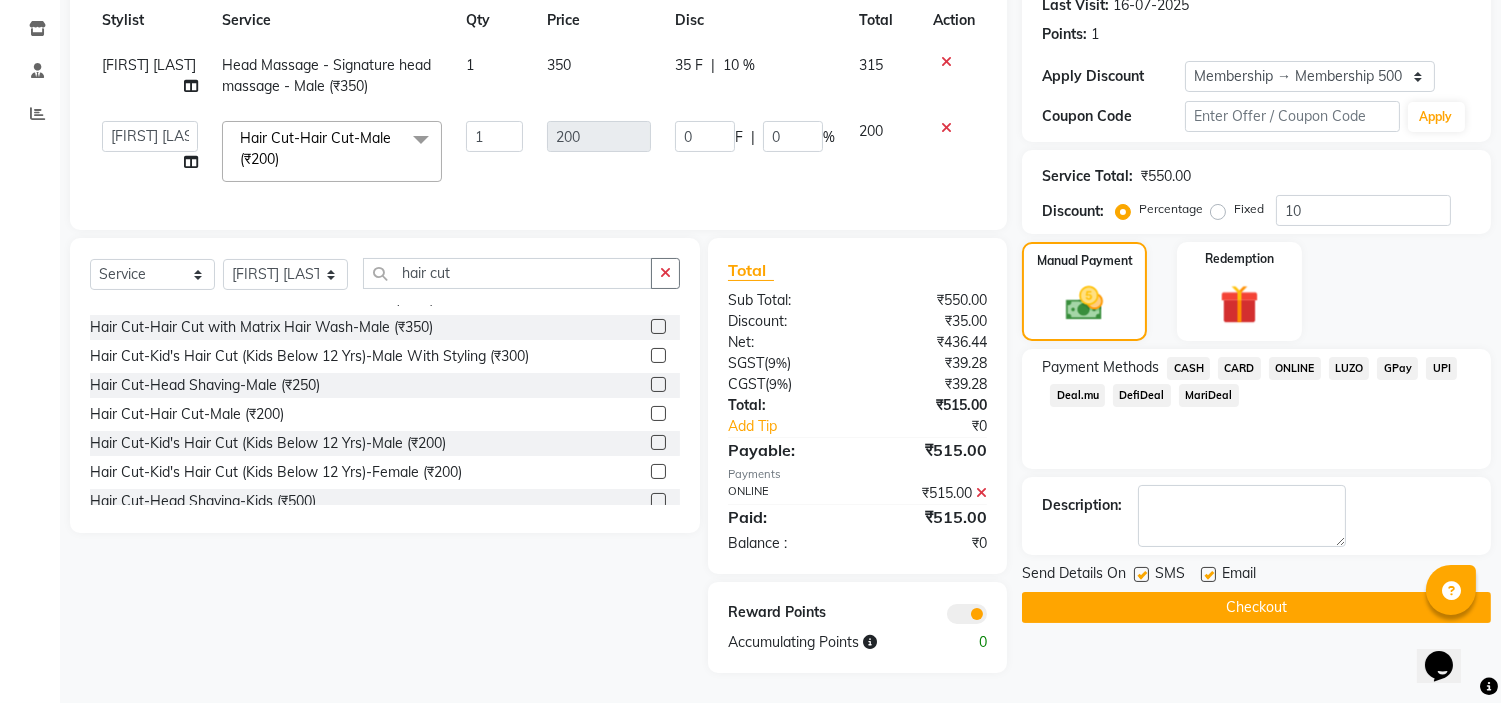 click on "Checkout" 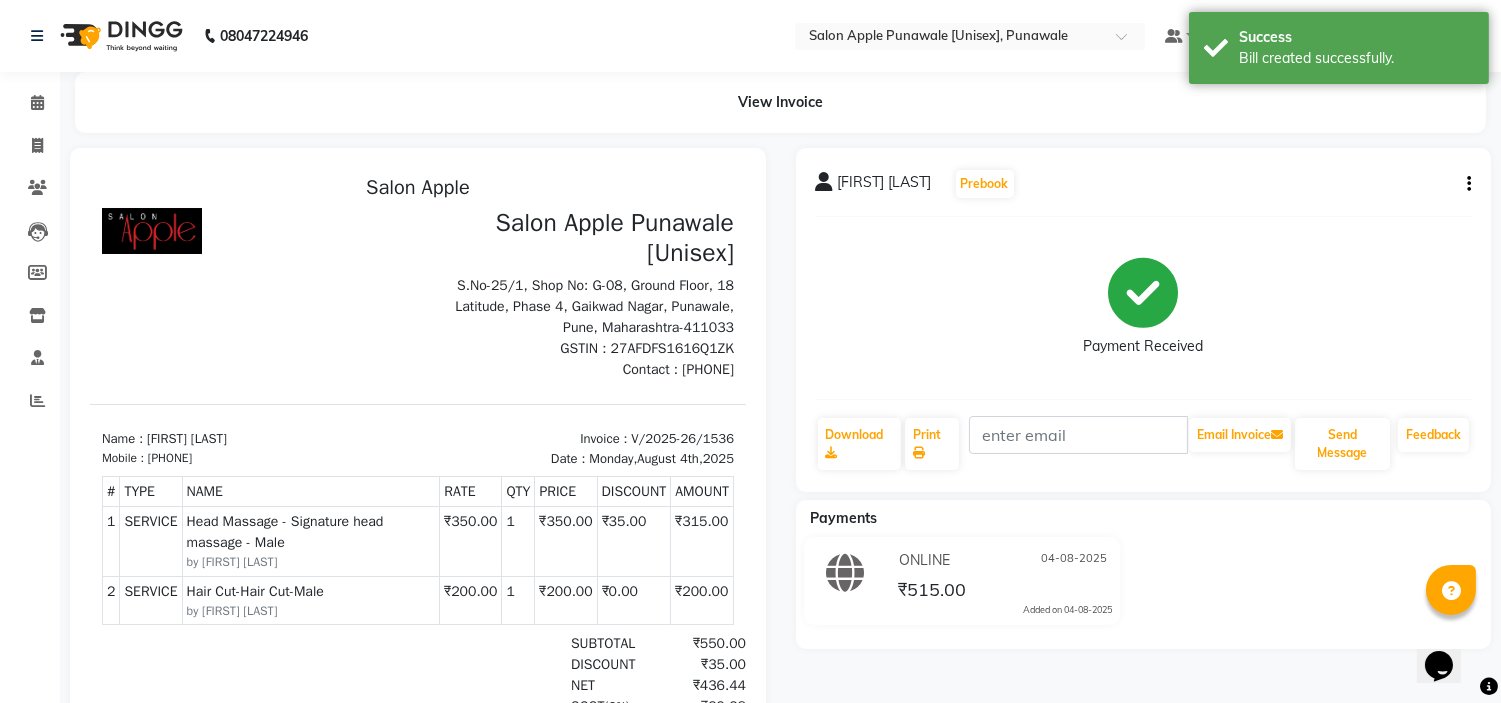scroll, scrollTop: 0, scrollLeft: 0, axis: both 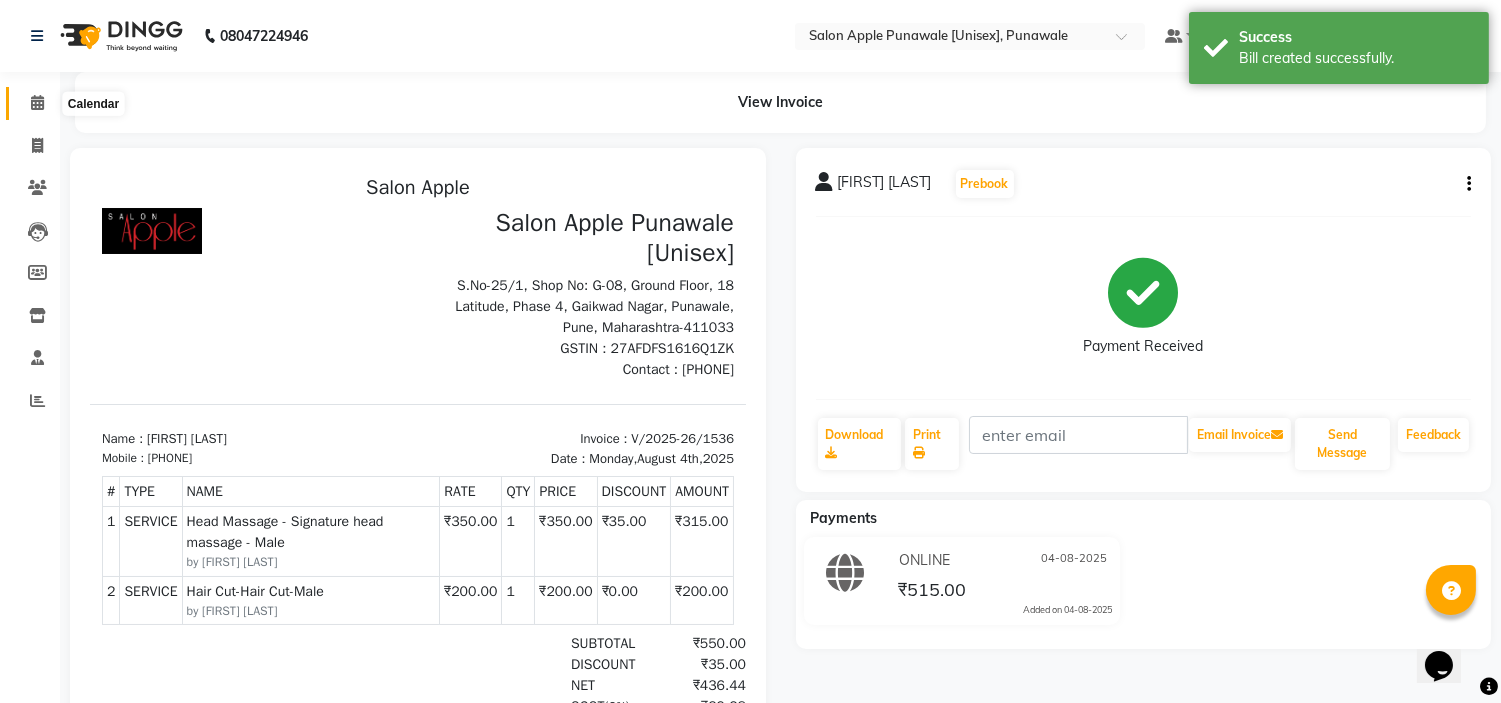 click 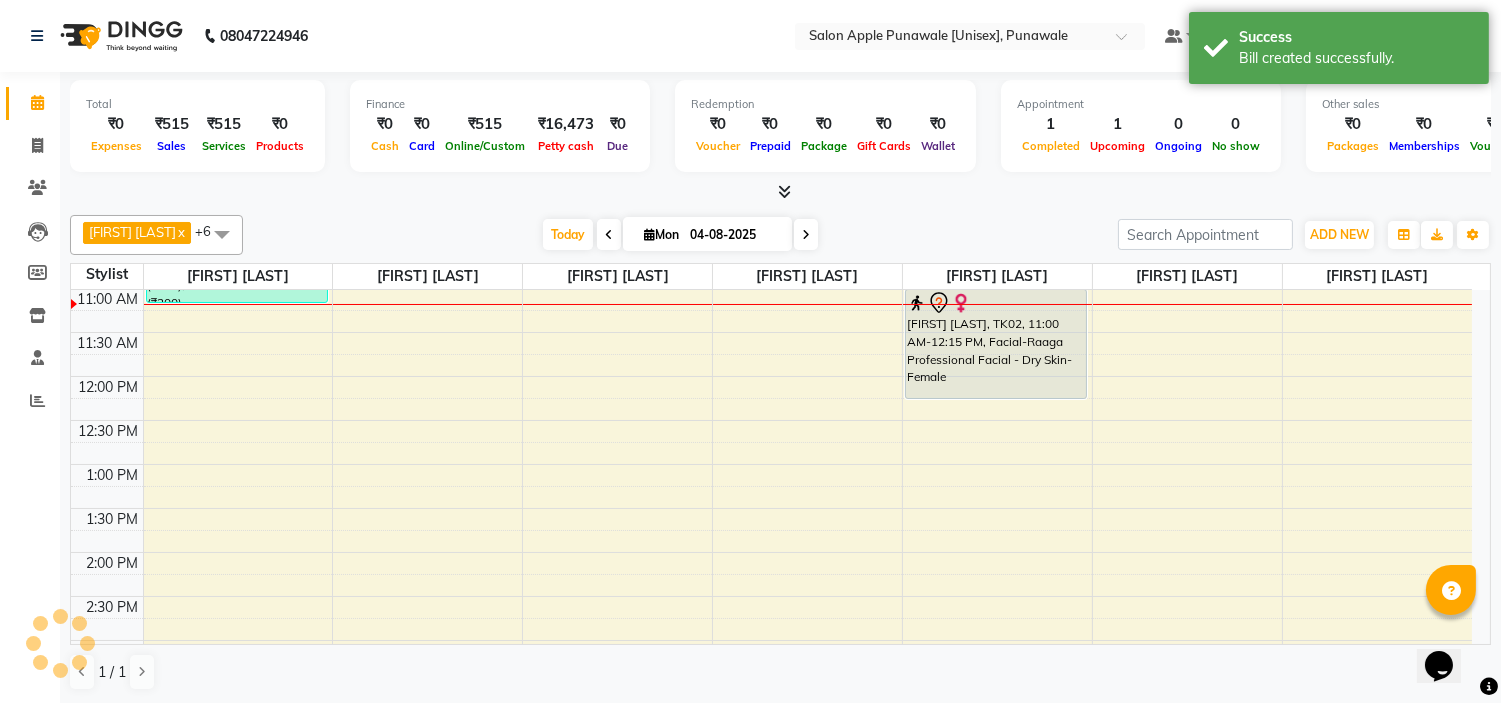 scroll, scrollTop: 0, scrollLeft: 0, axis: both 